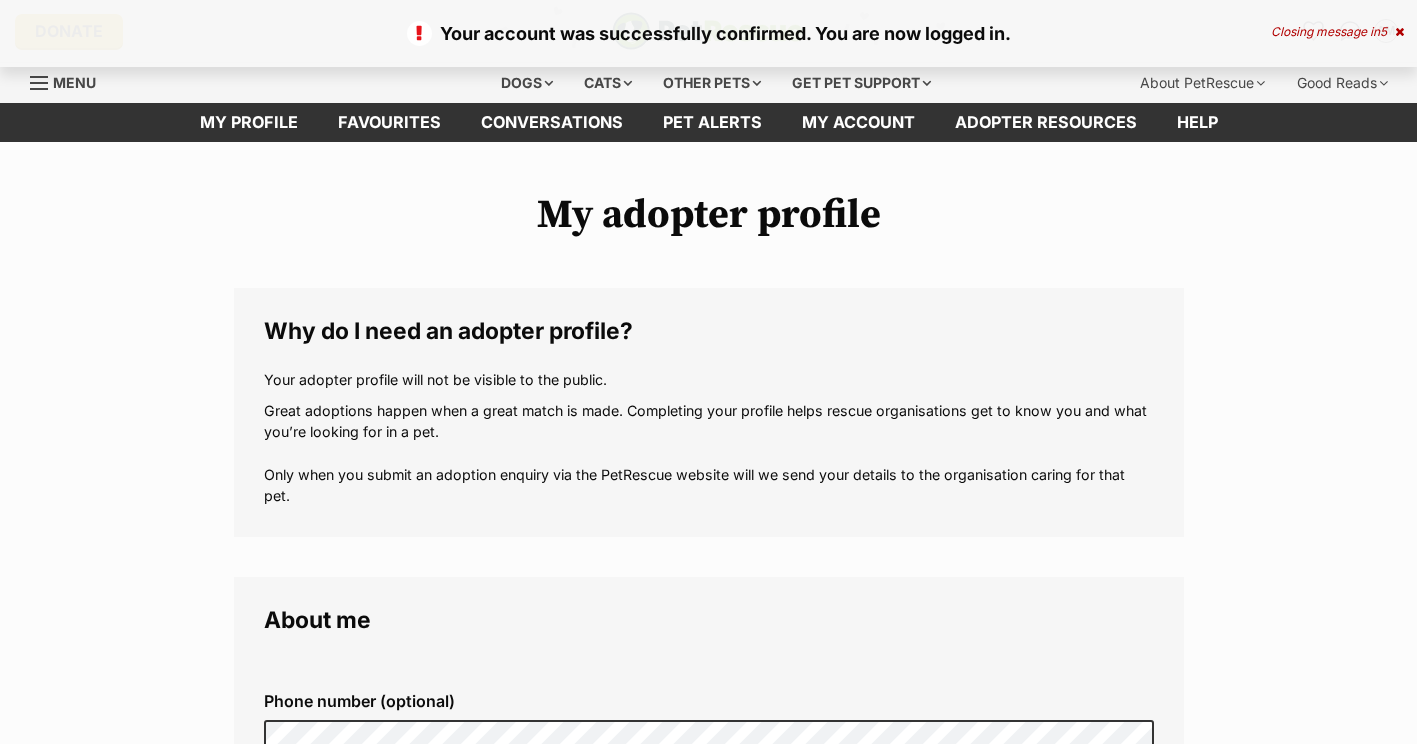 scroll, scrollTop: 0, scrollLeft: 0, axis: both 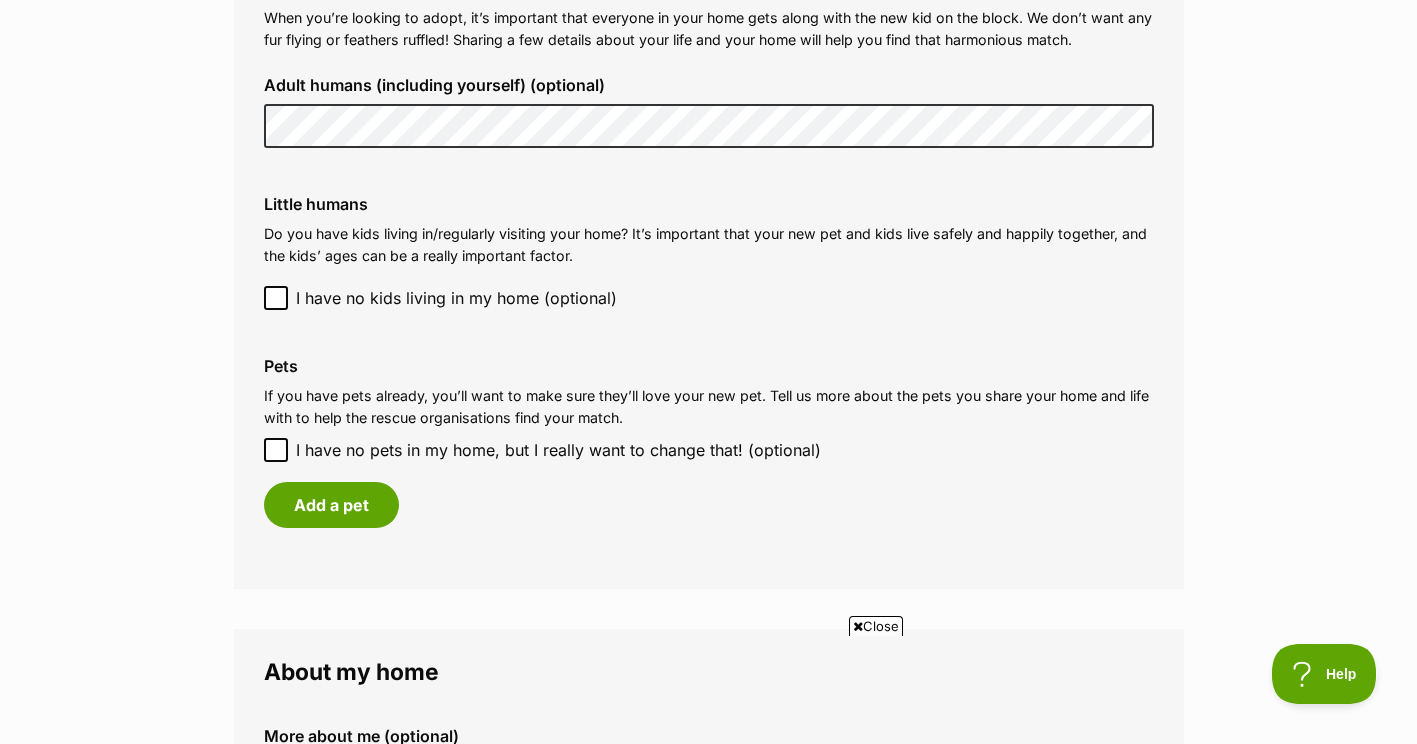 click 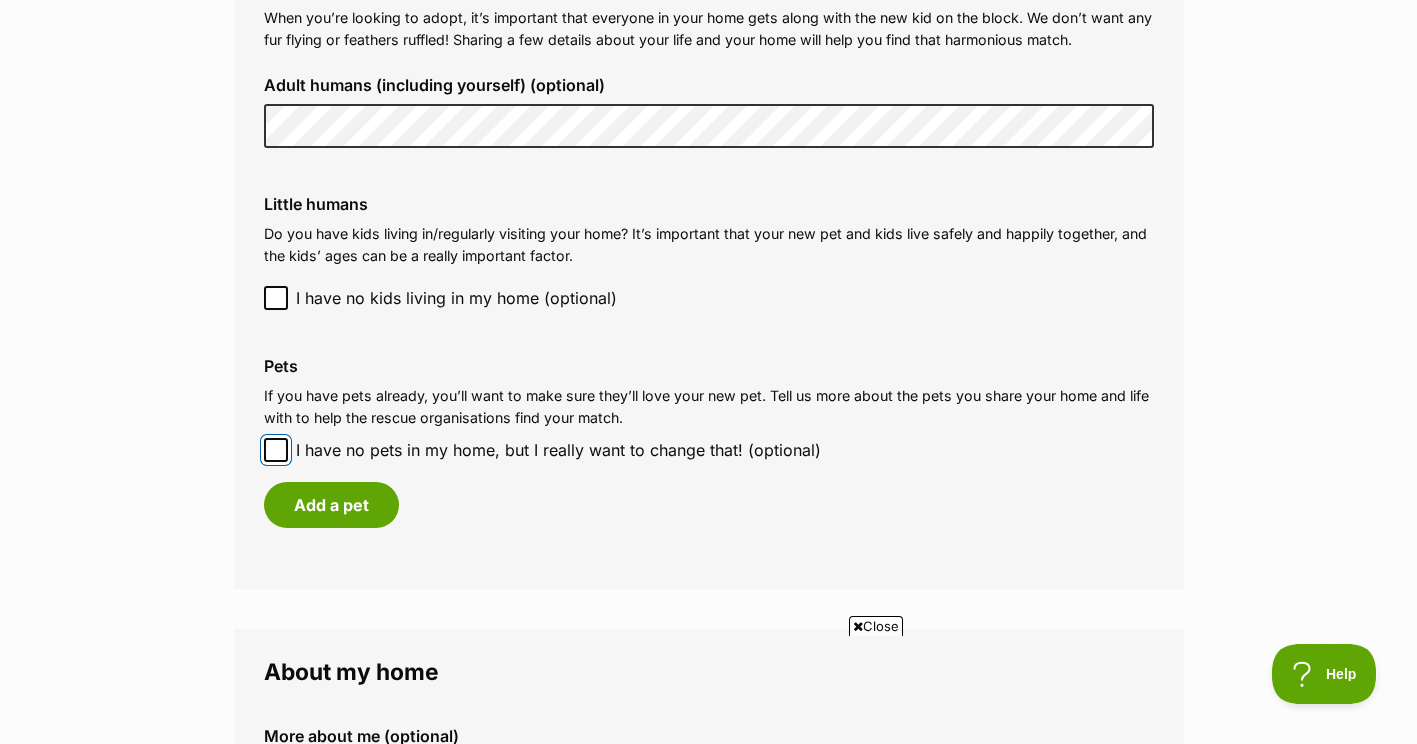 click on "I have no pets in my home, but I really want to change that! (optional)" at bounding box center [276, 450] 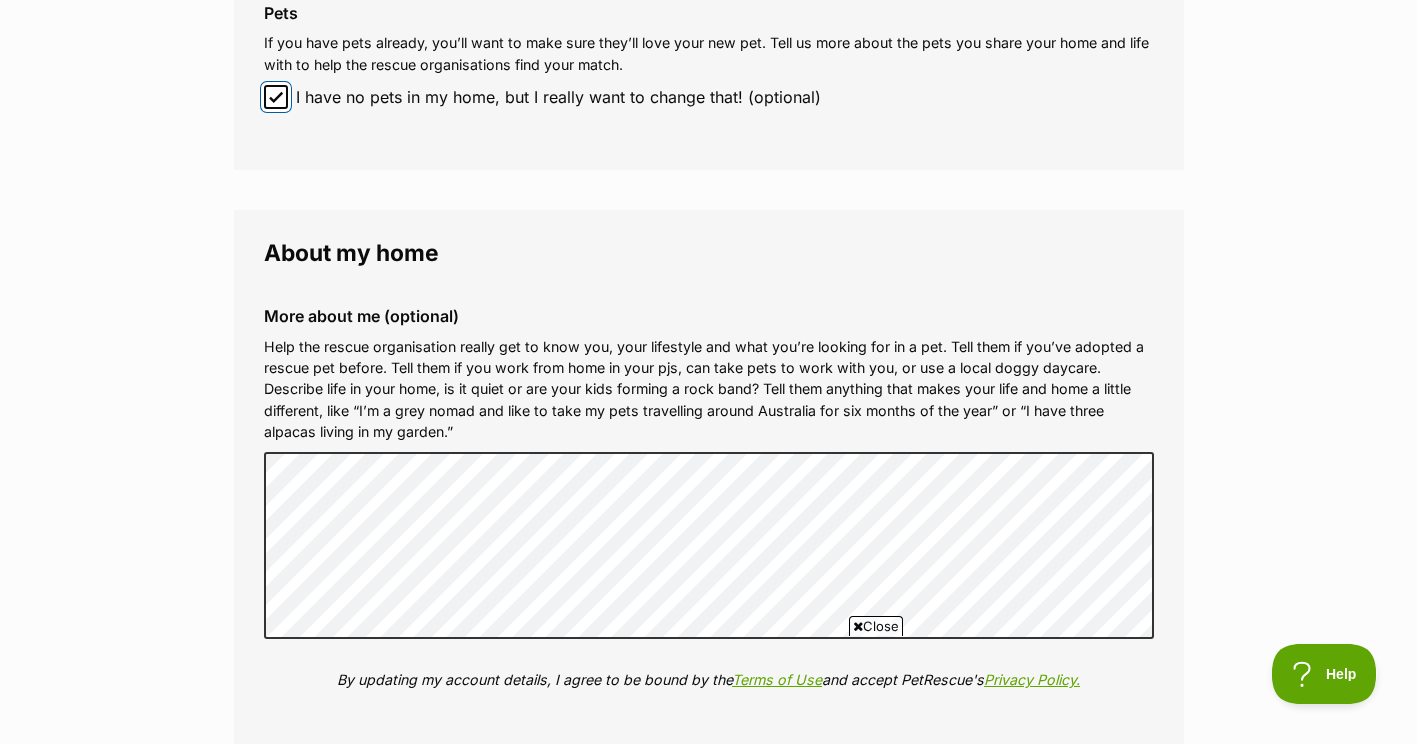 scroll, scrollTop: 1904, scrollLeft: 0, axis: vertical 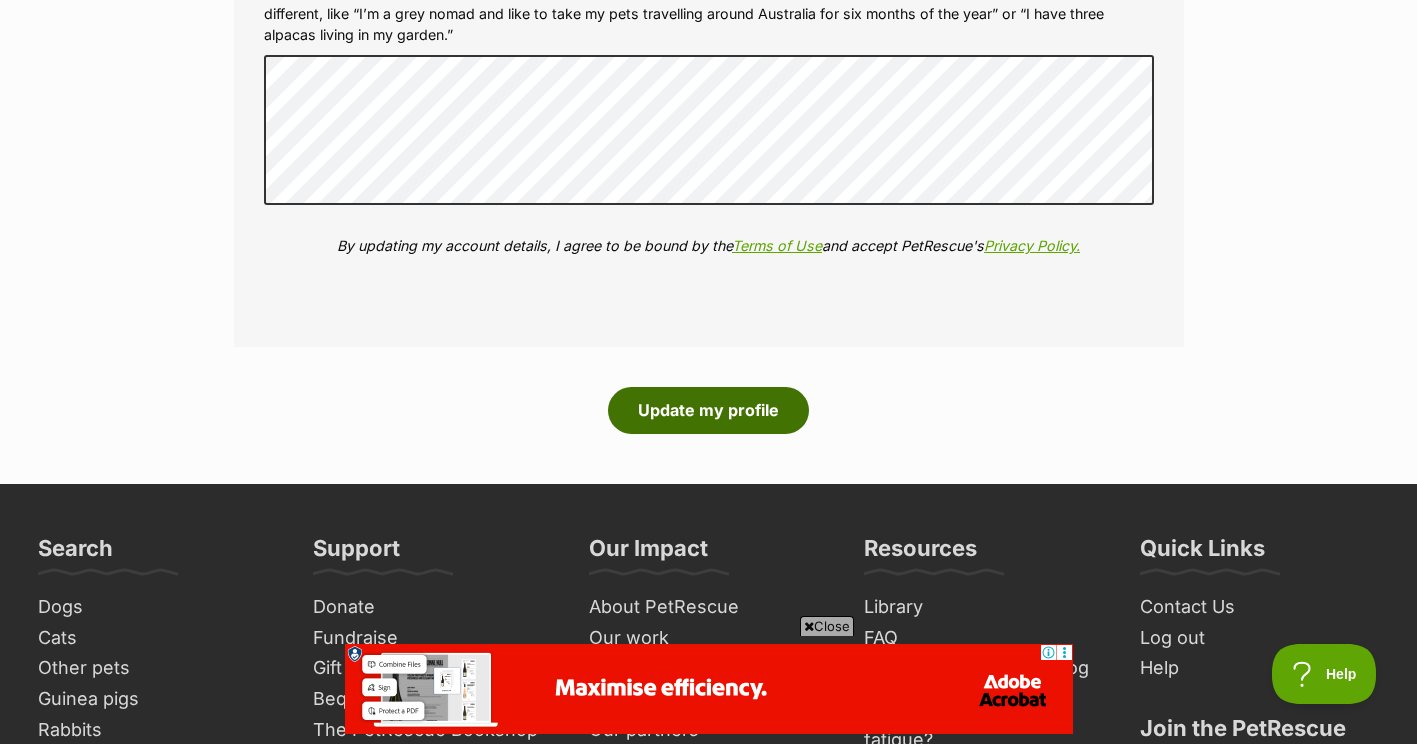 click on "Update my profile" at bounding box center (708, 410) 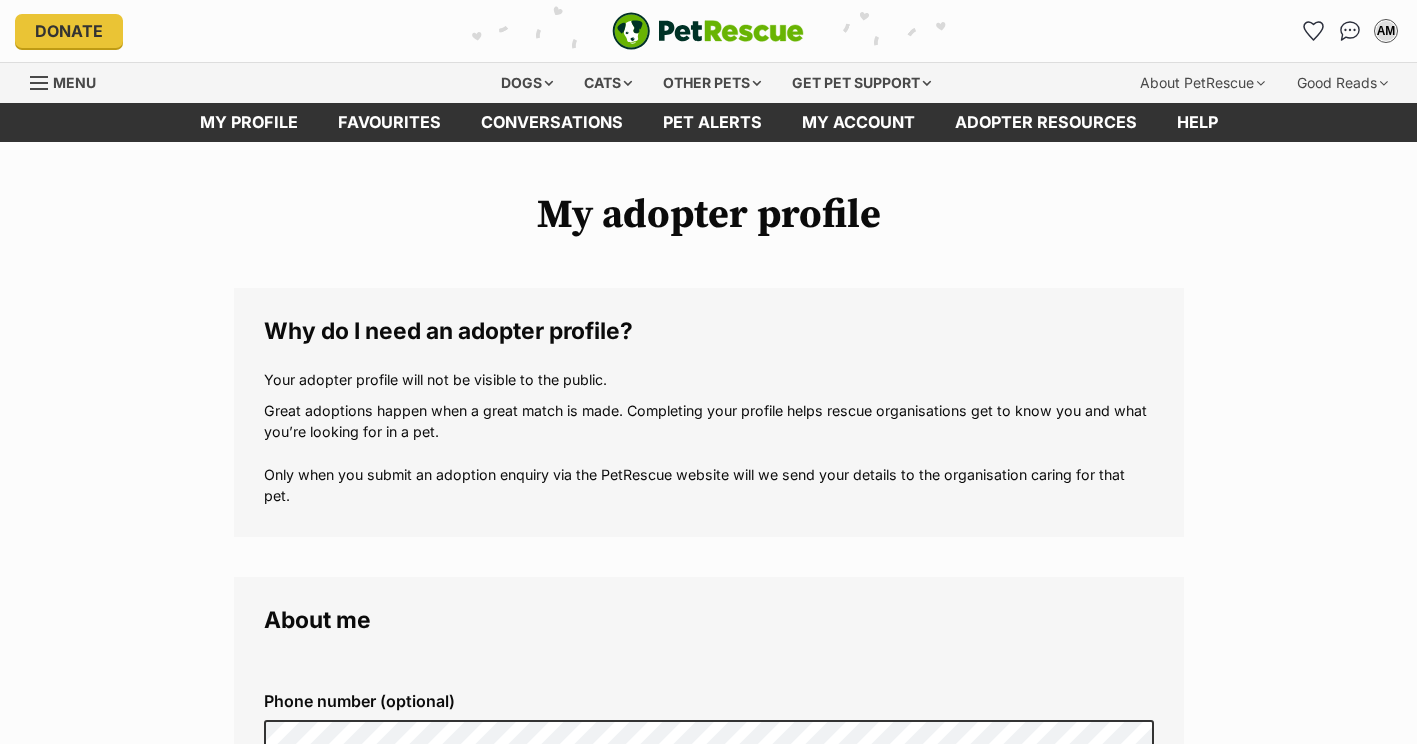 scroll, scrollTop: 0, scrollLeft: 0, axis: both 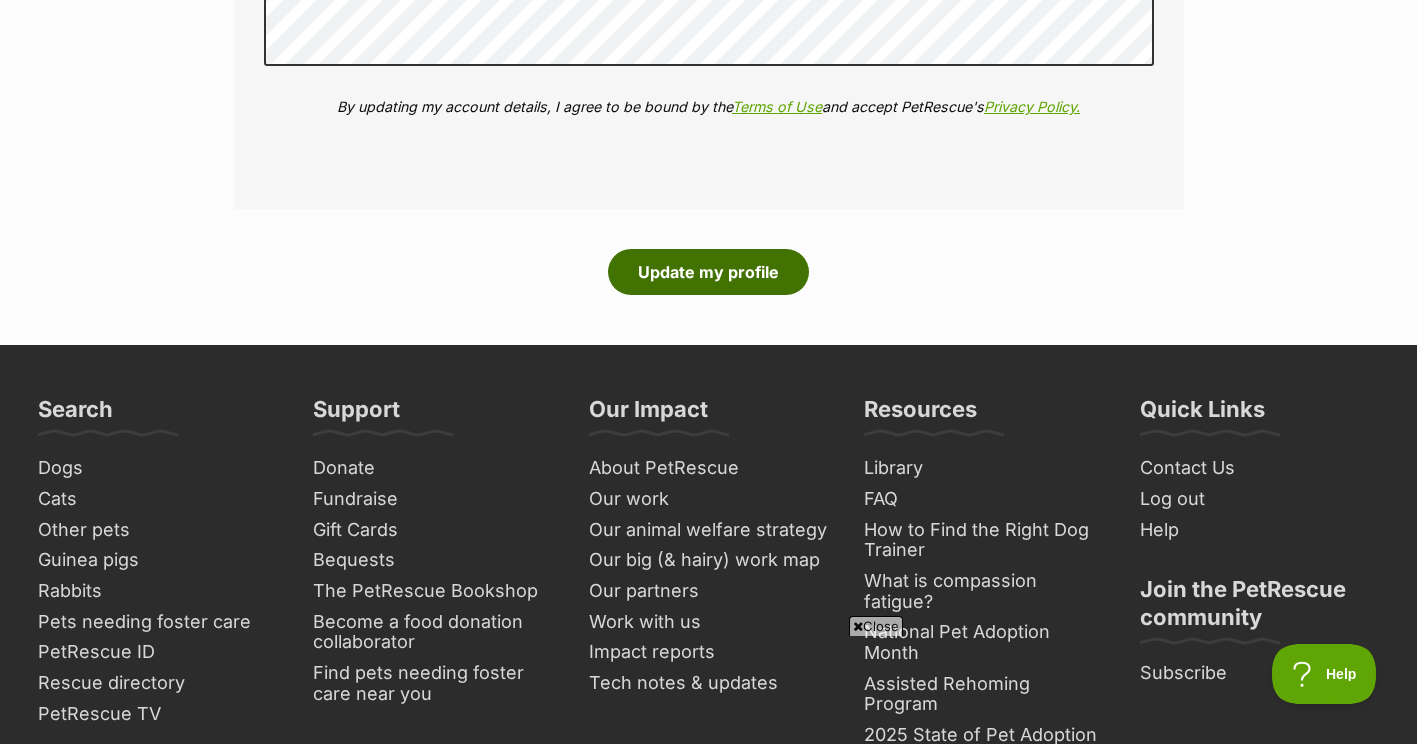 click on "Update my profile" at bounding box center (708, 272) 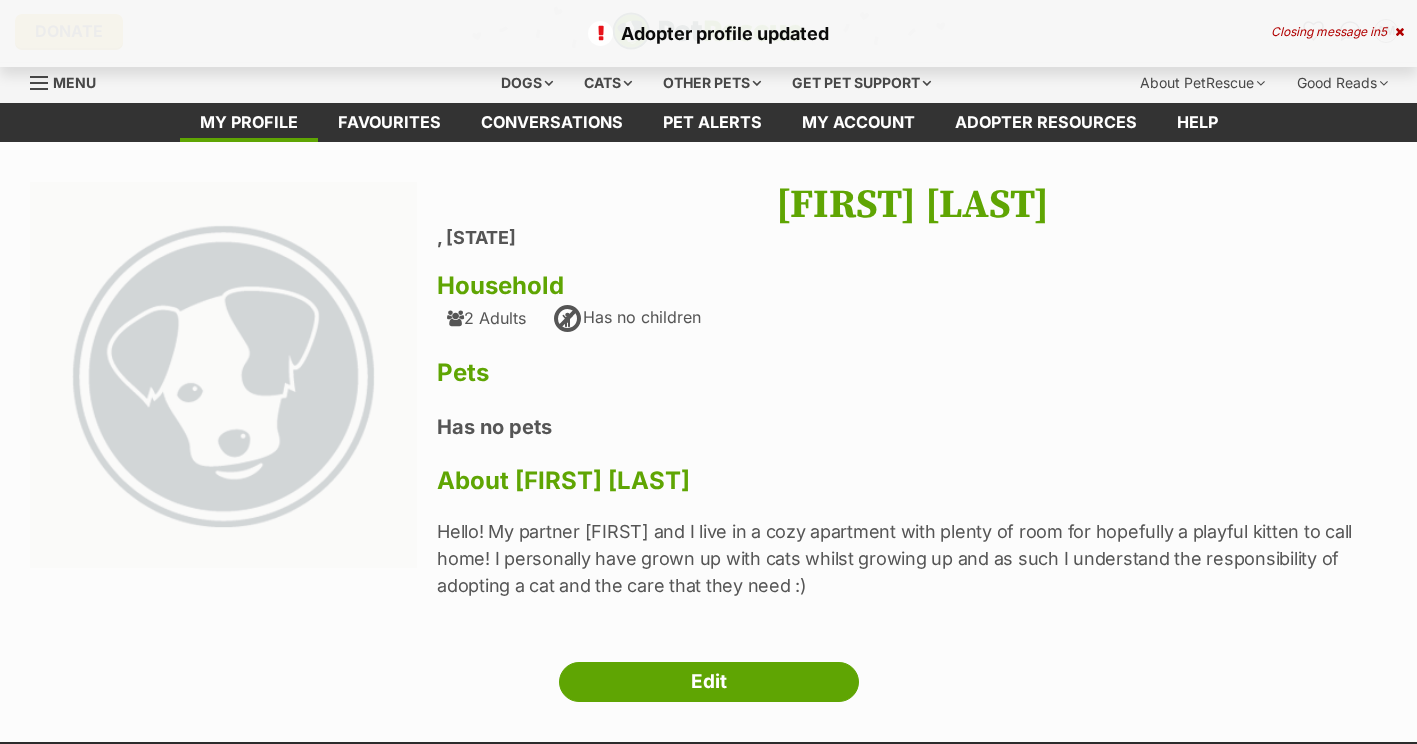 scroll, scrollTop: 0, scrollLeft: 0, axis: both 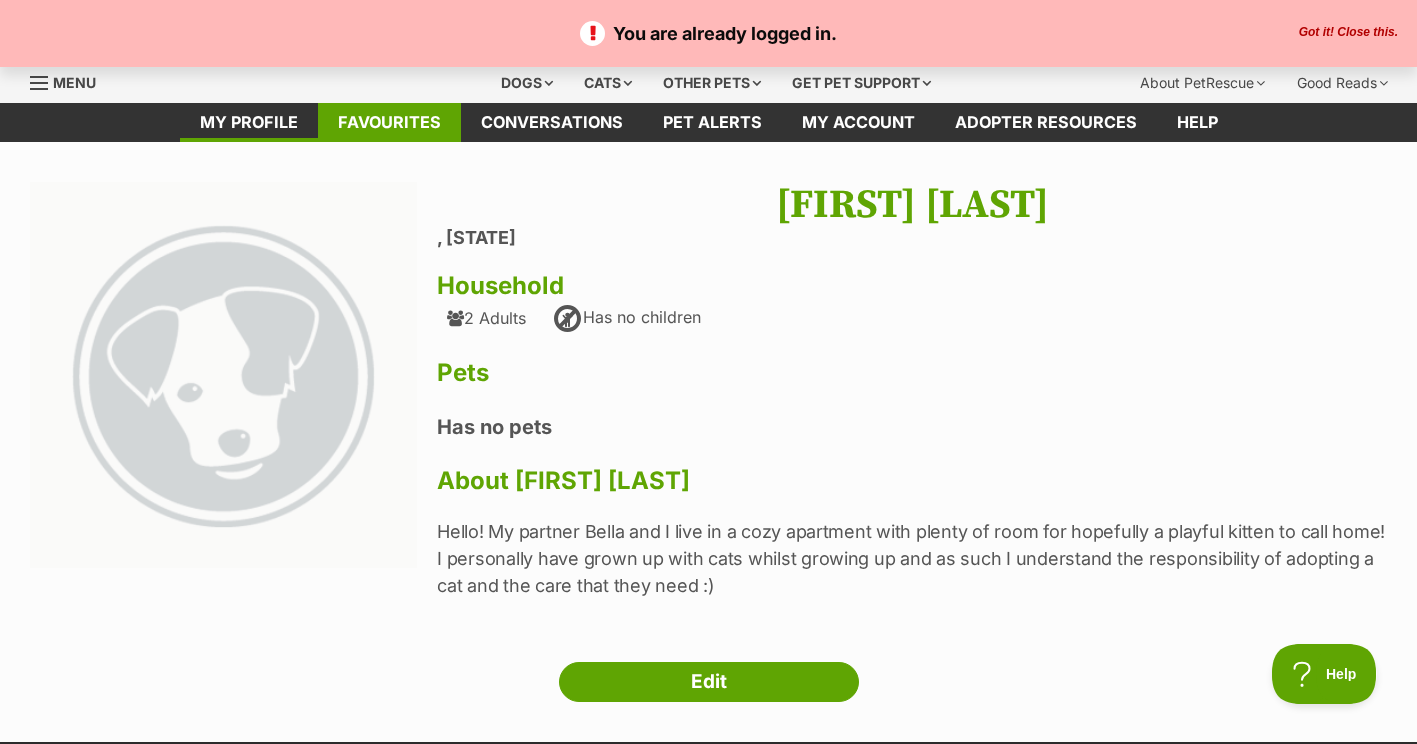 click on "Favourites" at bounding box center [389, 122] 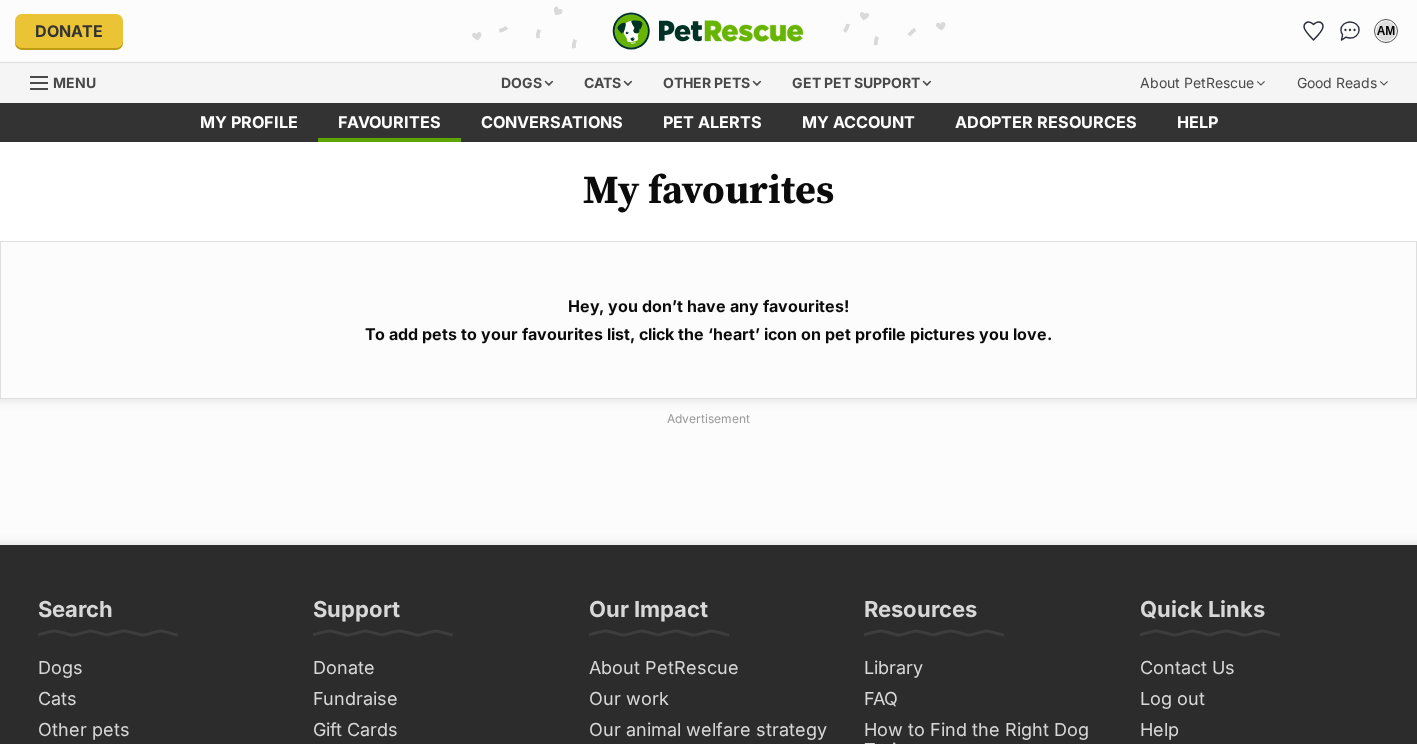 scroll, scrollTop: 0, scrollLeft: 0, axis: both 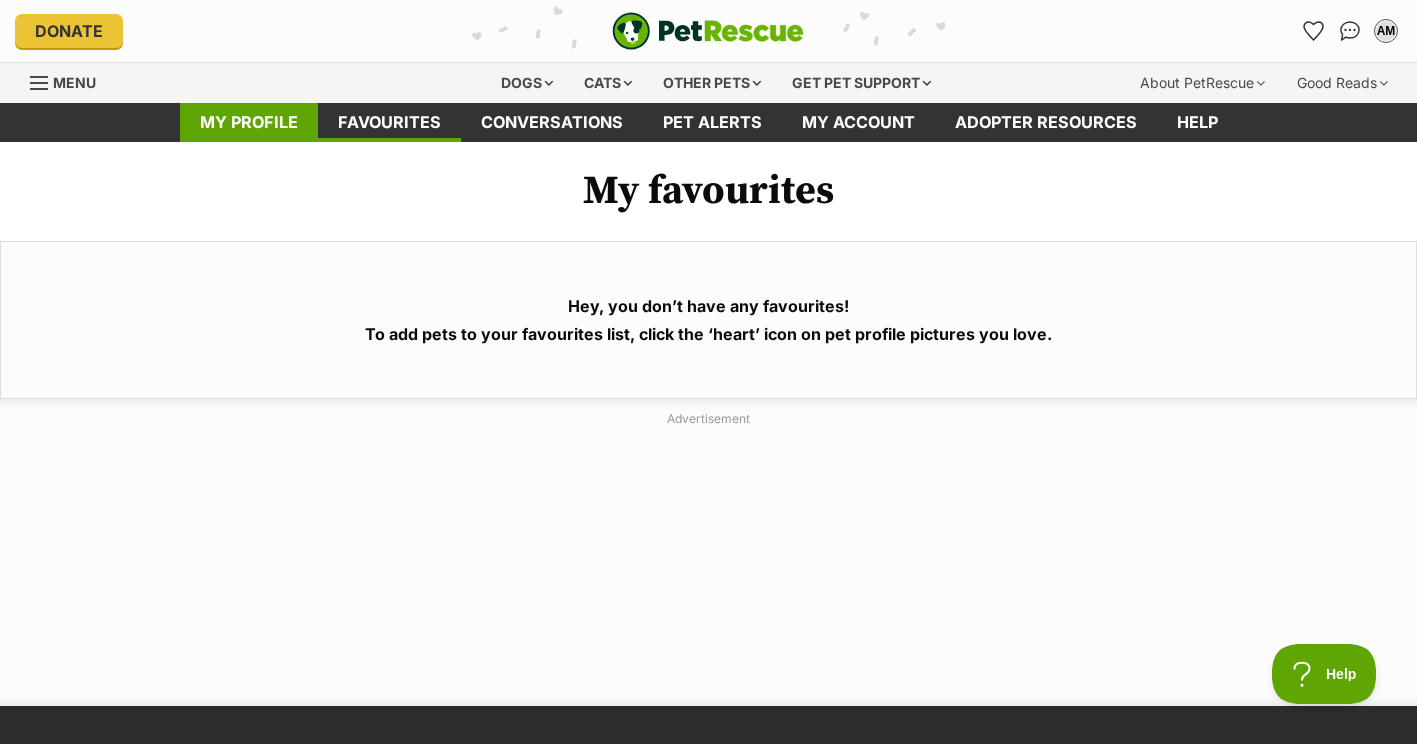 click on "My profile" at bounding box center (249, 122) 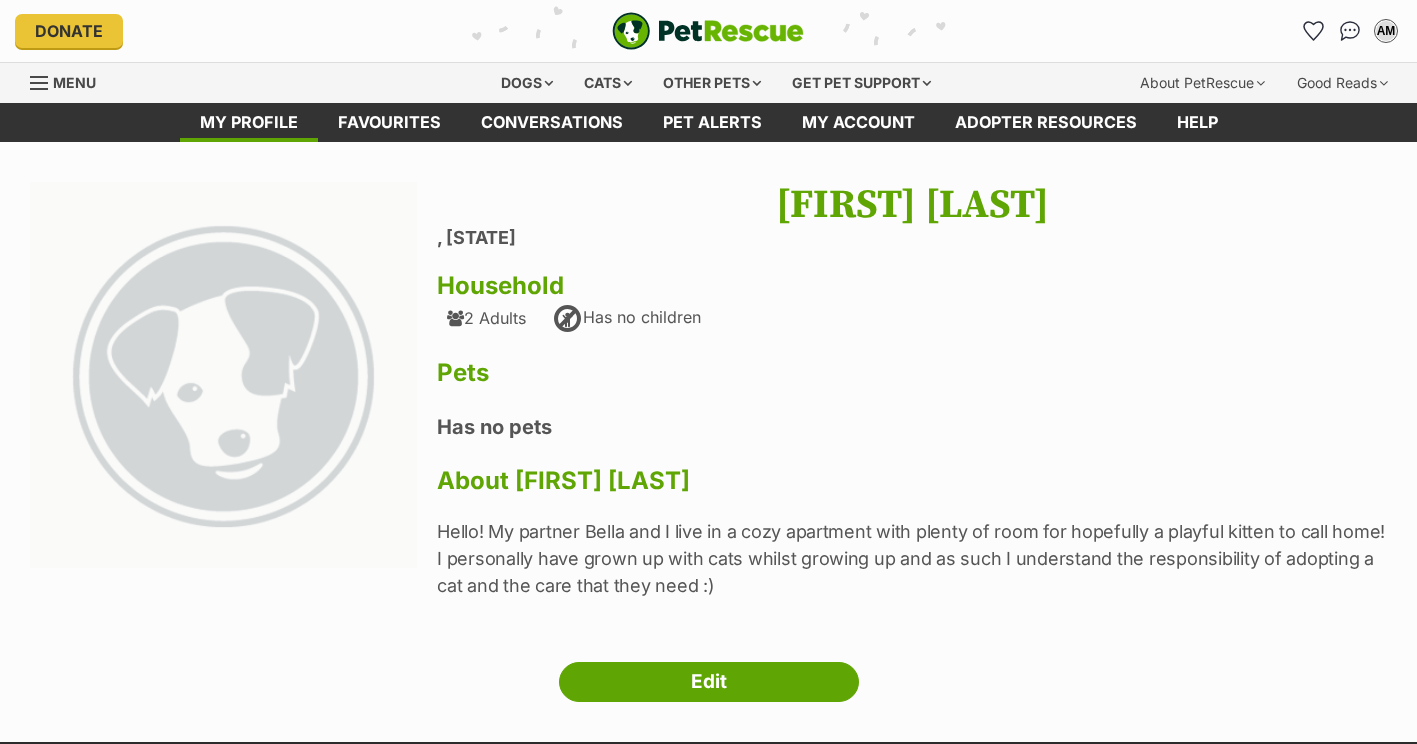 scroll, scrollTop: 0, scrollLeft: 0, axis: both 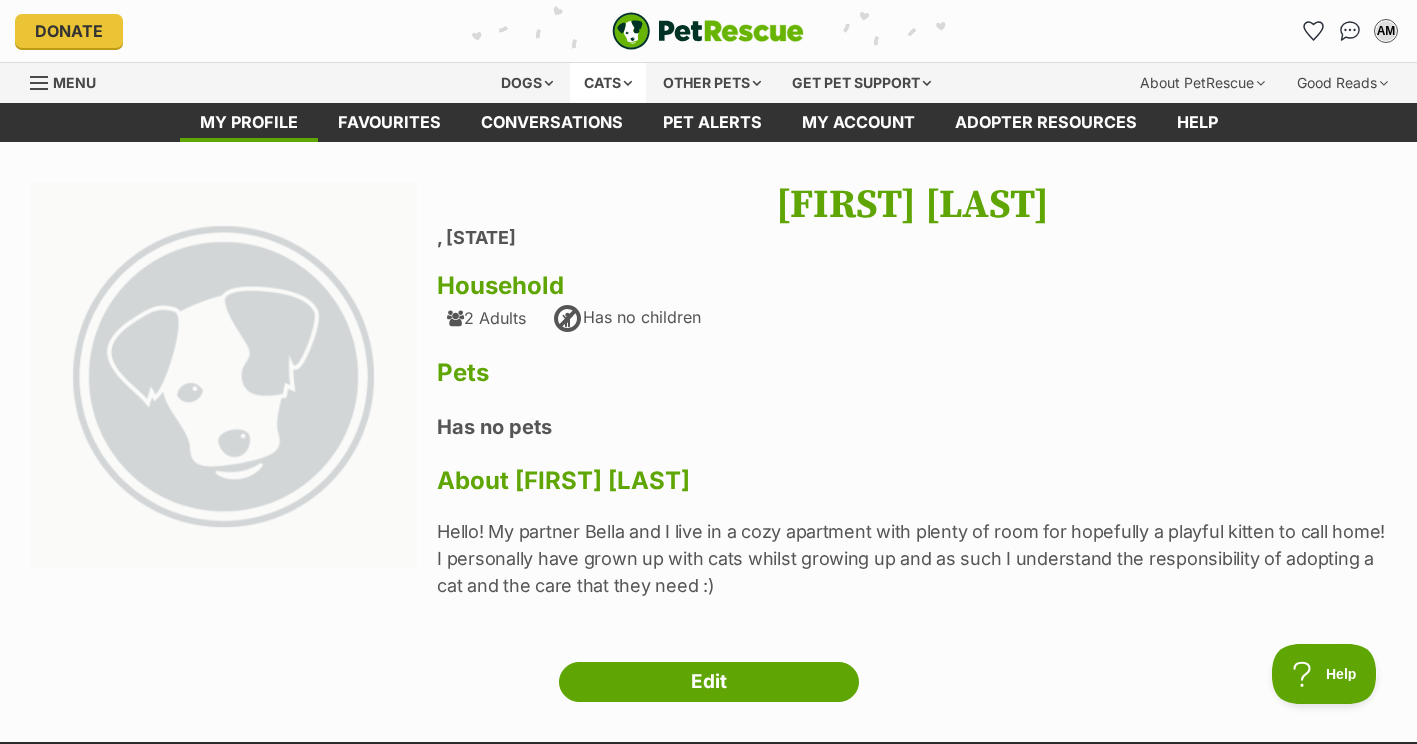 click on "Cats" at bounding box center [608, 83] 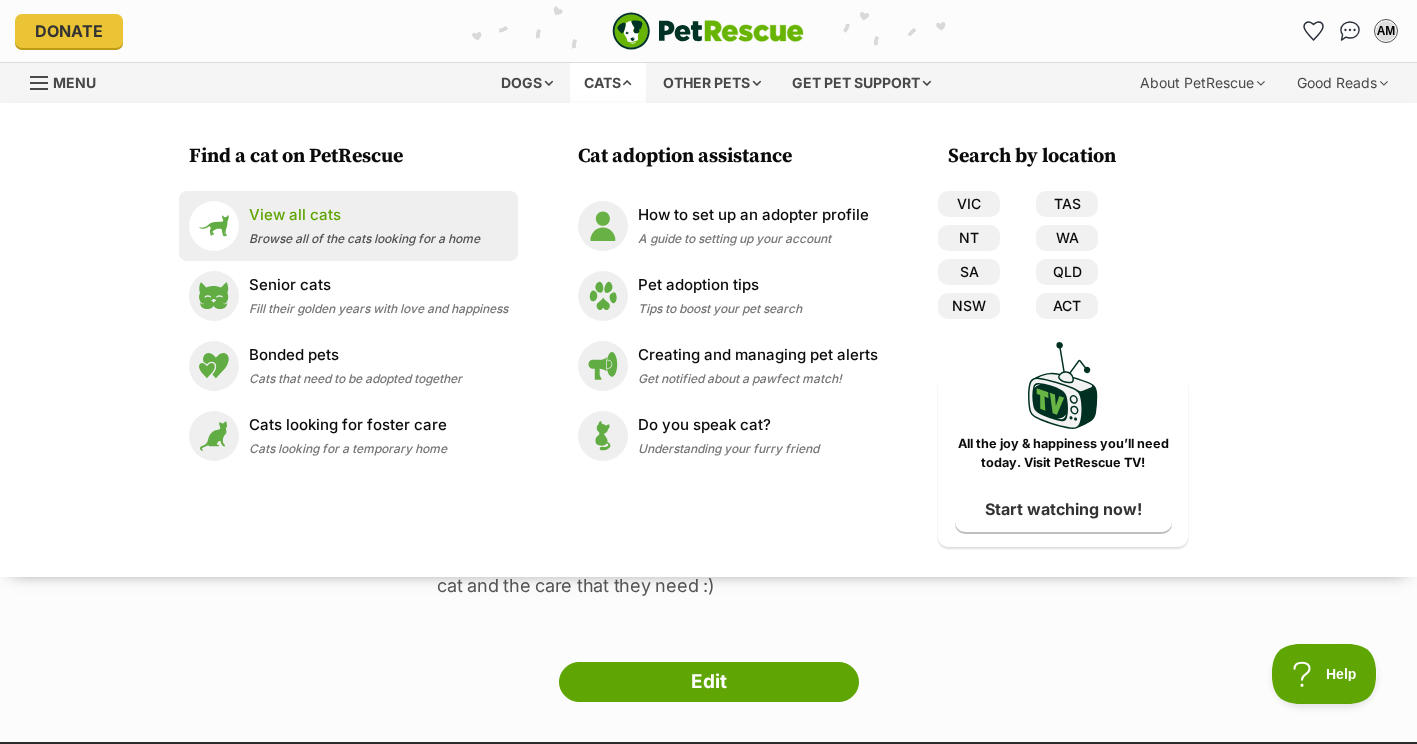 click on "View all cats
Browse all of the cats looking for a home" at bounding box center (348, 226) 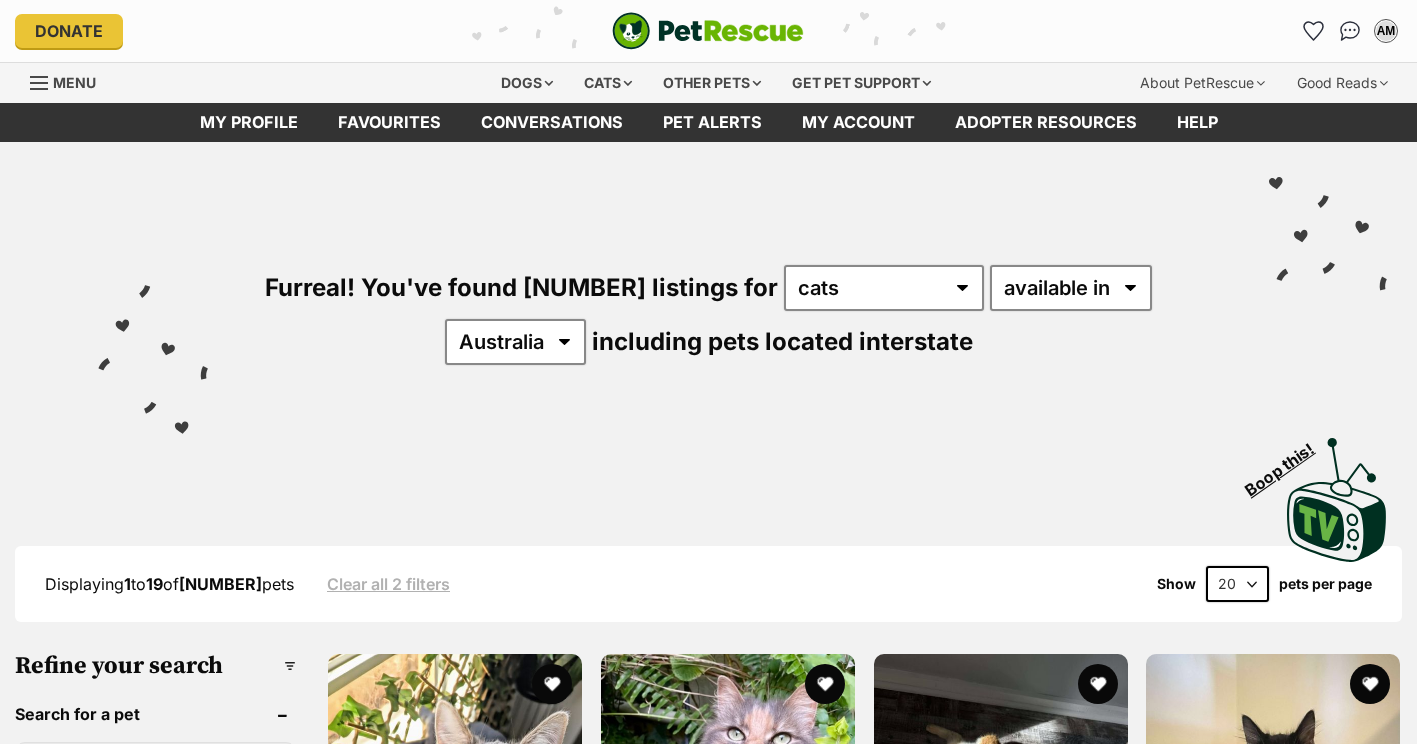 scroll, scrollTop: 0, scrollLeft: 0, axis: both 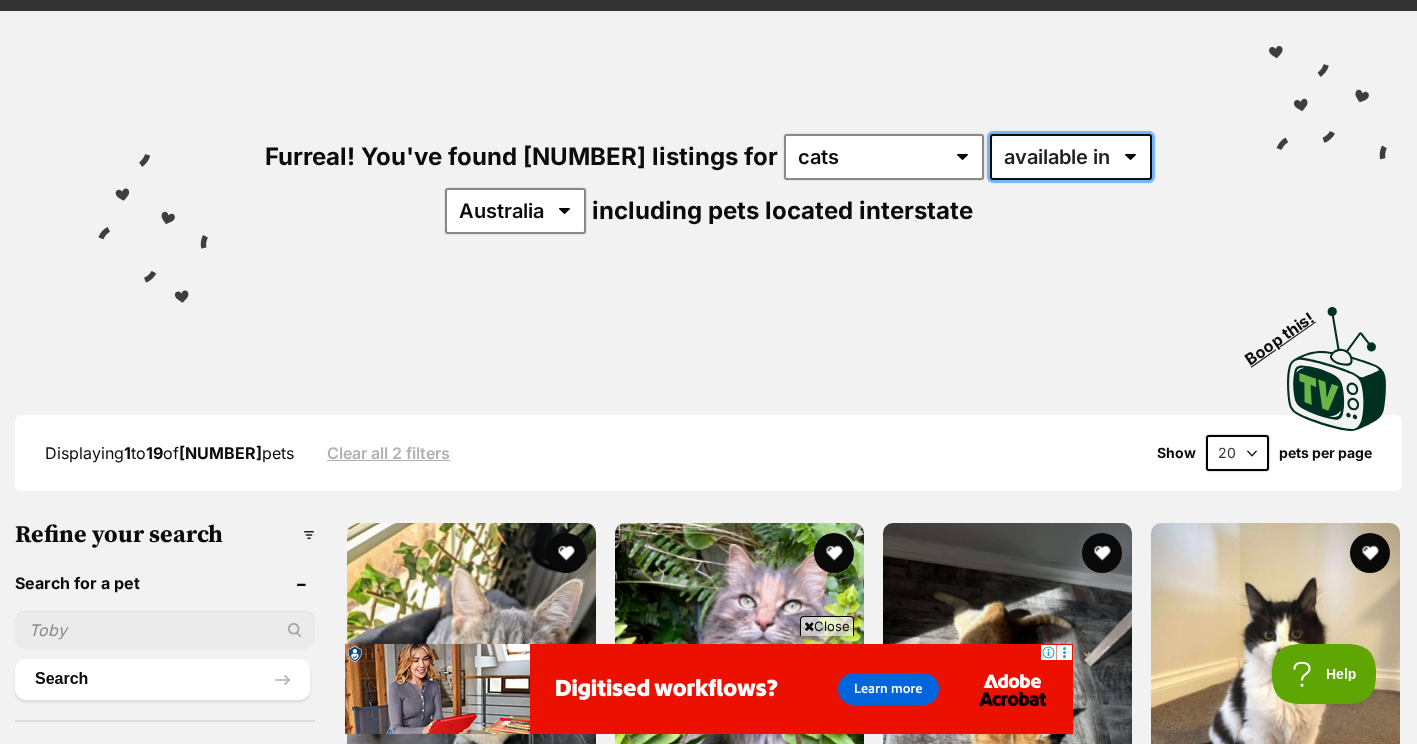 click on "available in
located in" at bounding box center (1071, 157) 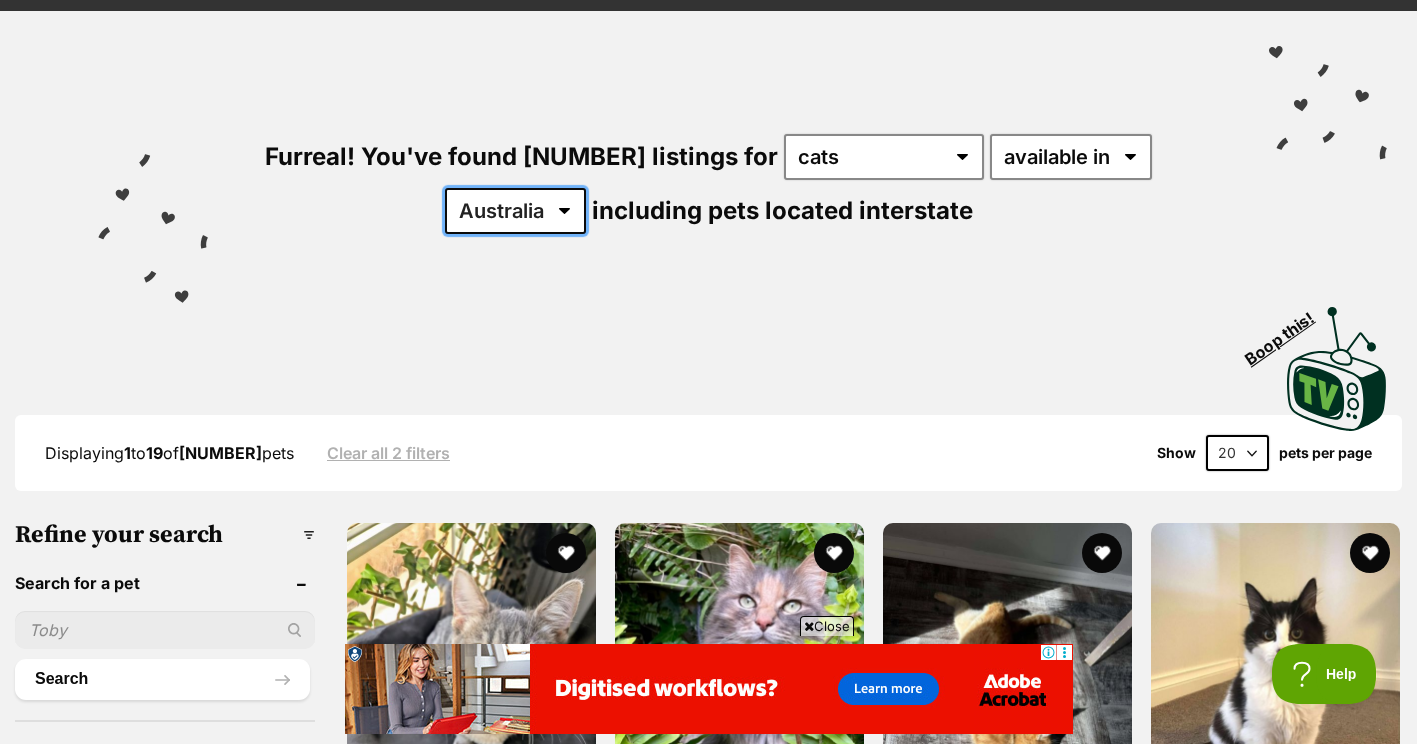 click on "Australia
ACT
NSW
NT
QLD
SA
TAS
VIC
WA" at bounding box center [515, 211] 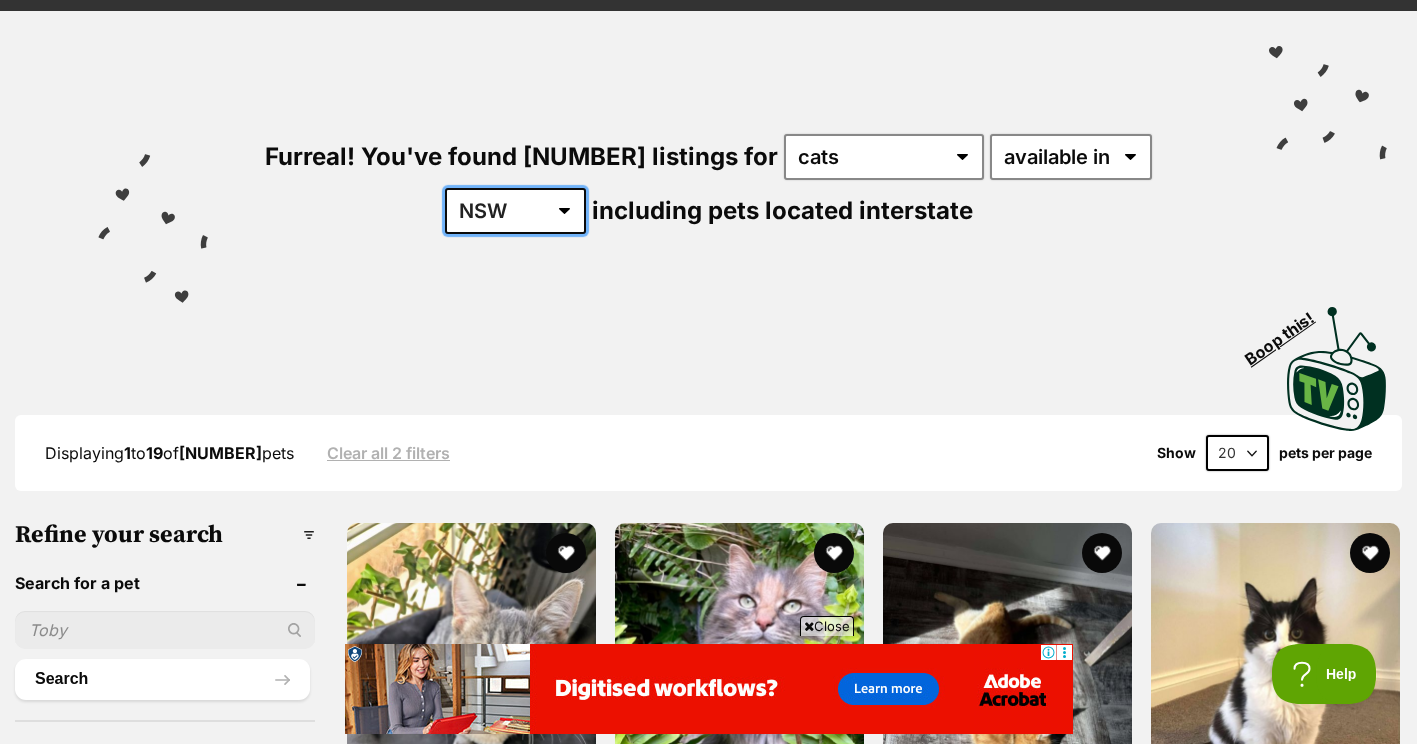 click on "Australia
ACT
NSW
NT
QLD
SA
TAS
VIC
WA" at bounding box center [515, 211] 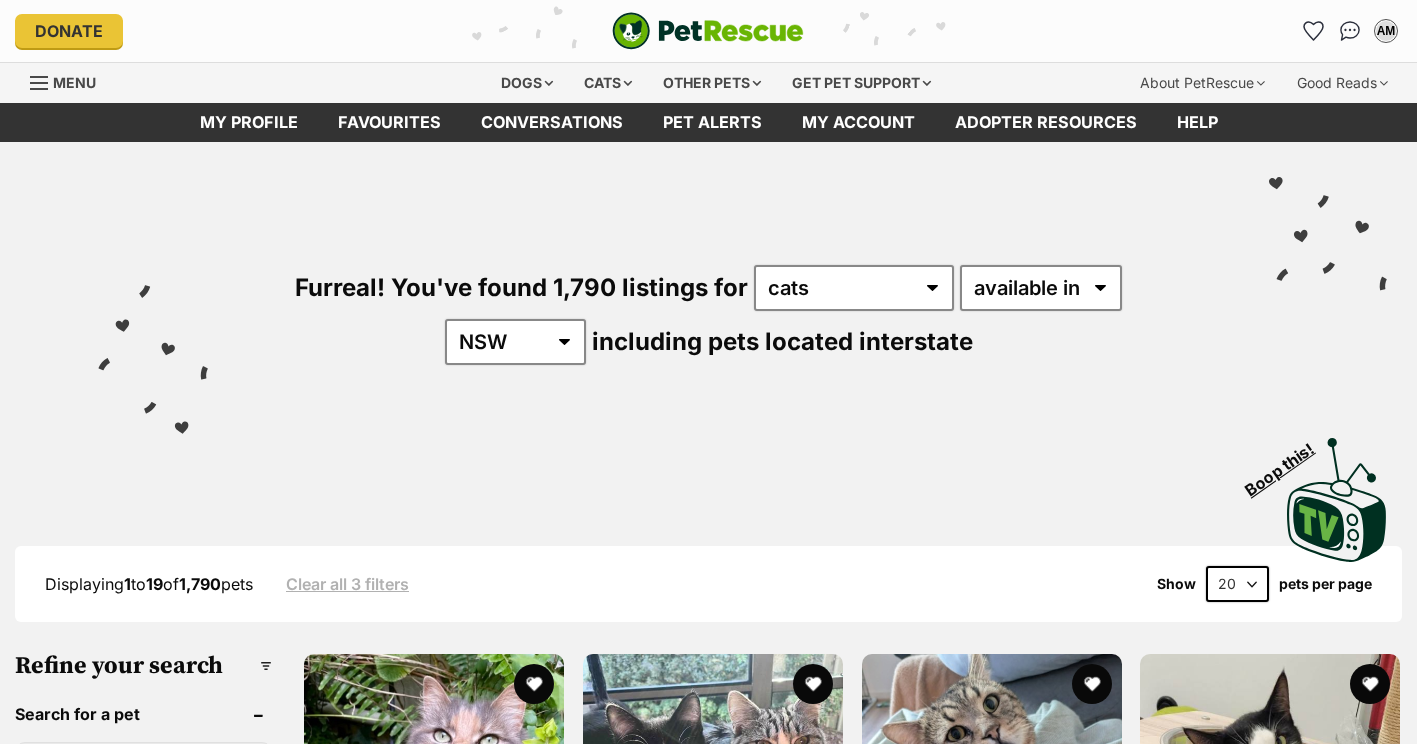 scroll, scrollTop: 0, scrollLeft: 0, axis: both 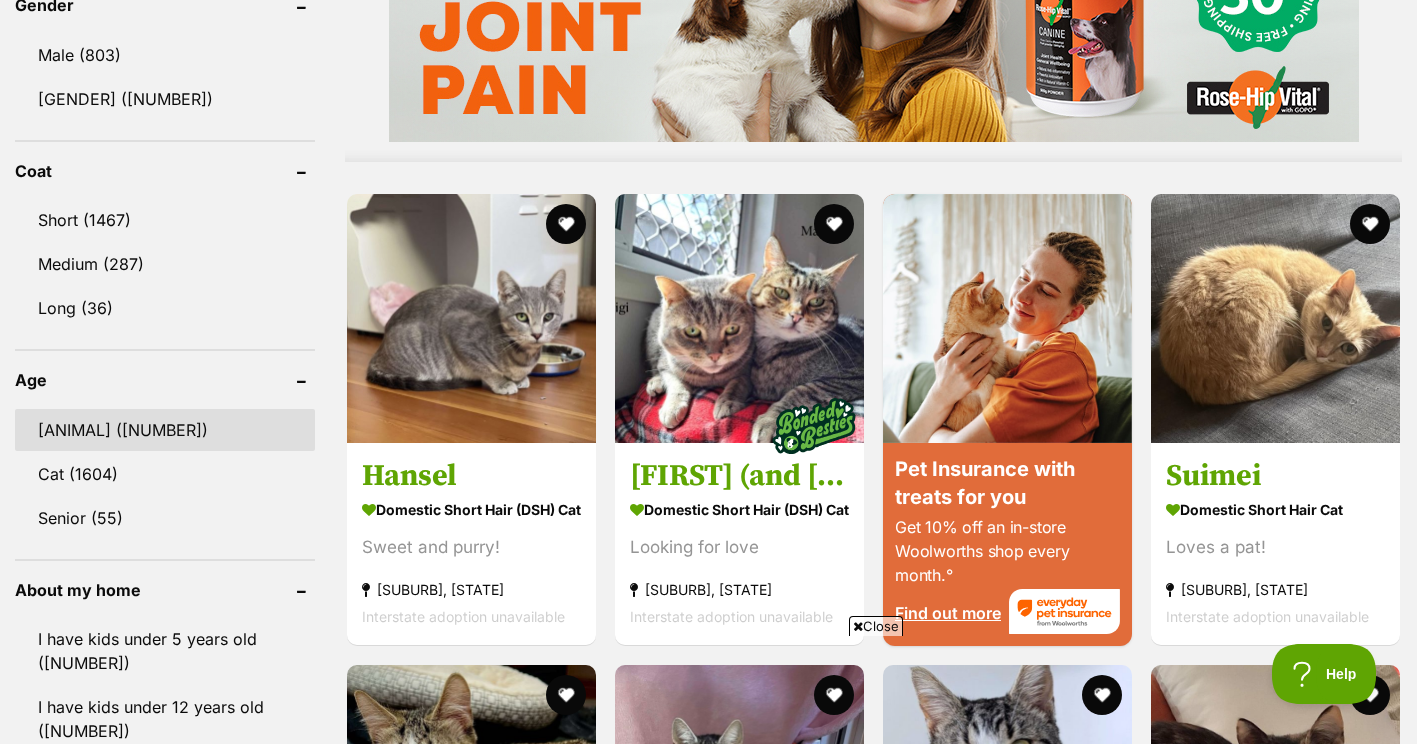 click on "[ANIMAL] ([NUMBER])" at bounding box center [165, 430] 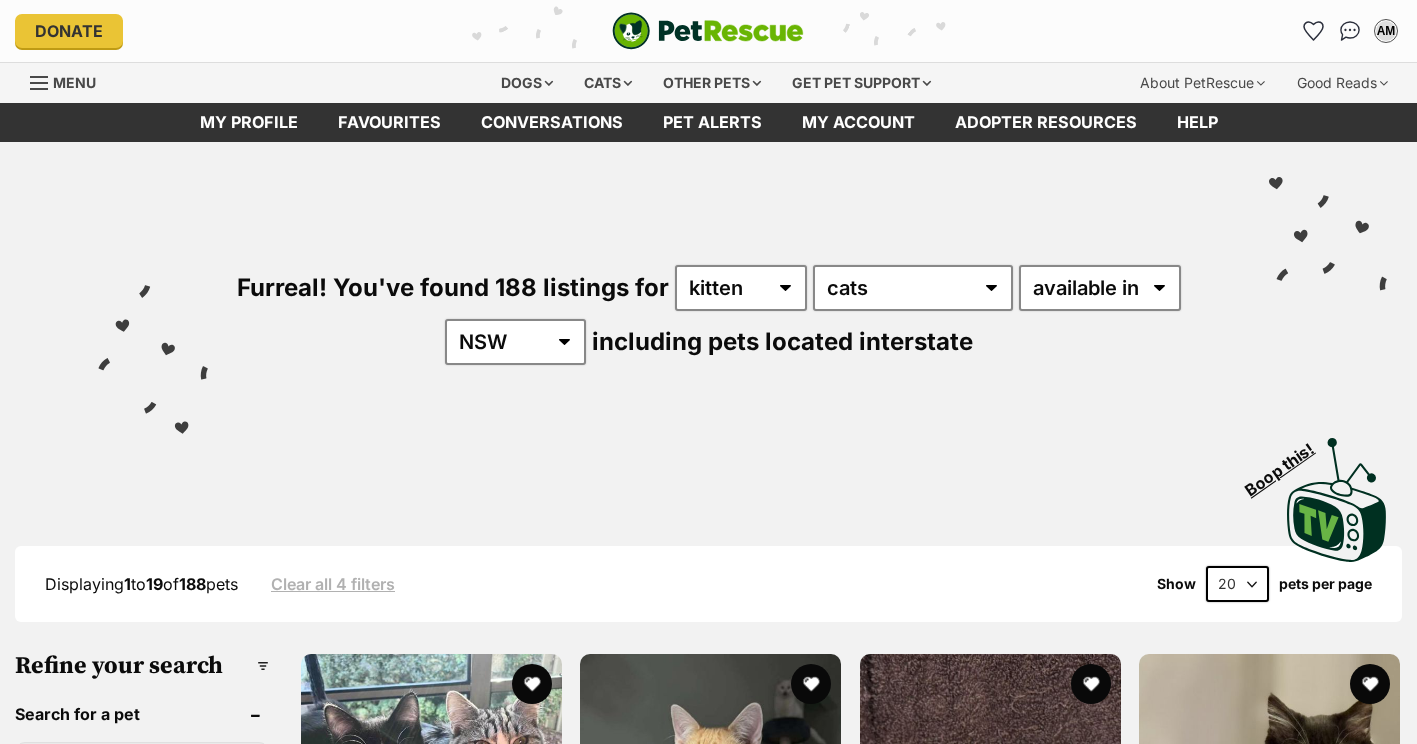 scroll, scrollTop: 0, scrollLeft: 0, axis: both 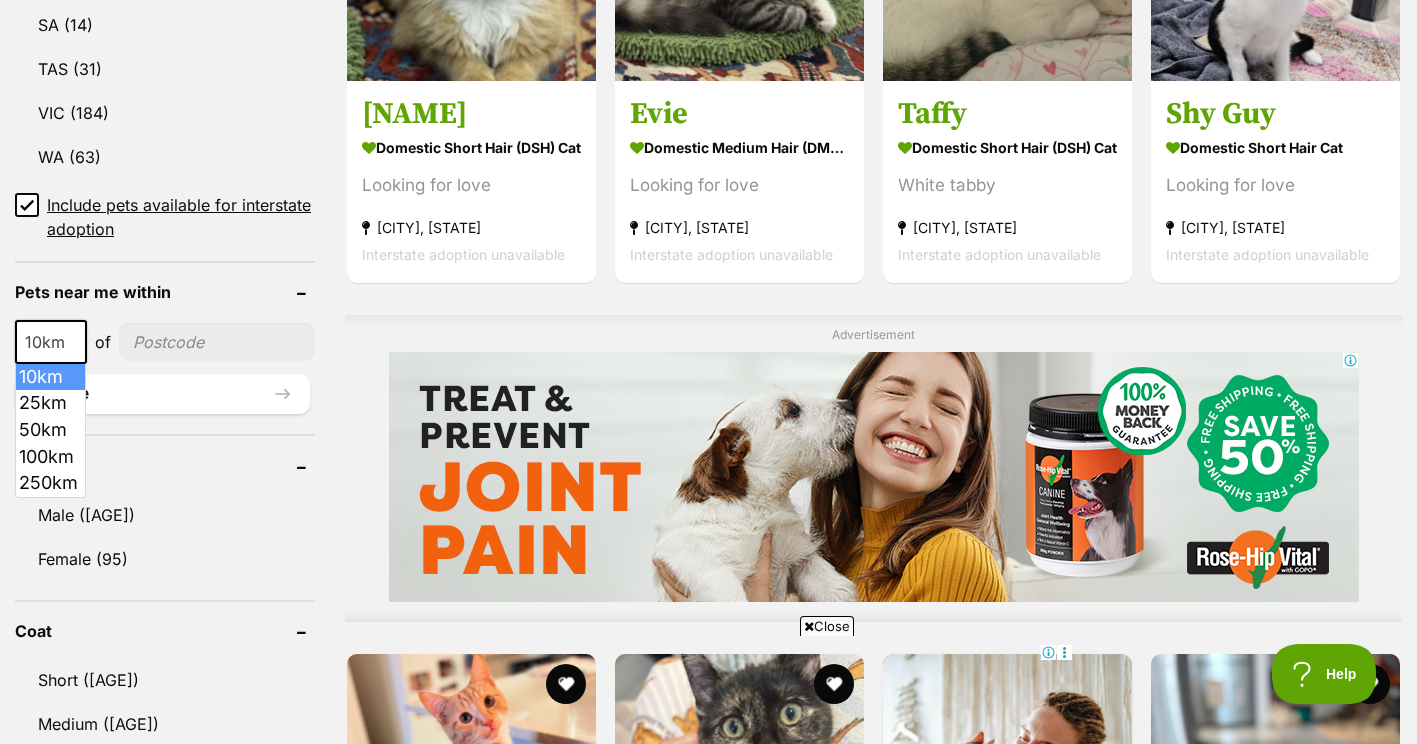 click at bounding box center [76, 342] 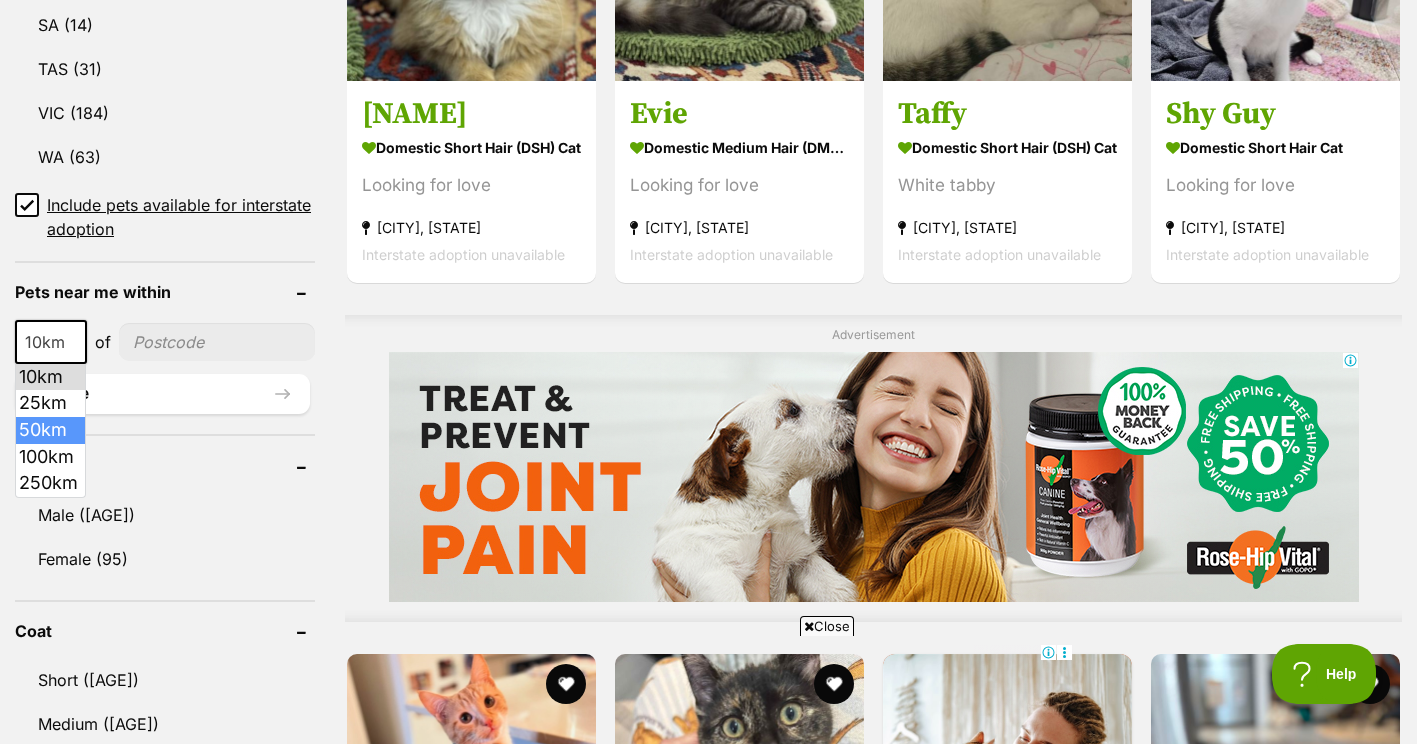 select on "50" 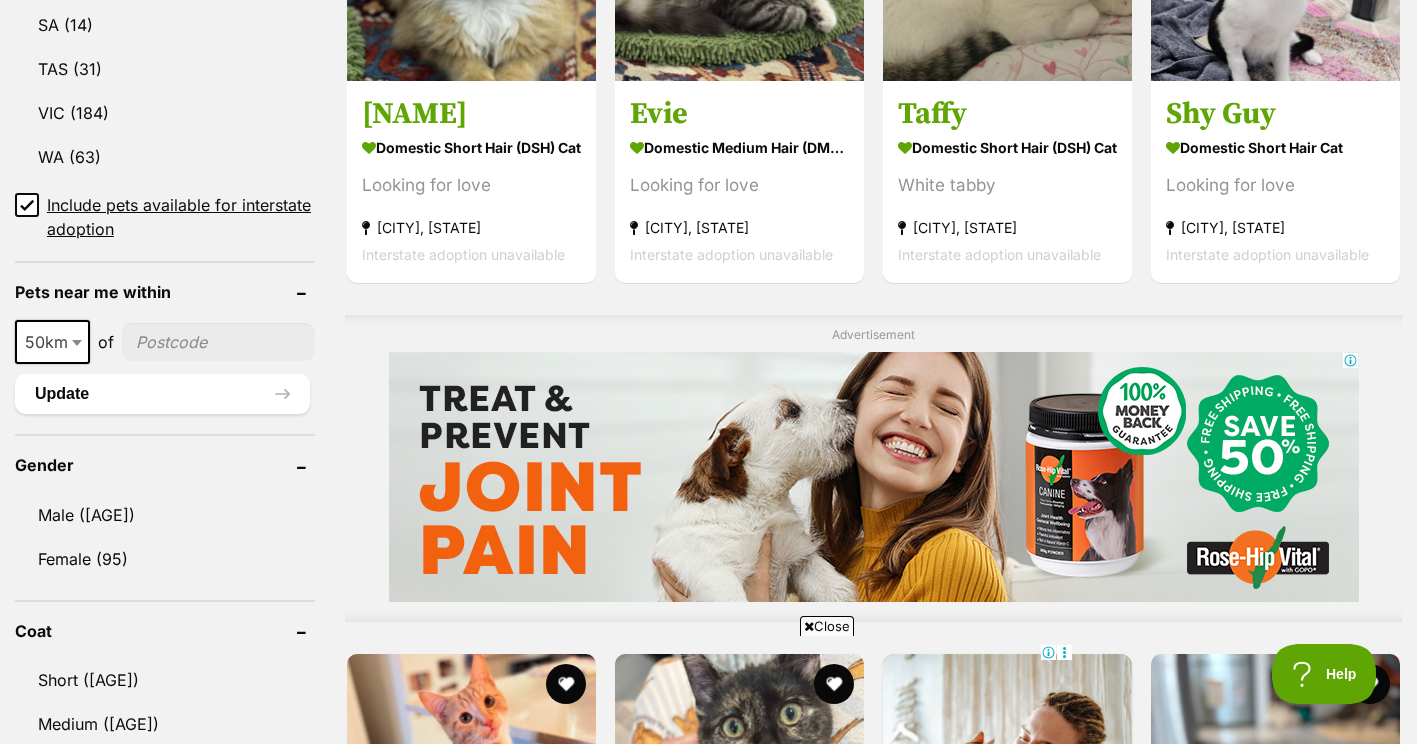click at bounding box center [218, 342] 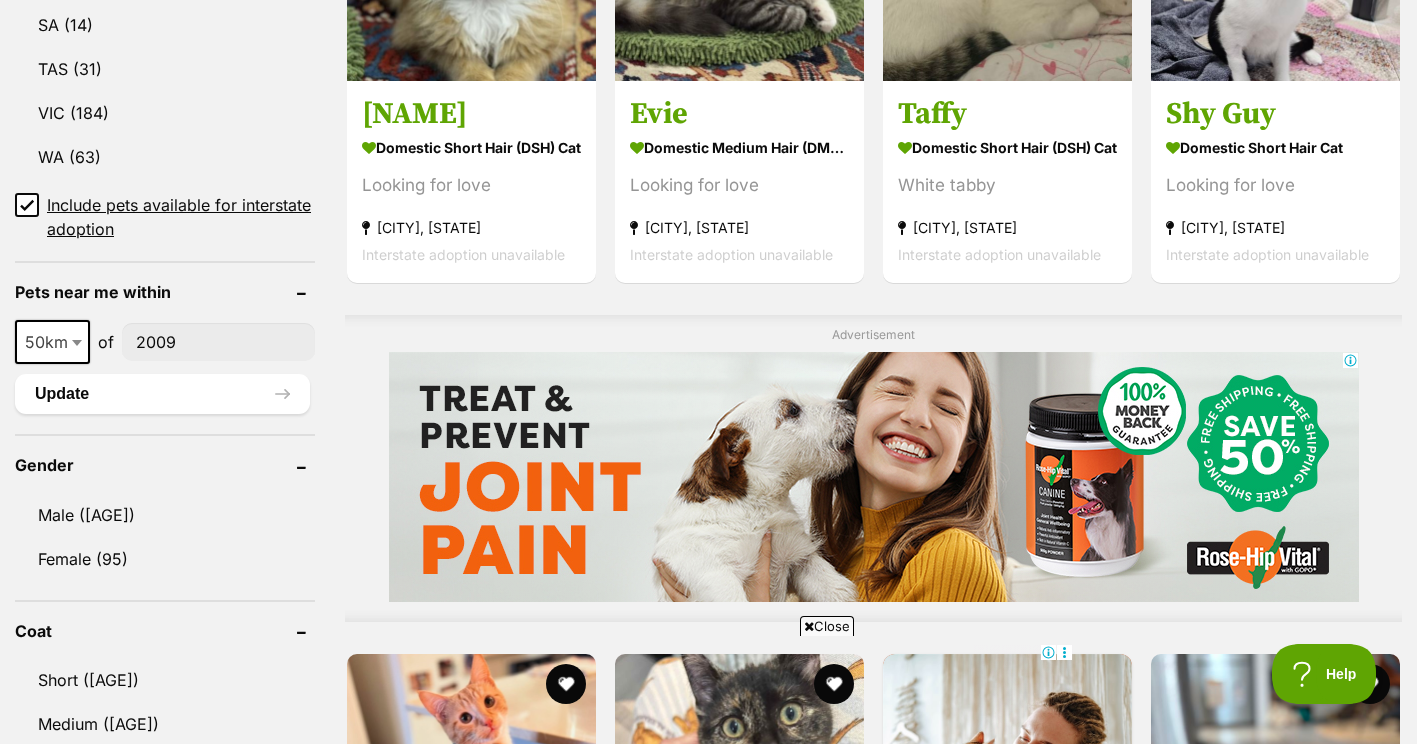 click on "2009" at bounding box center [218, 342] 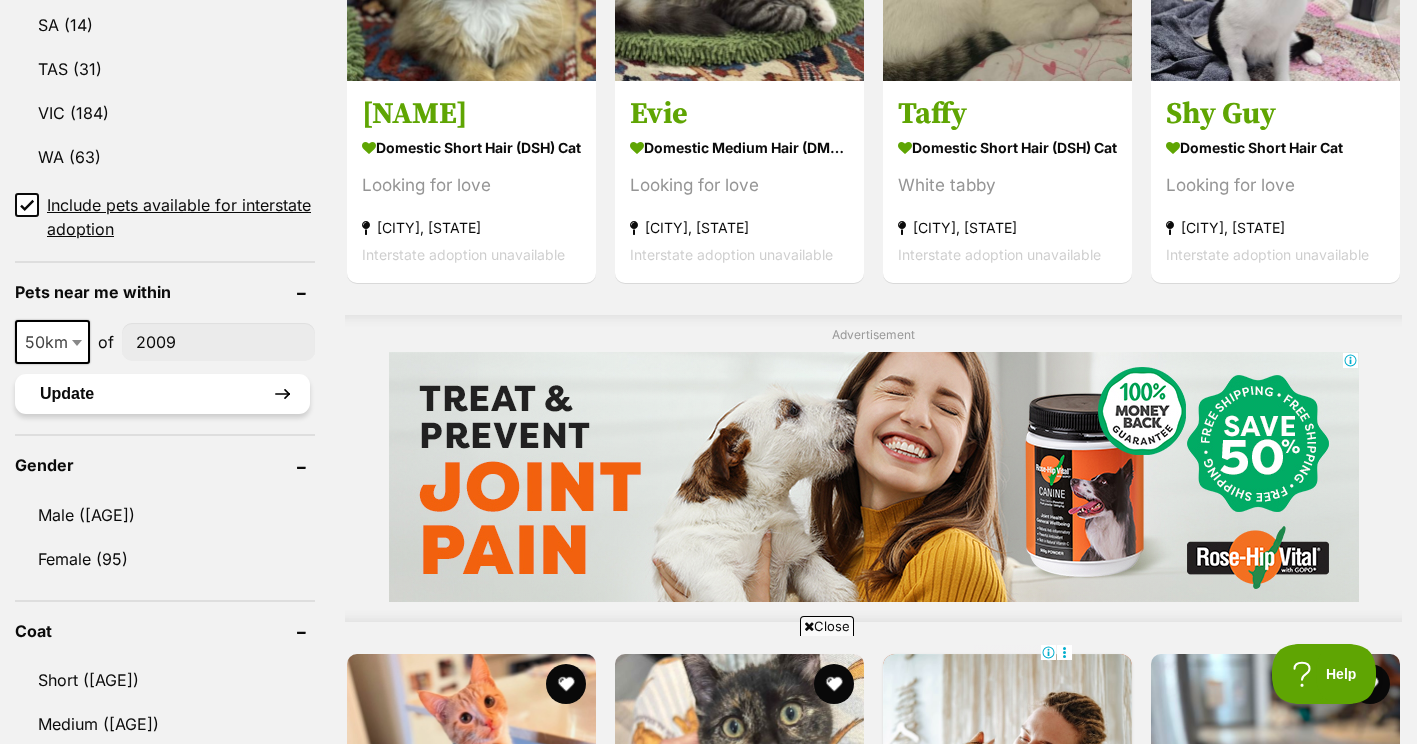 type on "2009" 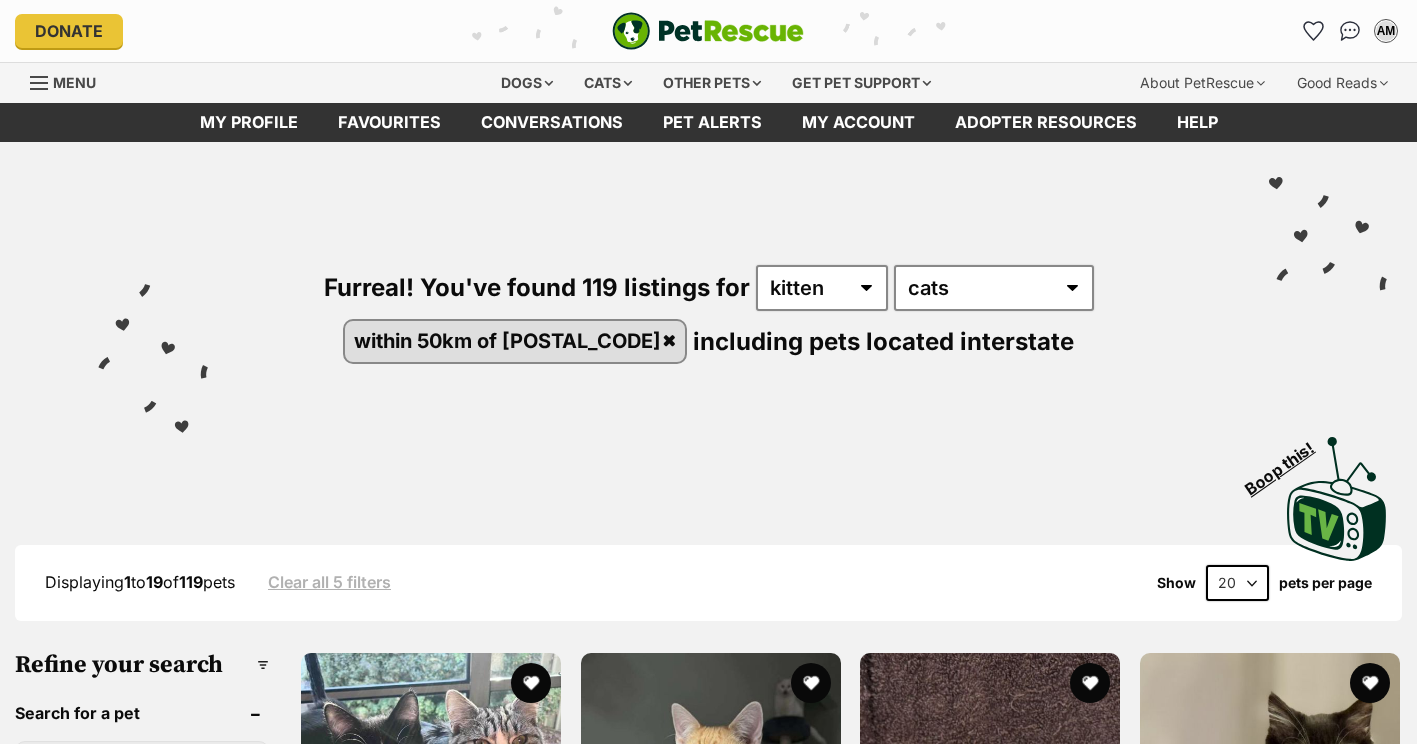 scroll, scrollTop: 0, scrollLeft: 0, axis: both 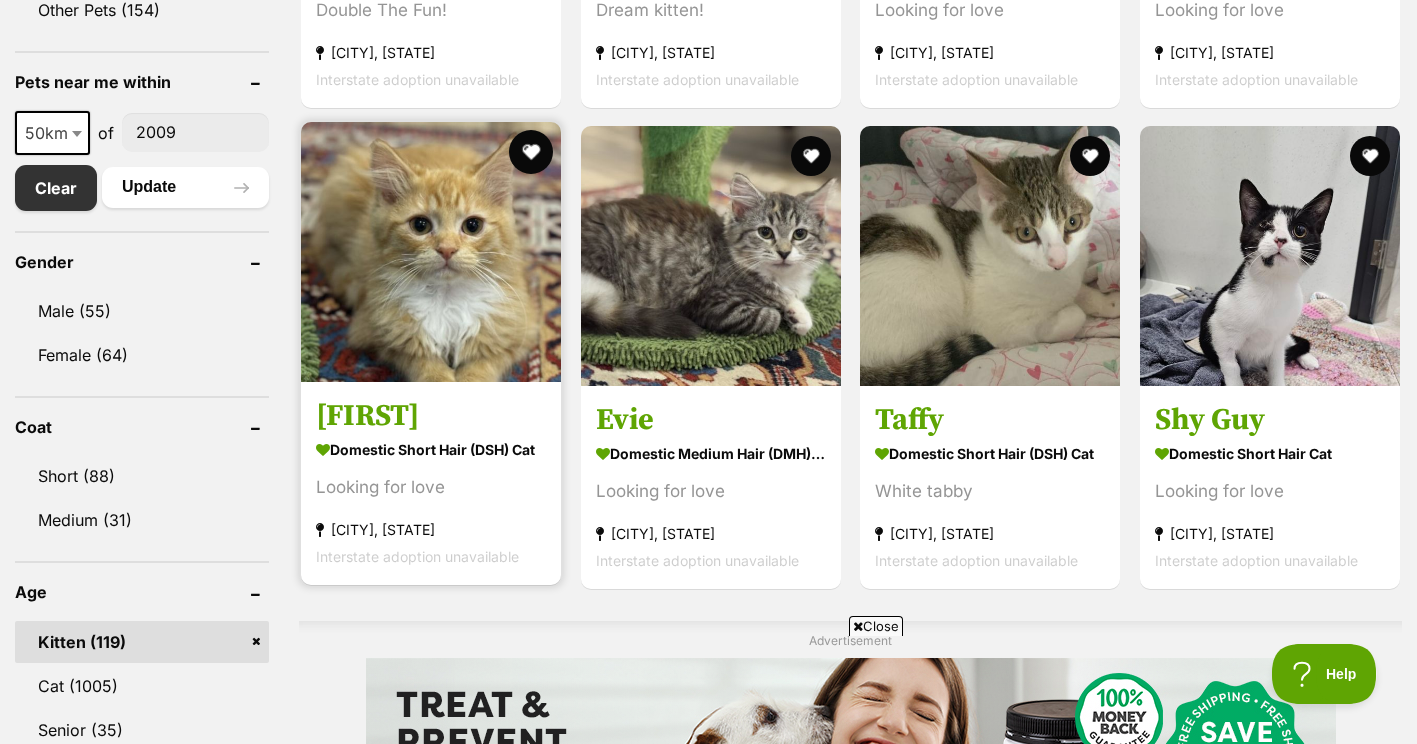 click at bounding box center [532, 152] 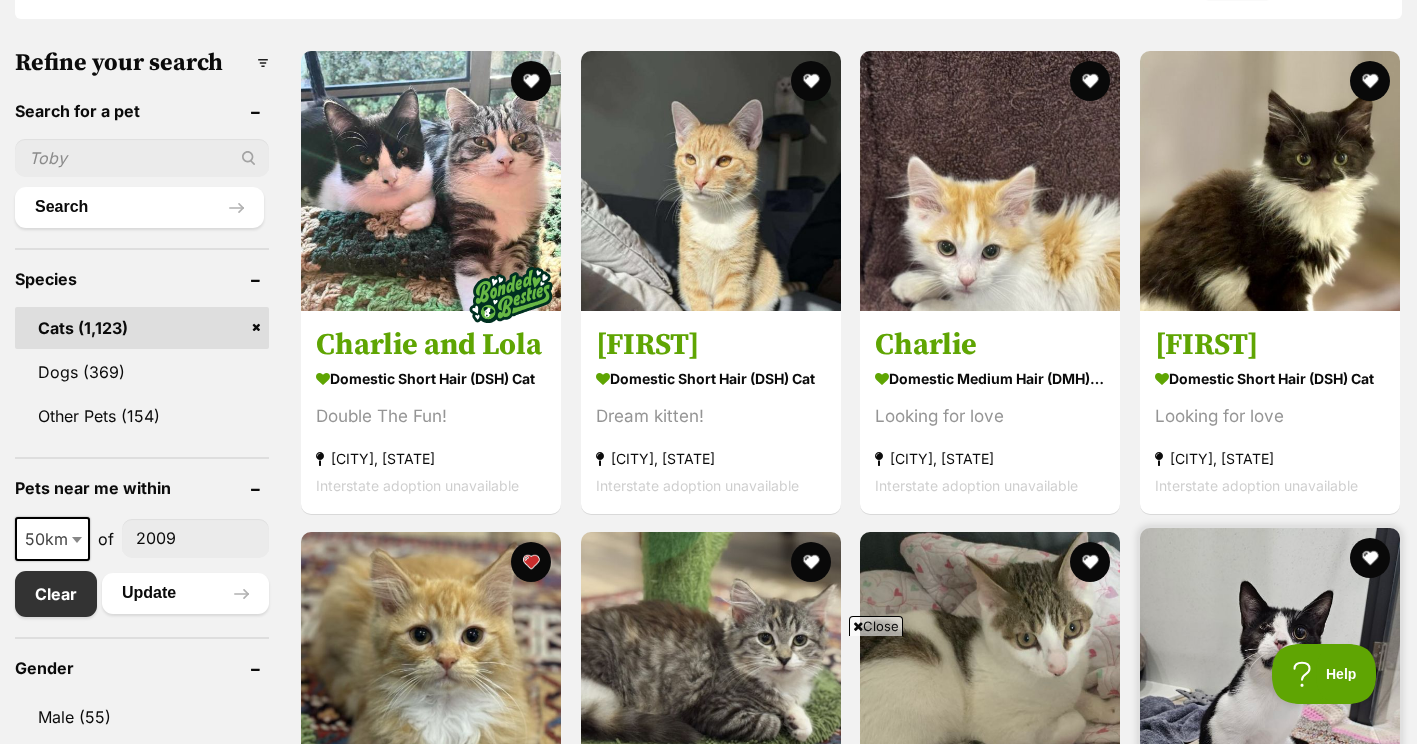 scroll, scrollTop: 601, scrollLeft: 0, axis: vertical 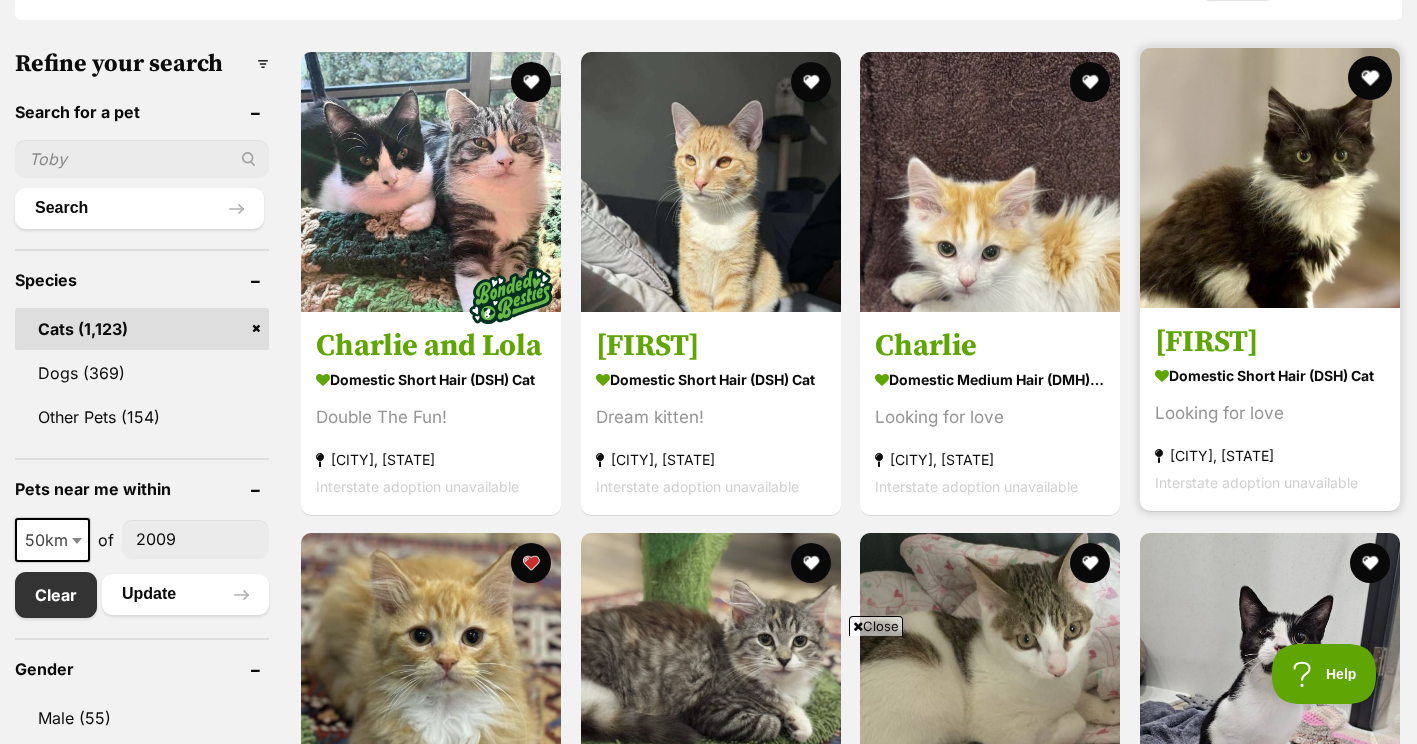click at bounding box center (1370, 78) 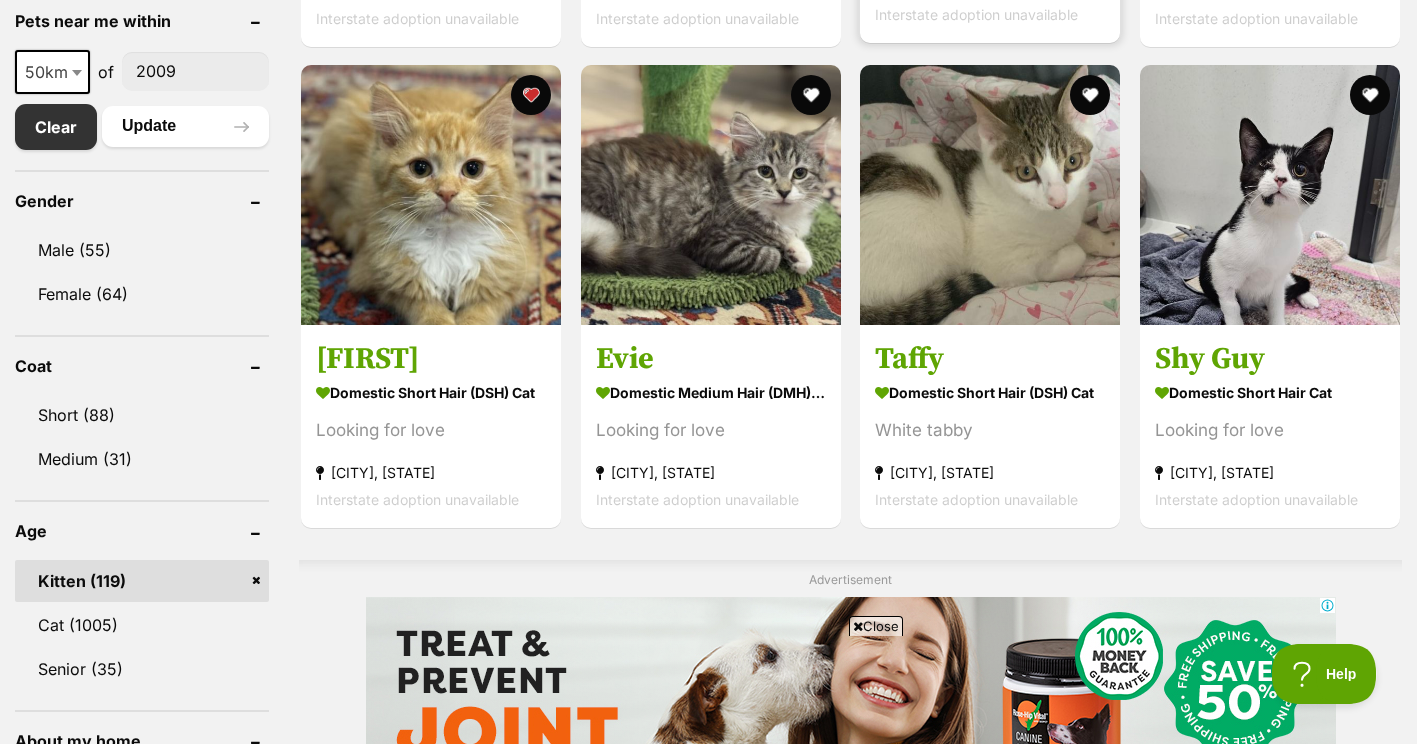 scroll, scrollTop: 1068, scrollLeft: 0, axis: vertical 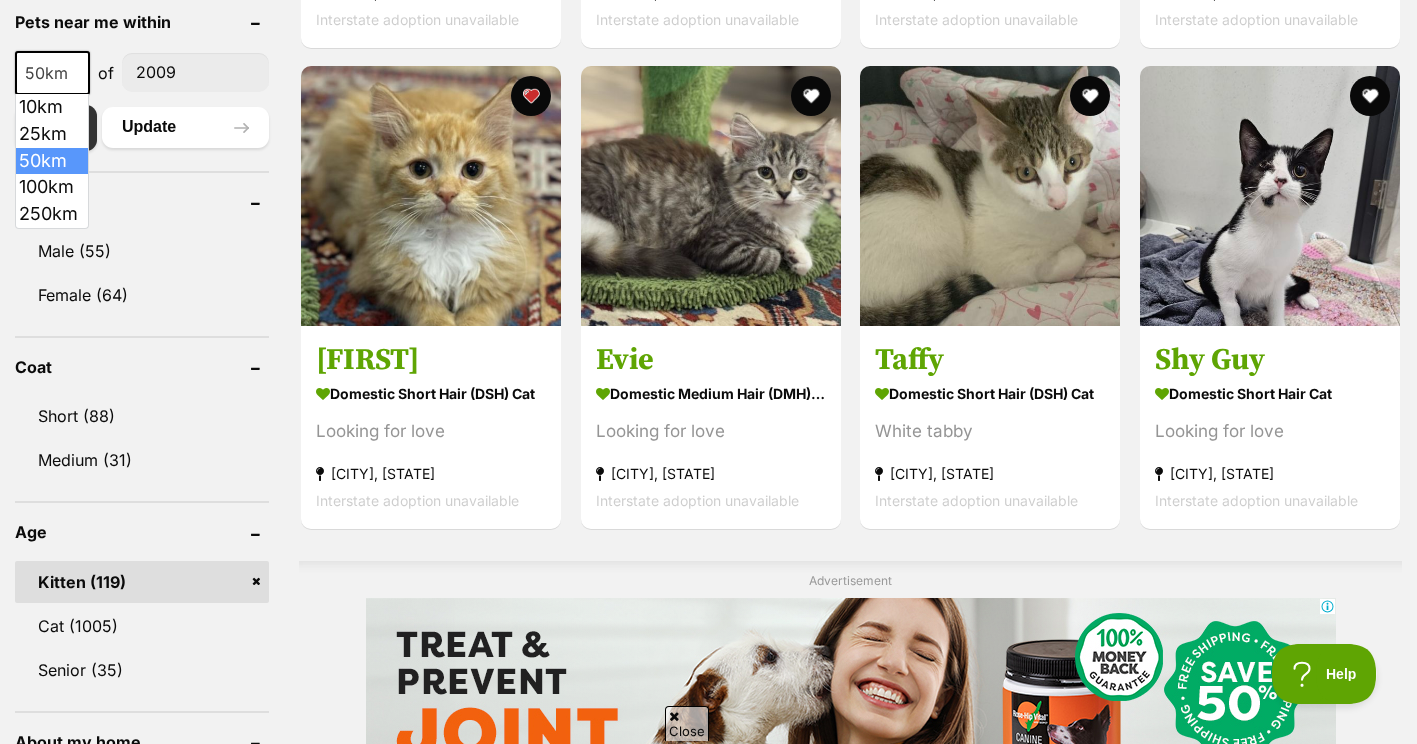 click on "50km" at bounding box center (52, 73) 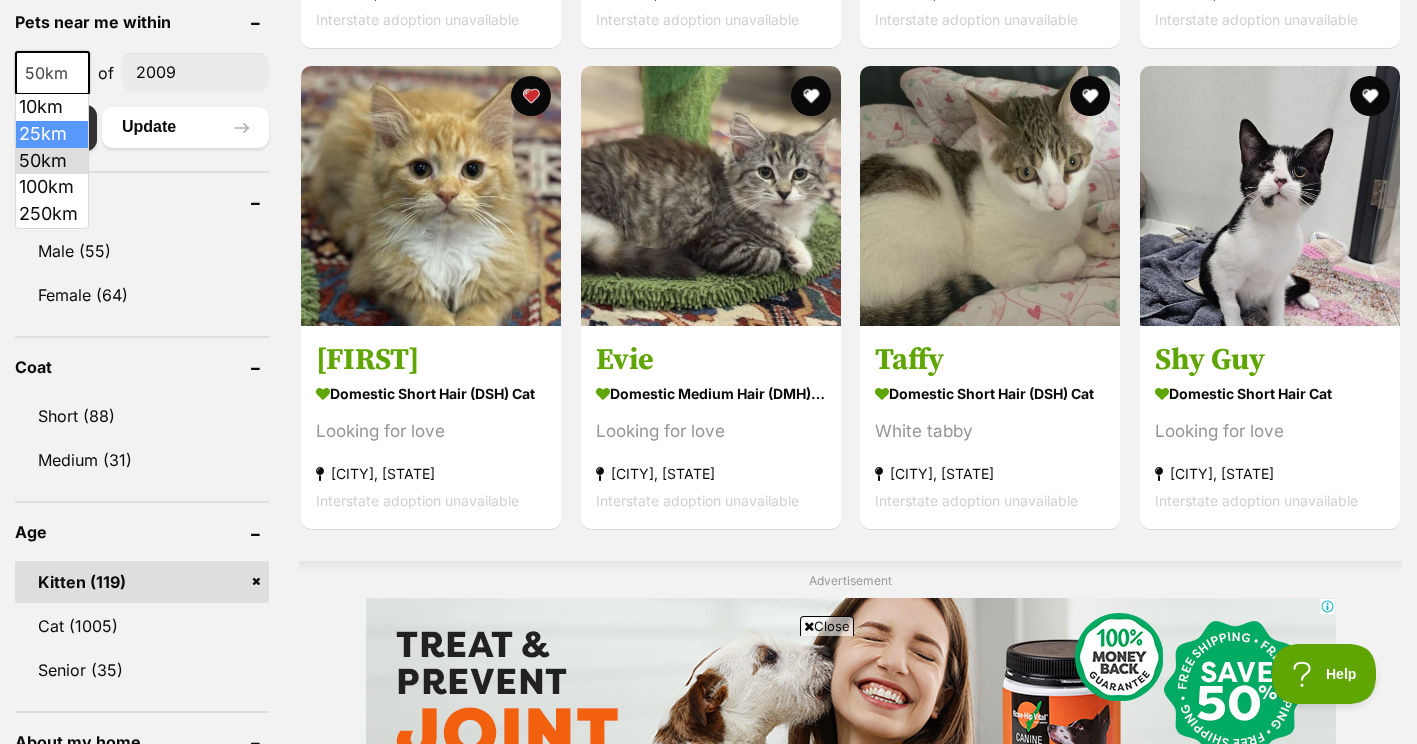 scroll, scrollTop: 0, scrollLeft: 0, axis: both 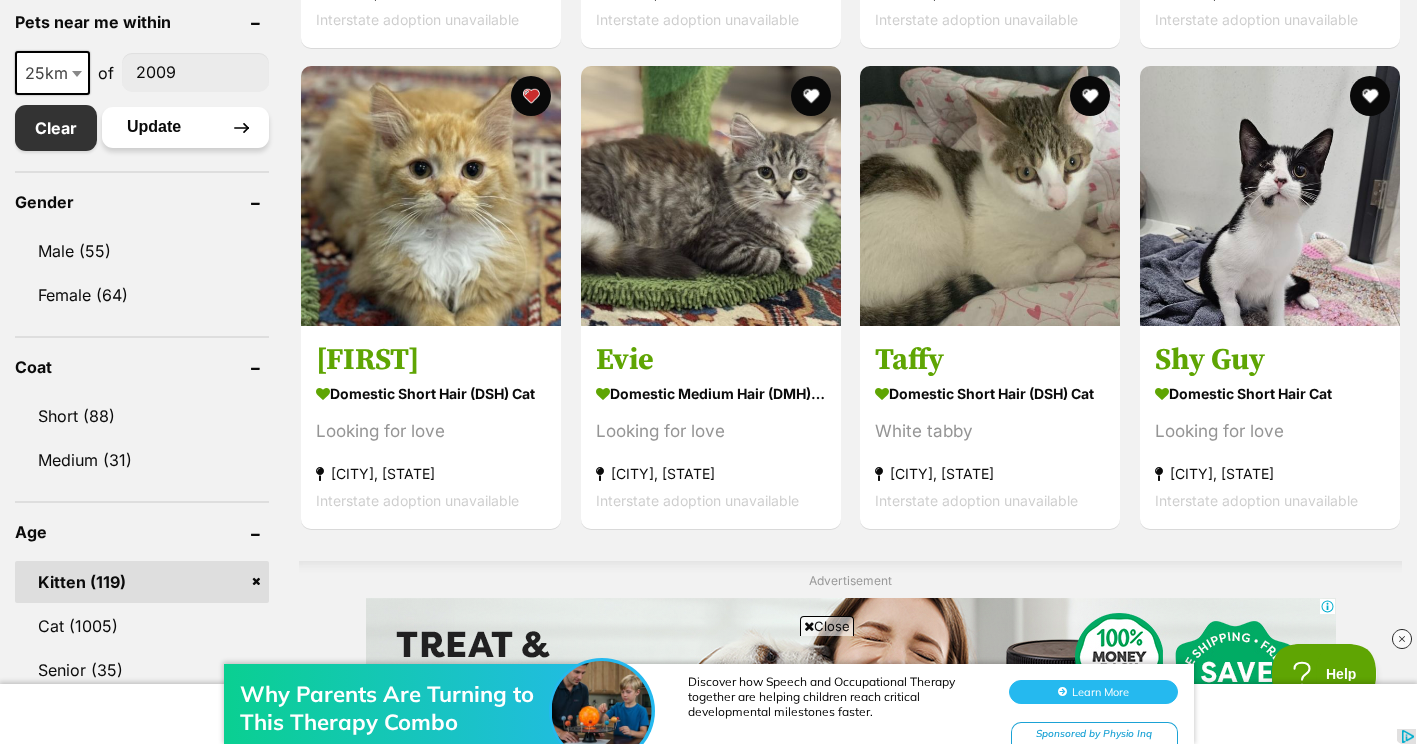 click on "Update" at bounding box center (185, 127) 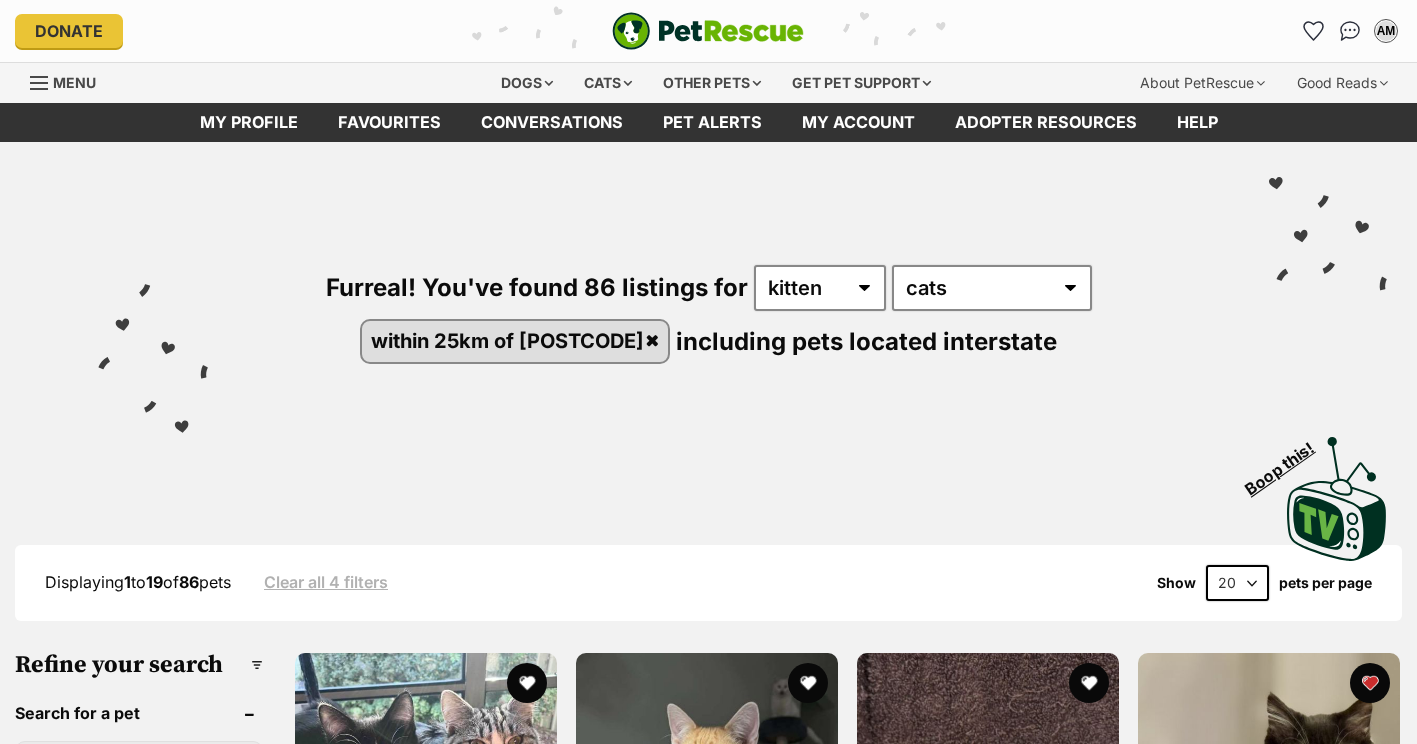 scroll, scrollTop: 0, scrollLeft: 0, axis: both 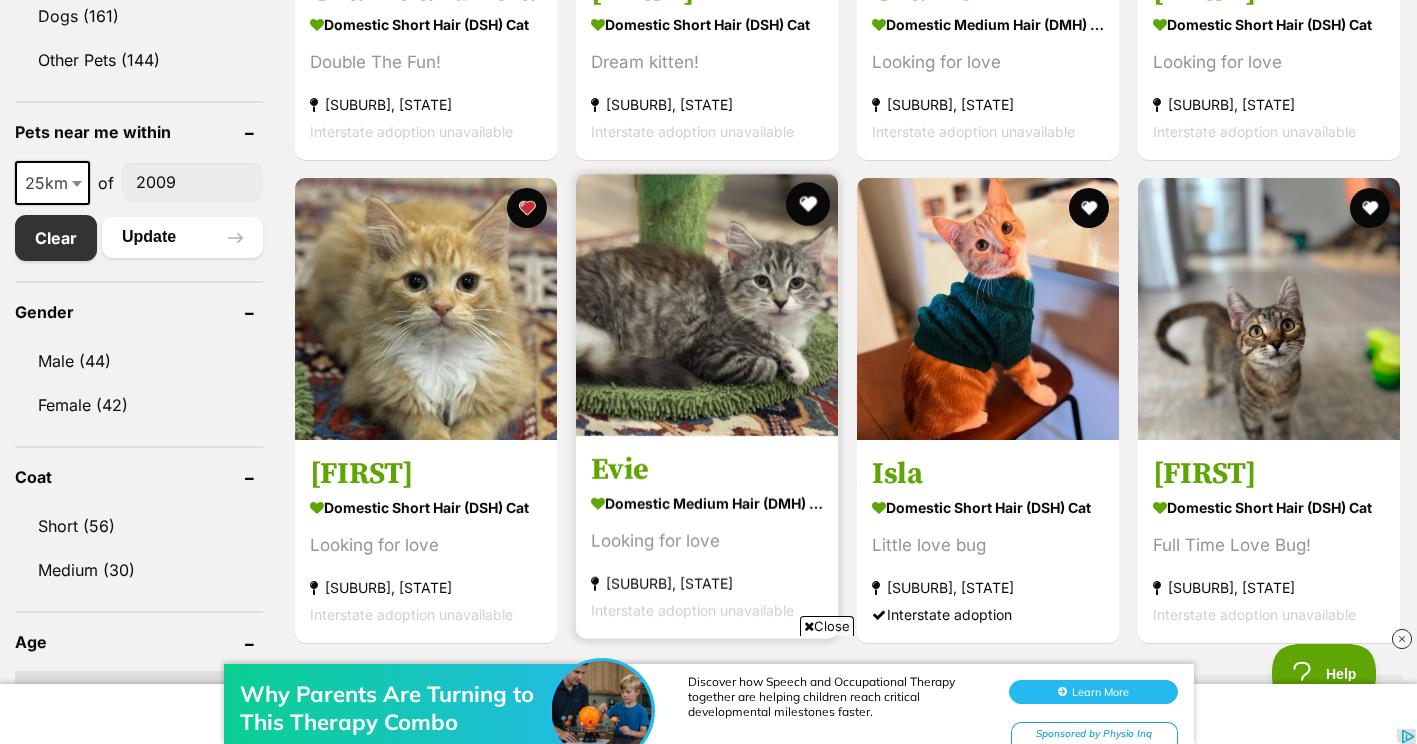 click at bounding box center (808, 204) 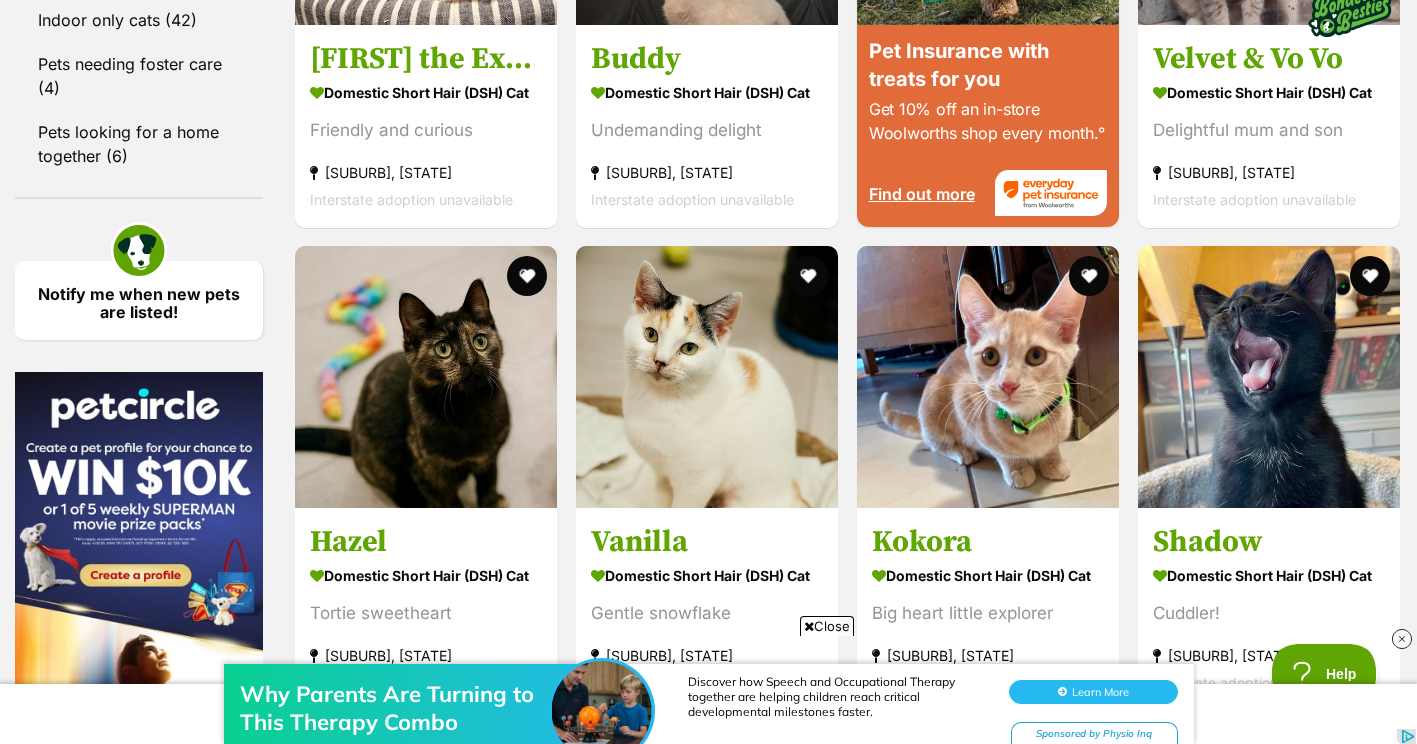 scroll, scrollTop: 2210, scrollLeft: 0, axis: vertical 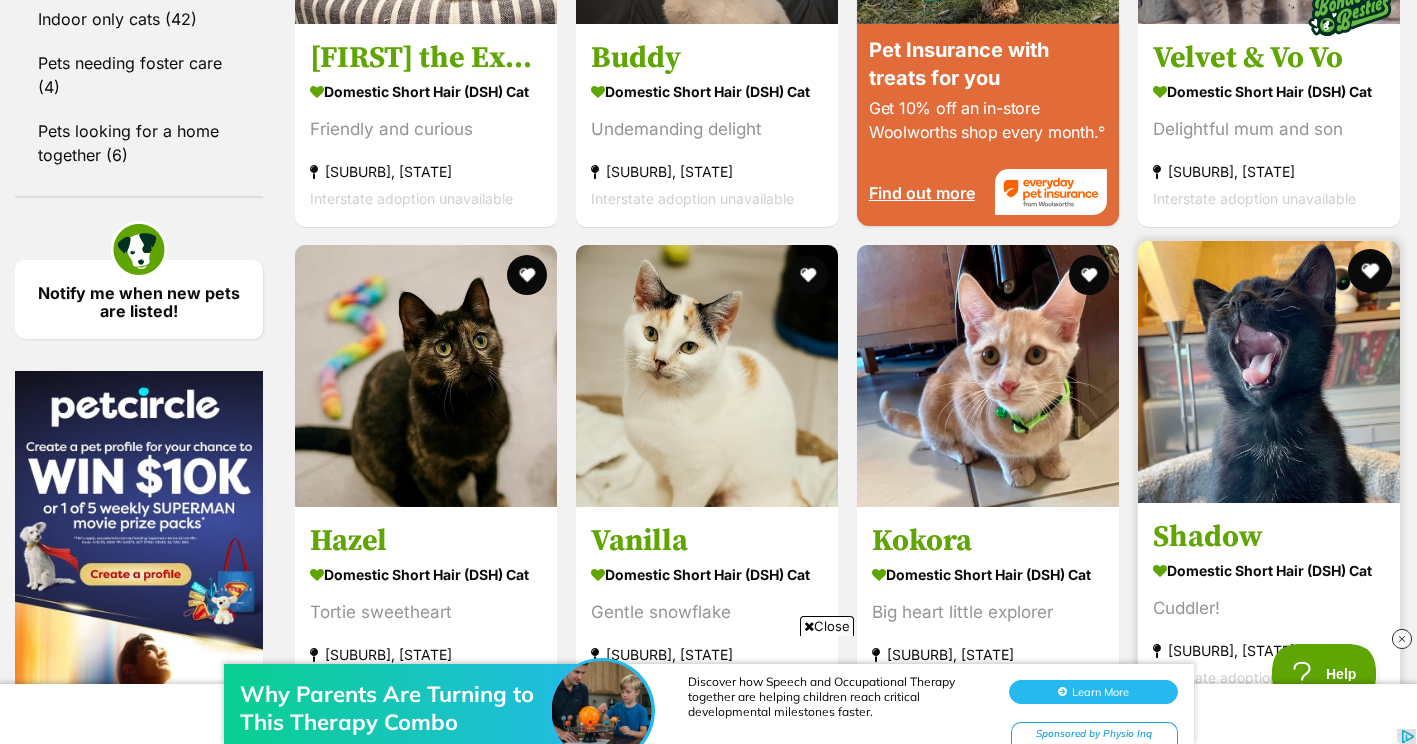 click at bounding box center [1370, 271] 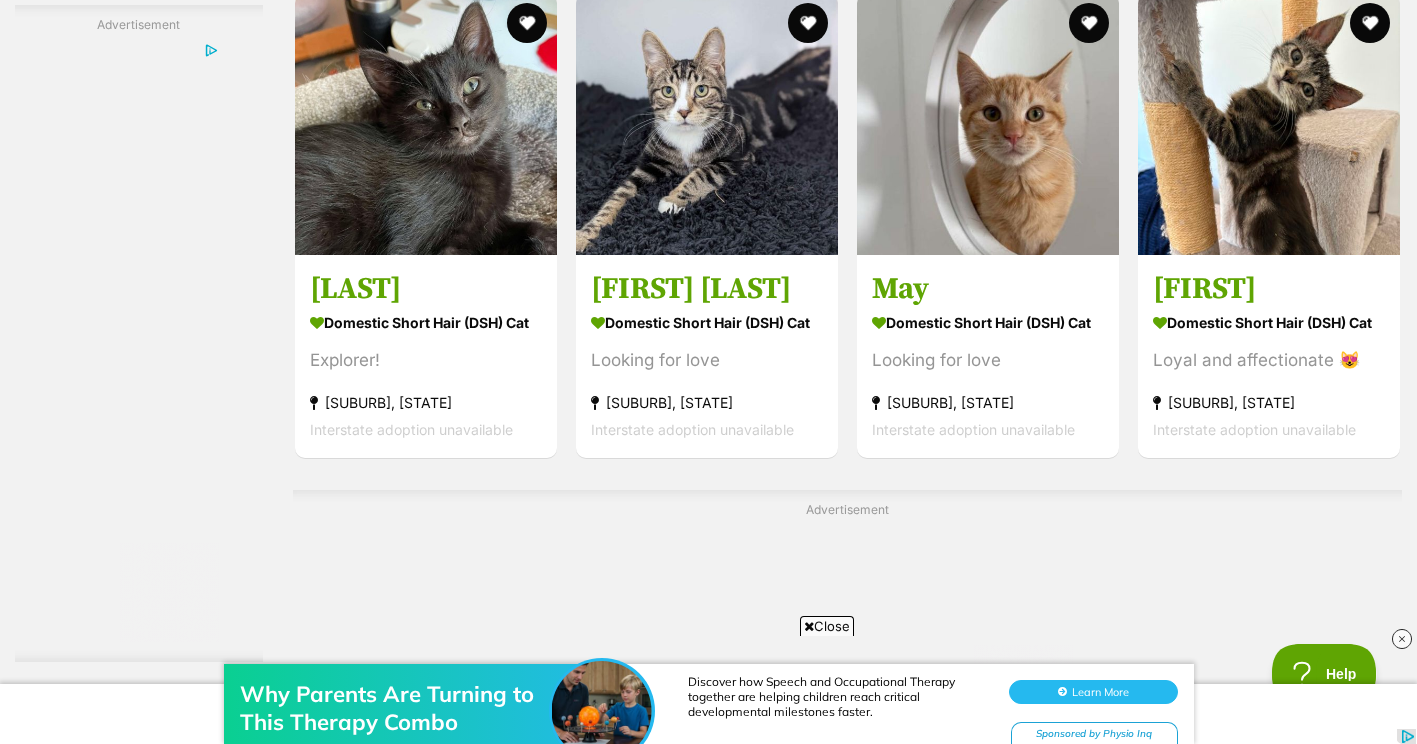 scroll, scrollTop: 3146, scrollLeft: 0, axis: vertical 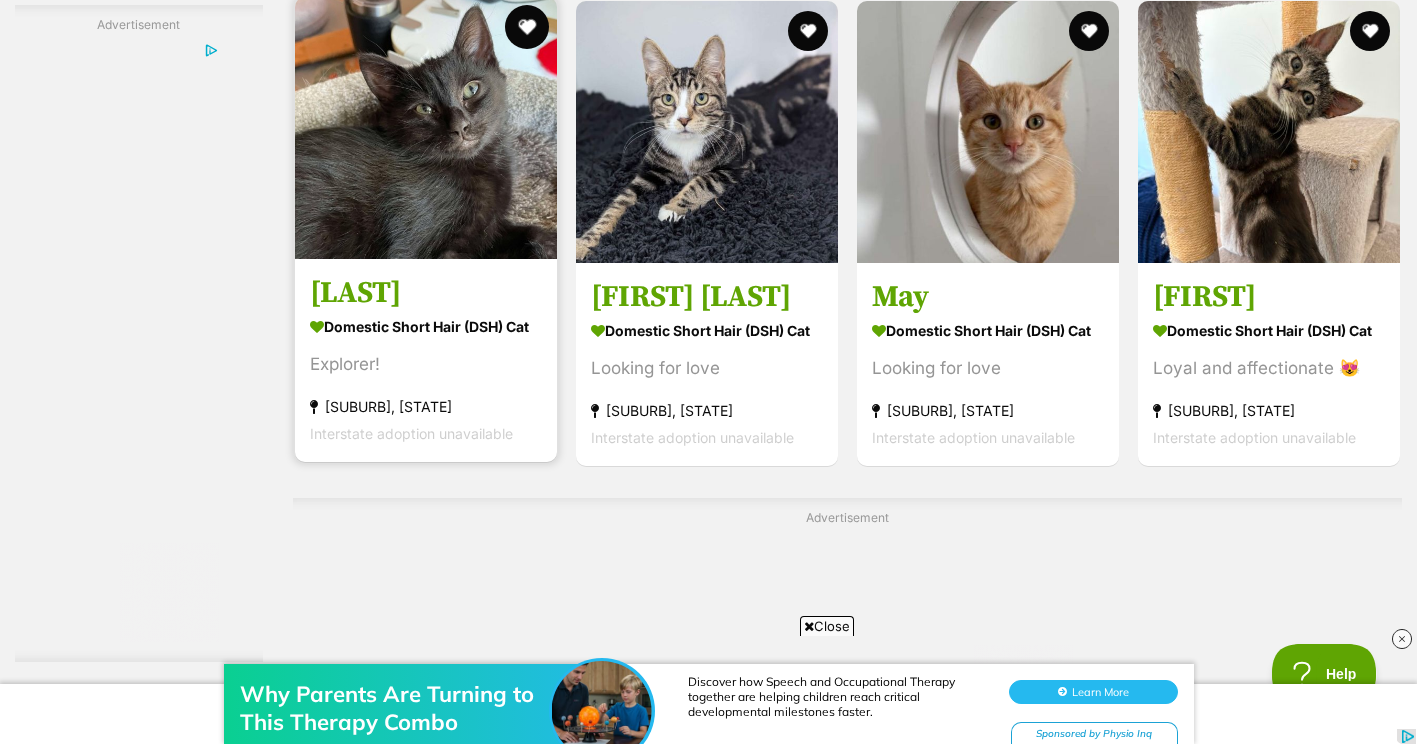 click at bounding box center [527, 27] 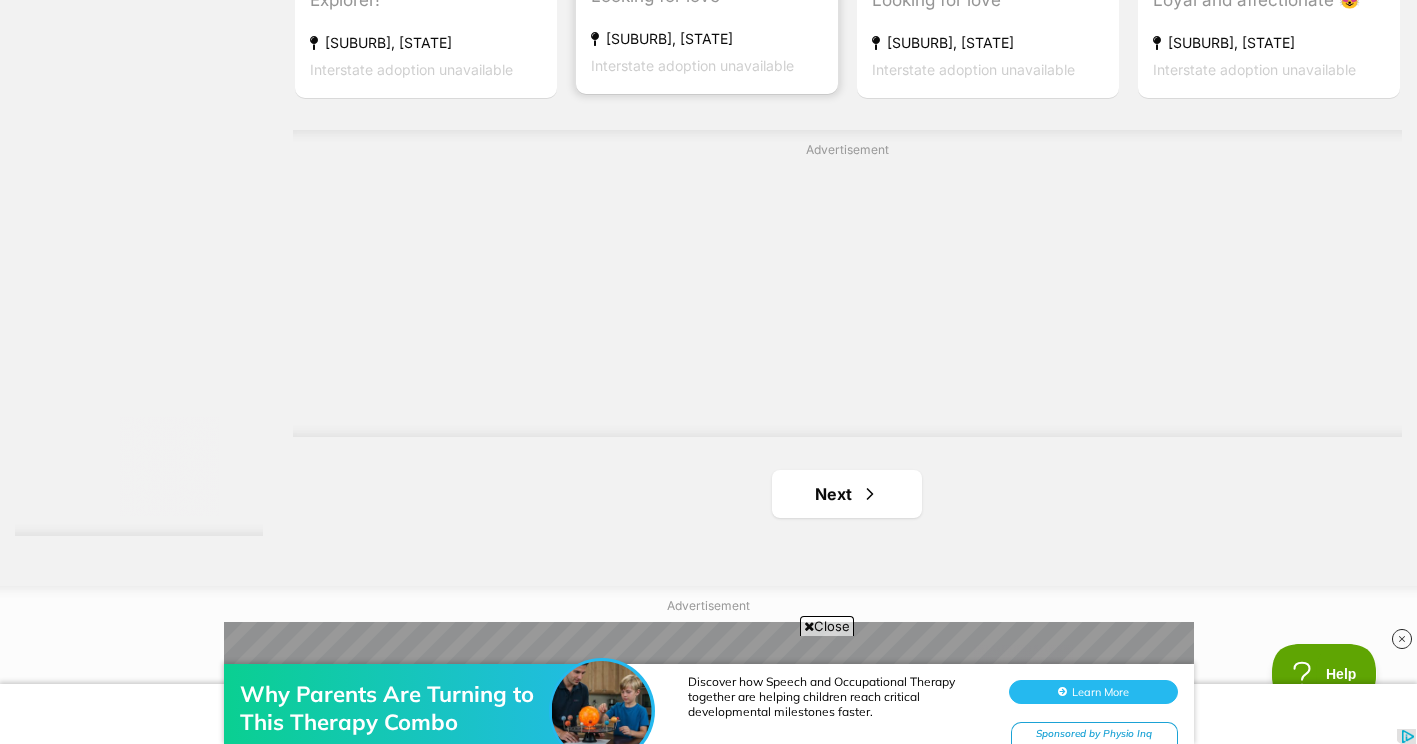 scroll, scrollTop: 3479, scrollLeft: 0, axis: vertical 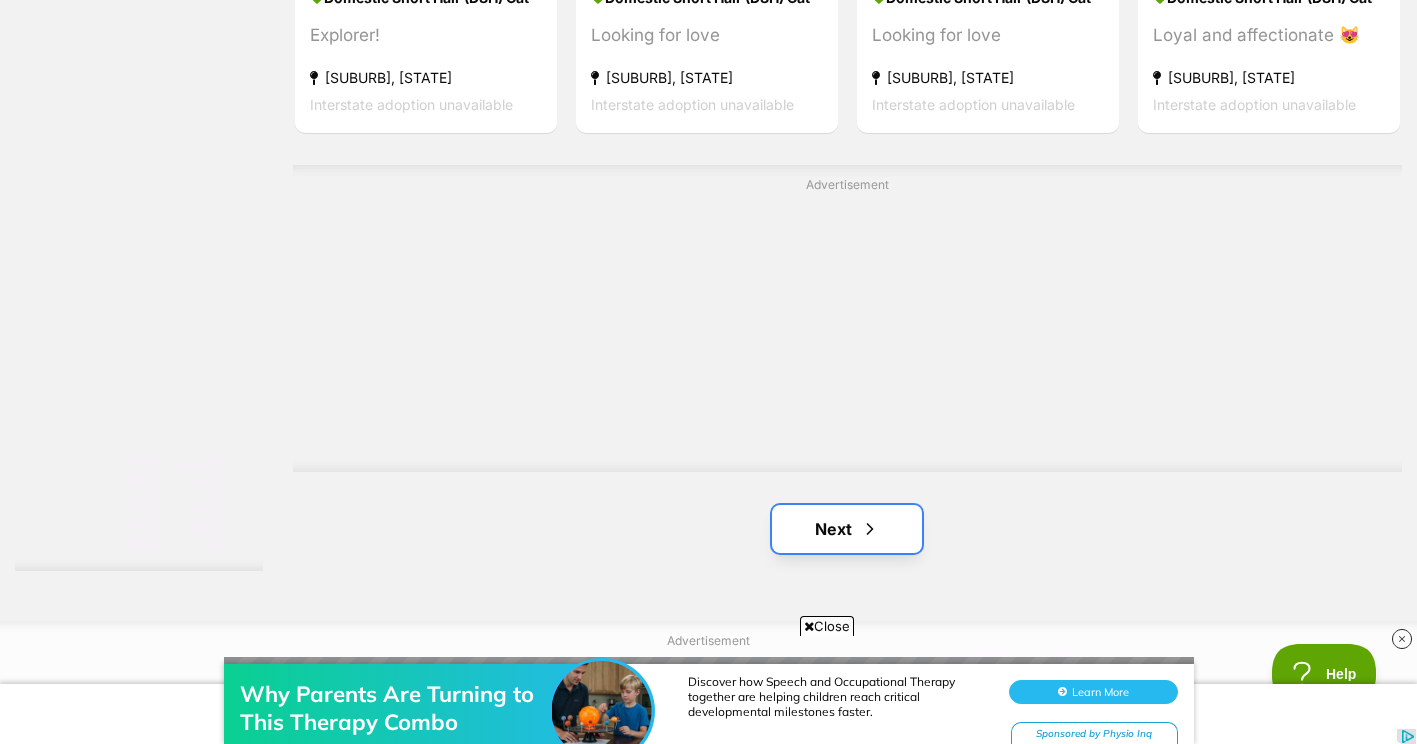 click on "Next" at bounding box center [847, 529] 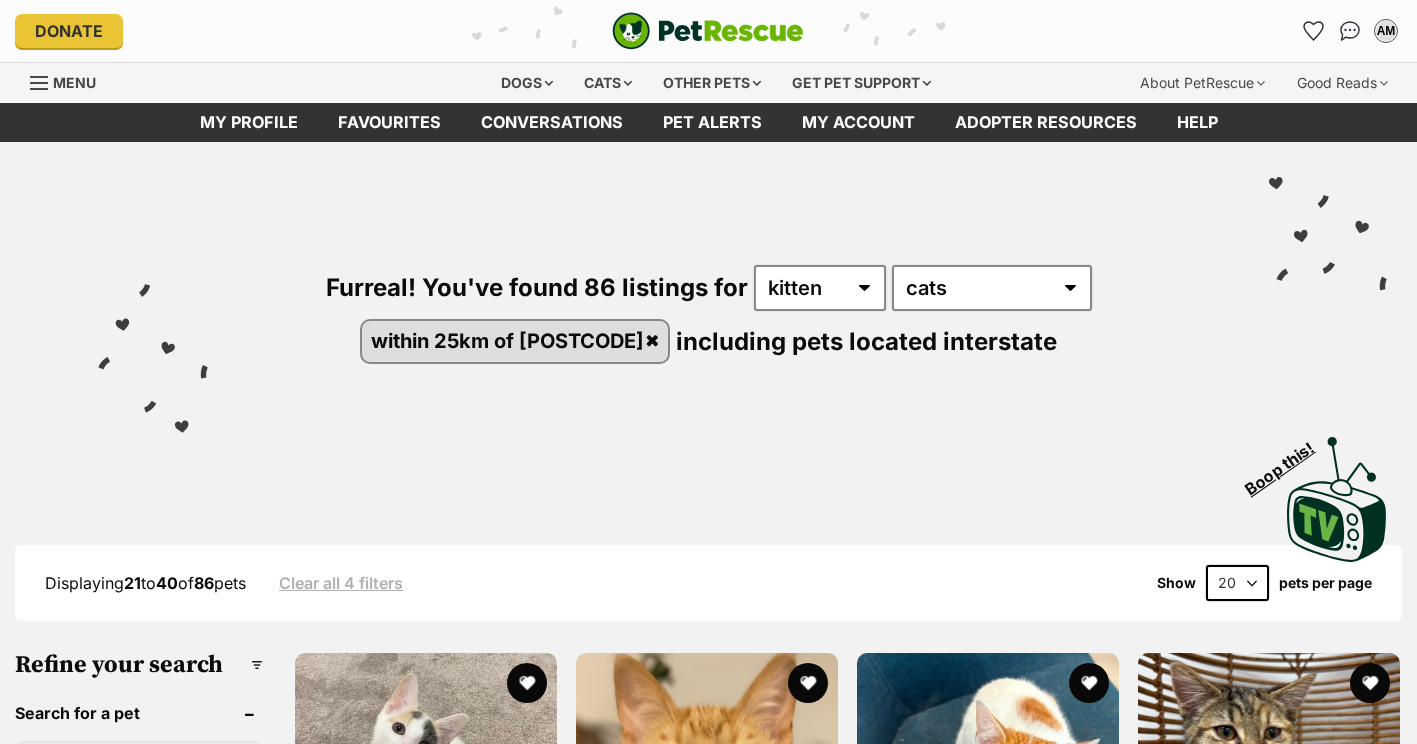 scroll, scrollTop: 315, scrollLeft: 0, axis: vertical 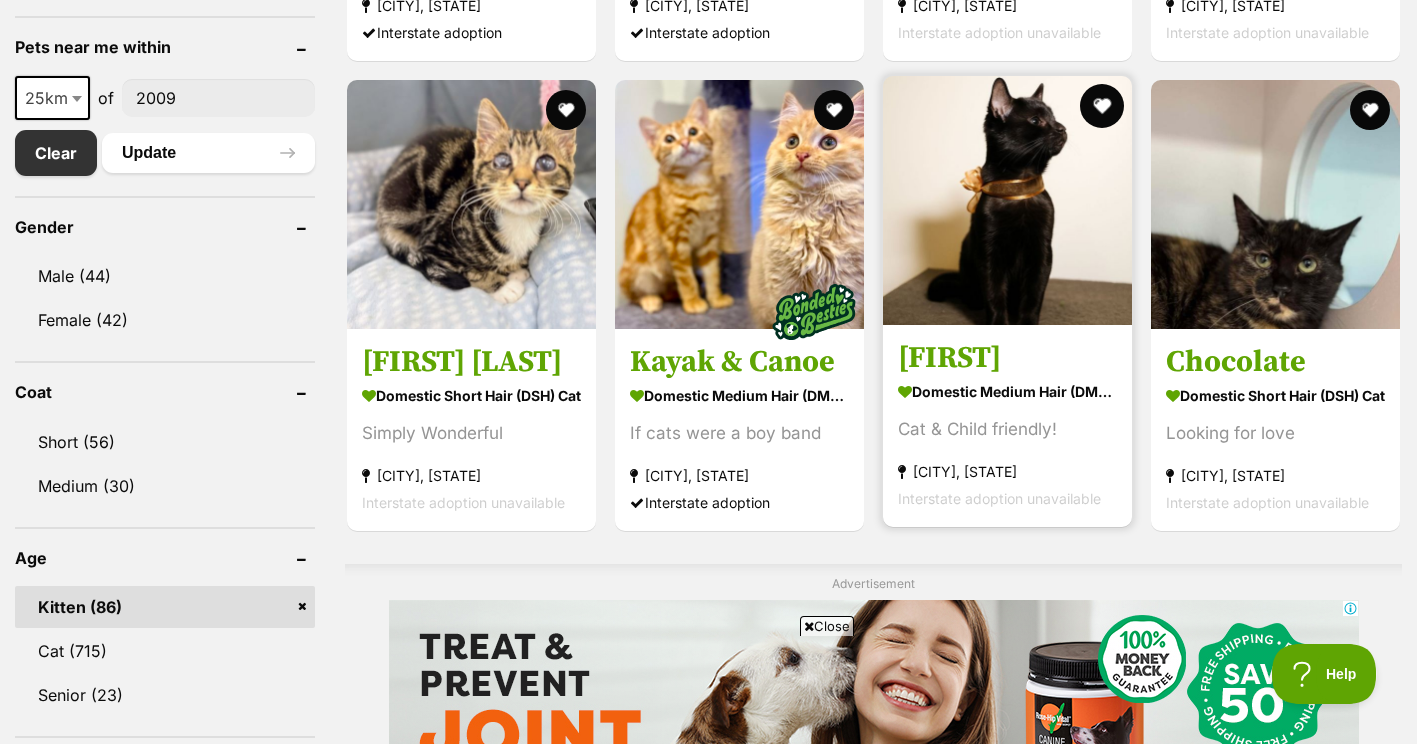 click at bounding box center [1102, 106] 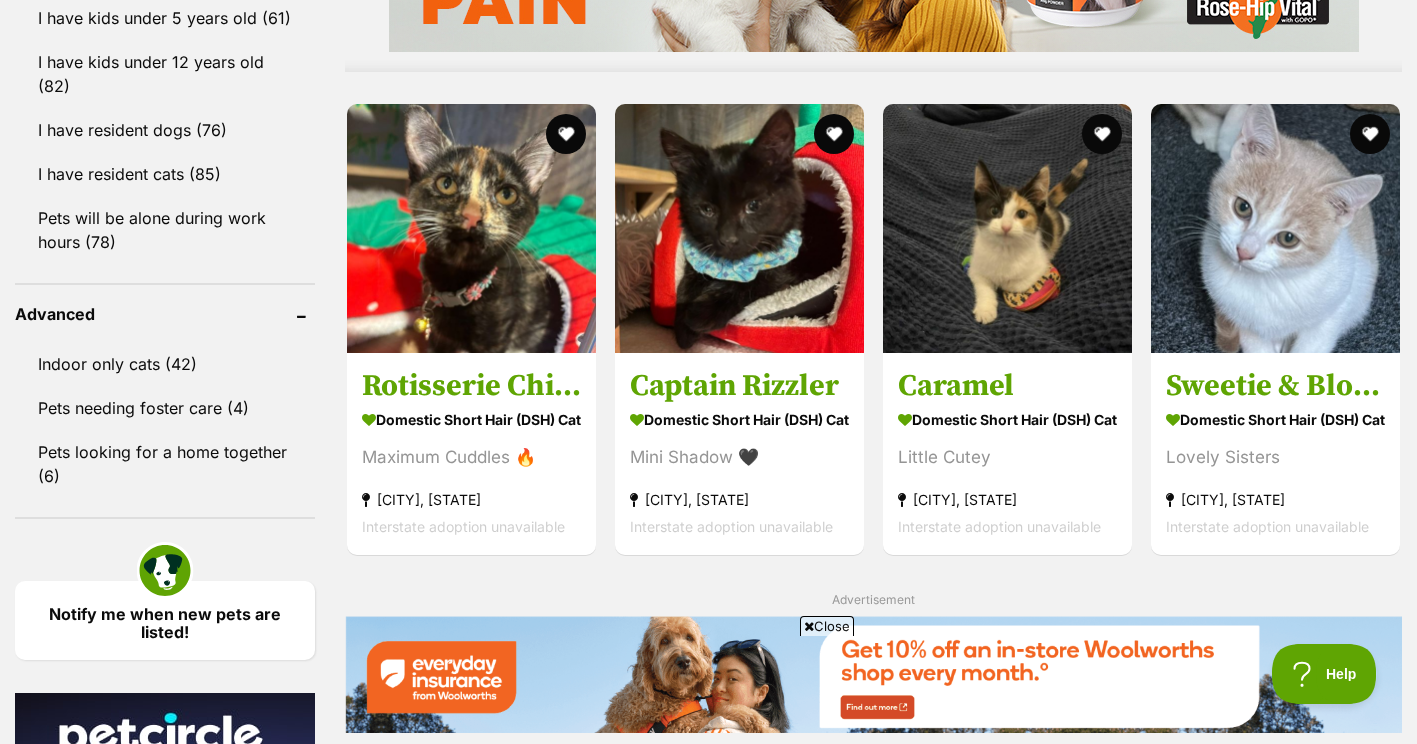 scroll, scrollTop: 1850, scrollLeft: 0, axis: vertical 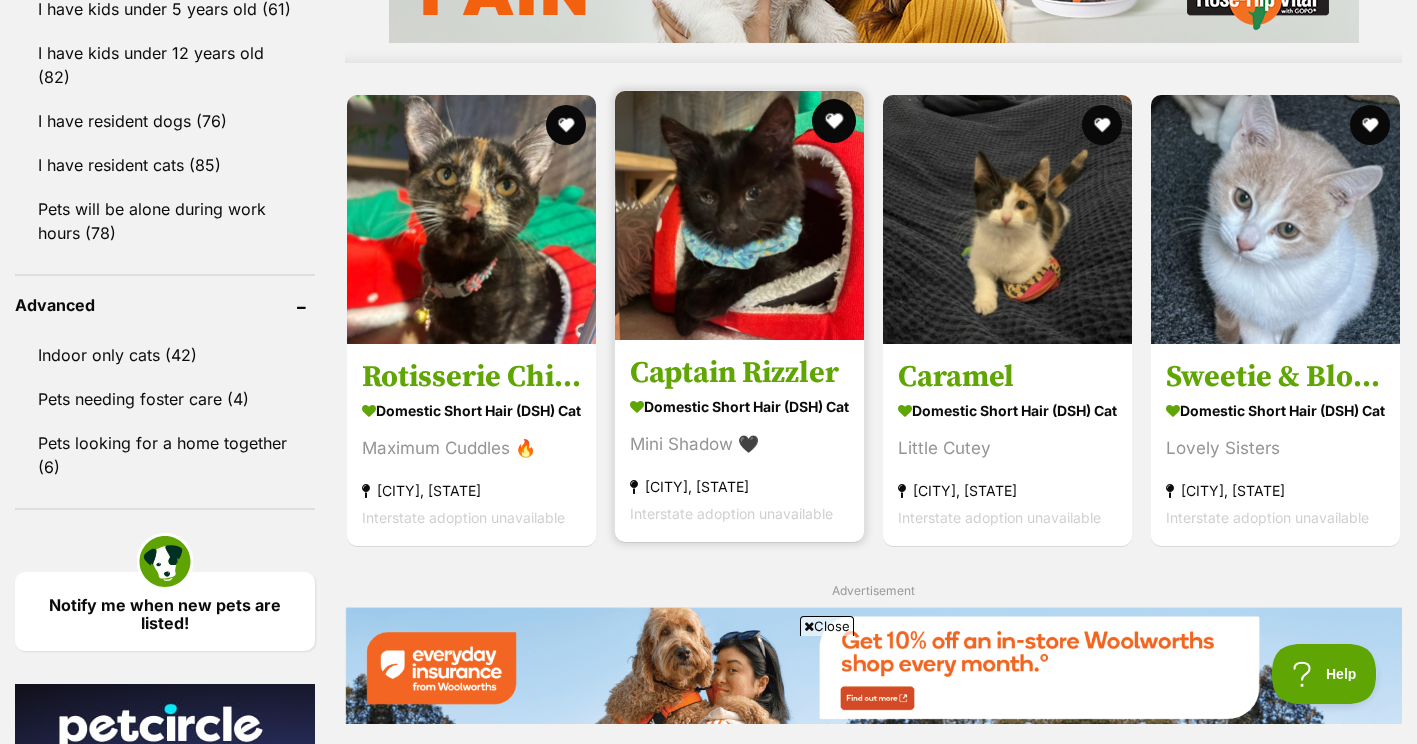 click at bounding box center [834, 121] 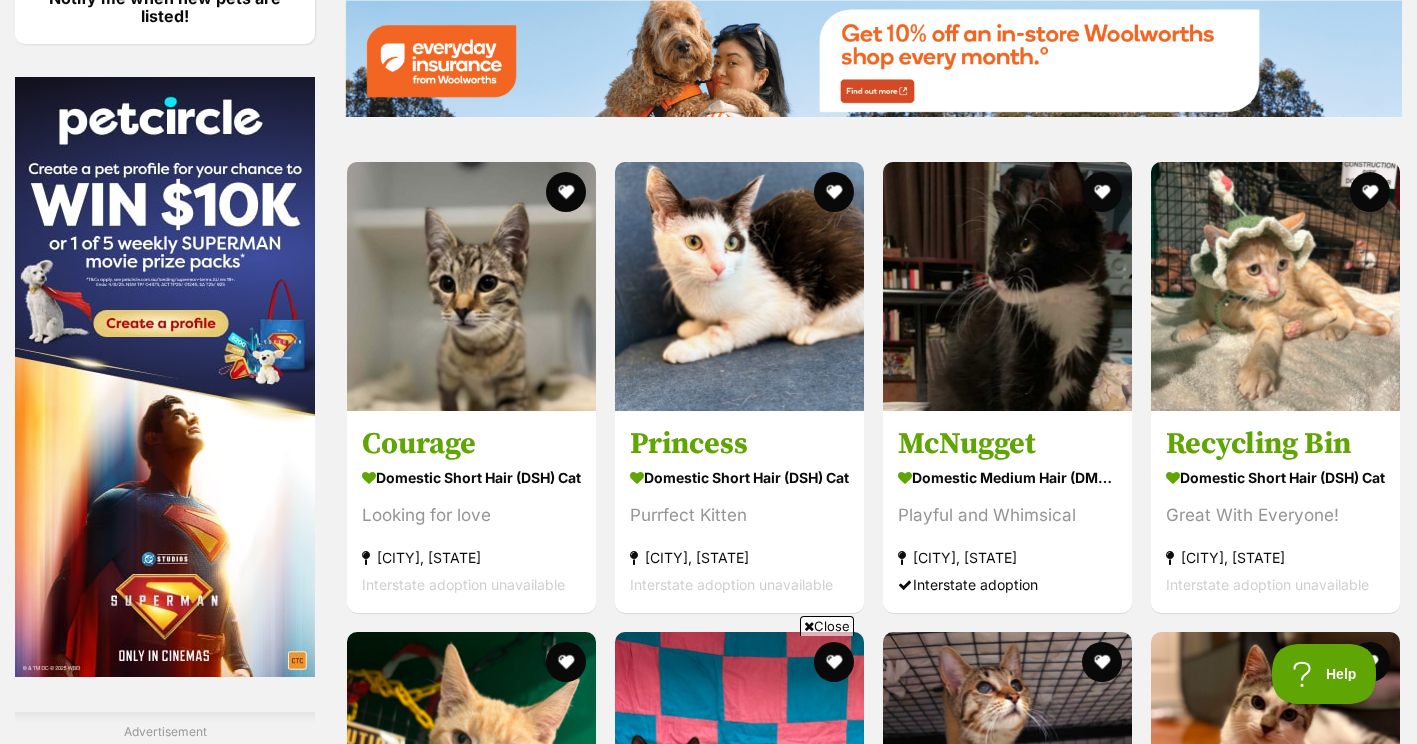 scroll, scrollTop: 2470, scrollLeft: 0, axis: vertical 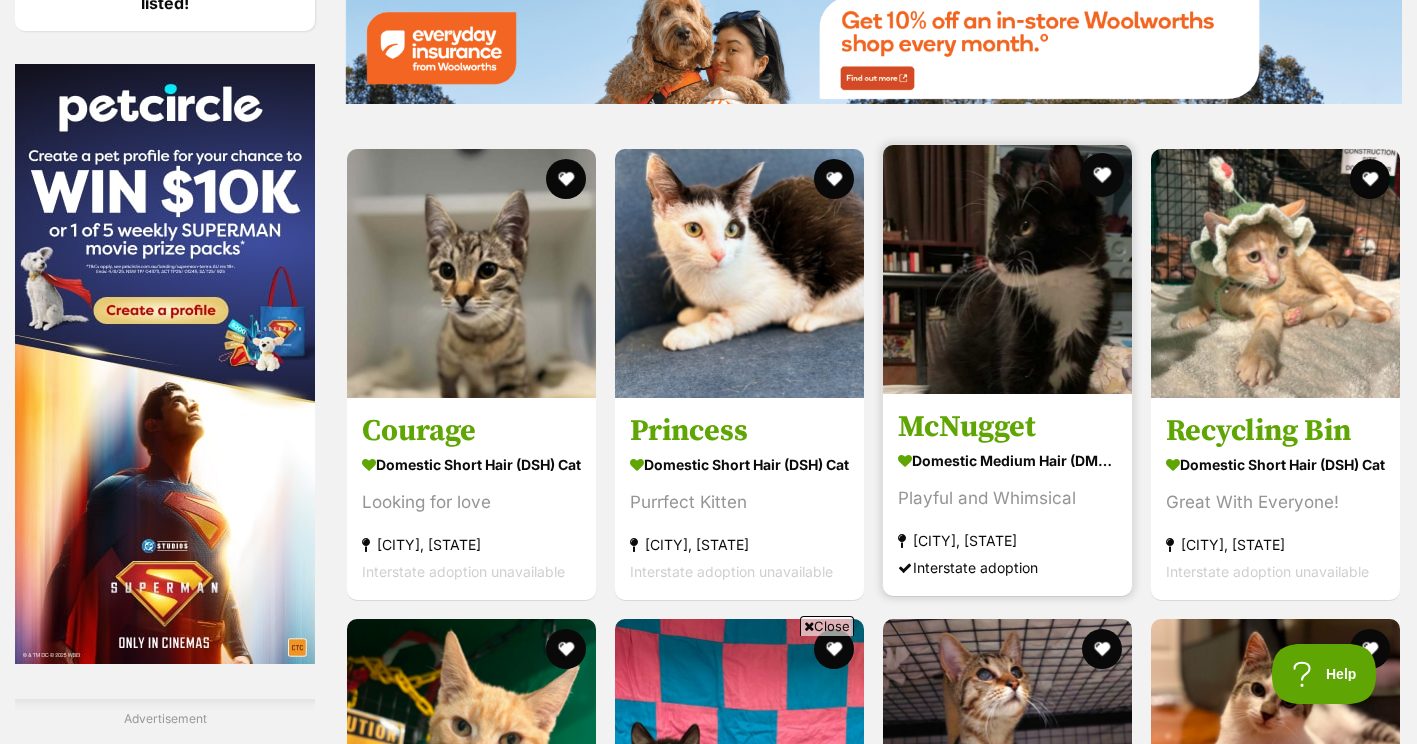 click at bounding box center (1102, 175) 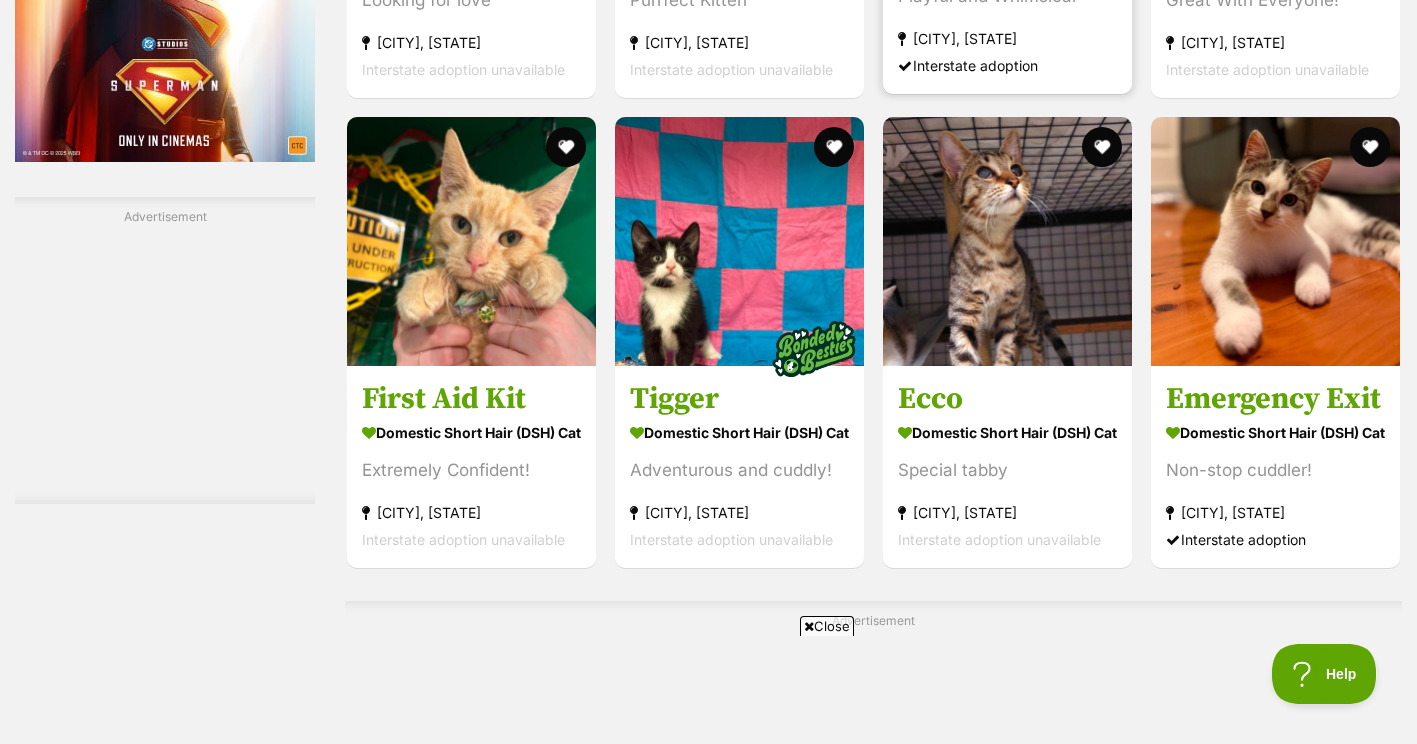 scroll, scrollTop: 2973, scrollLeft: 0, axis: vertical 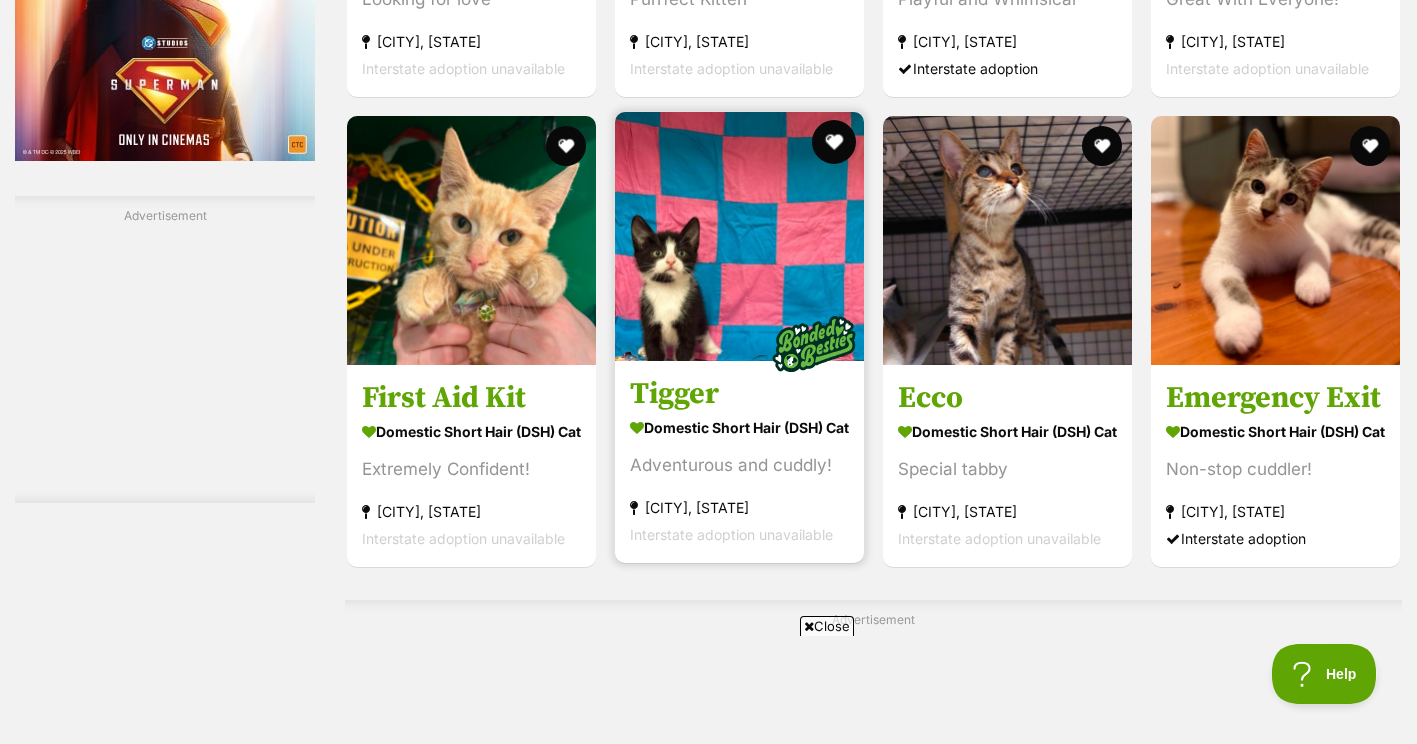 click at bounding box center (834, 142) 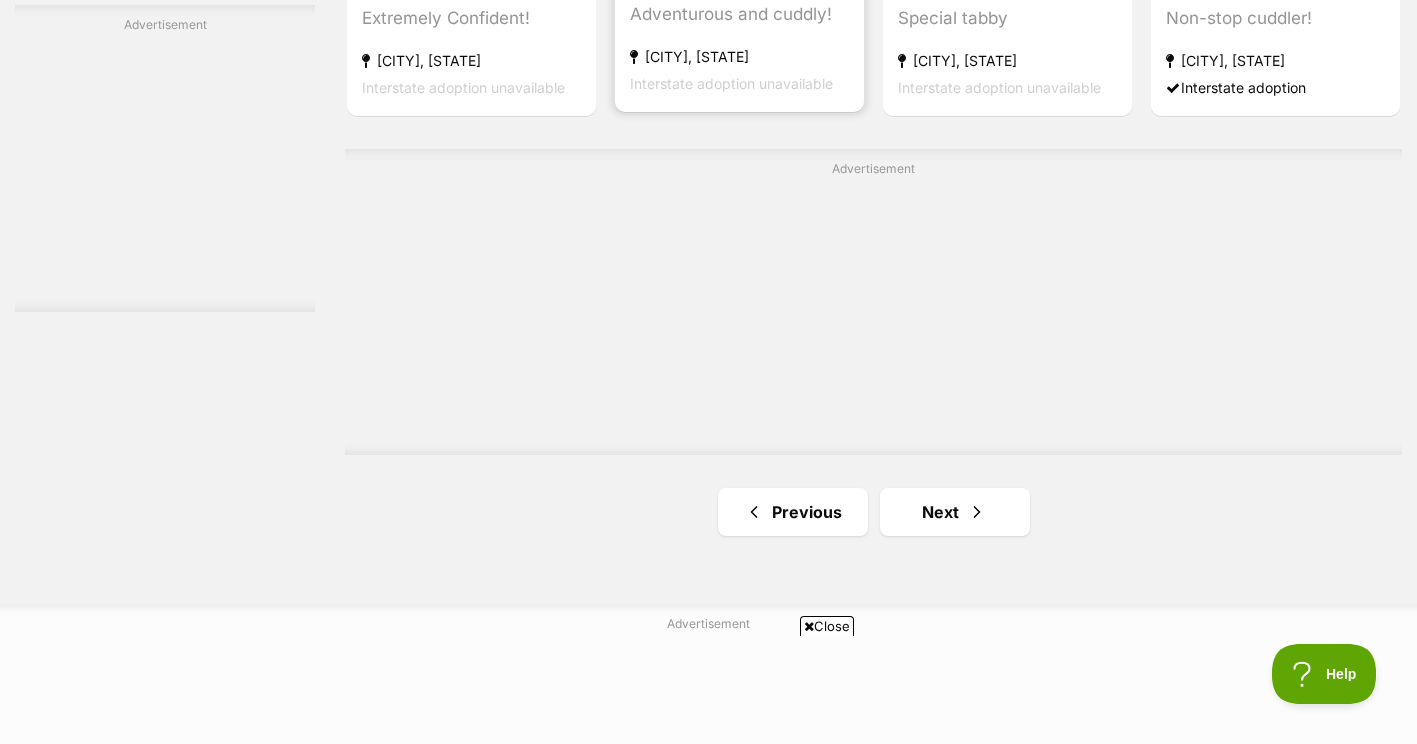 scroll, scrollTop: 3441, scrollLeft: 0, axis: vertical 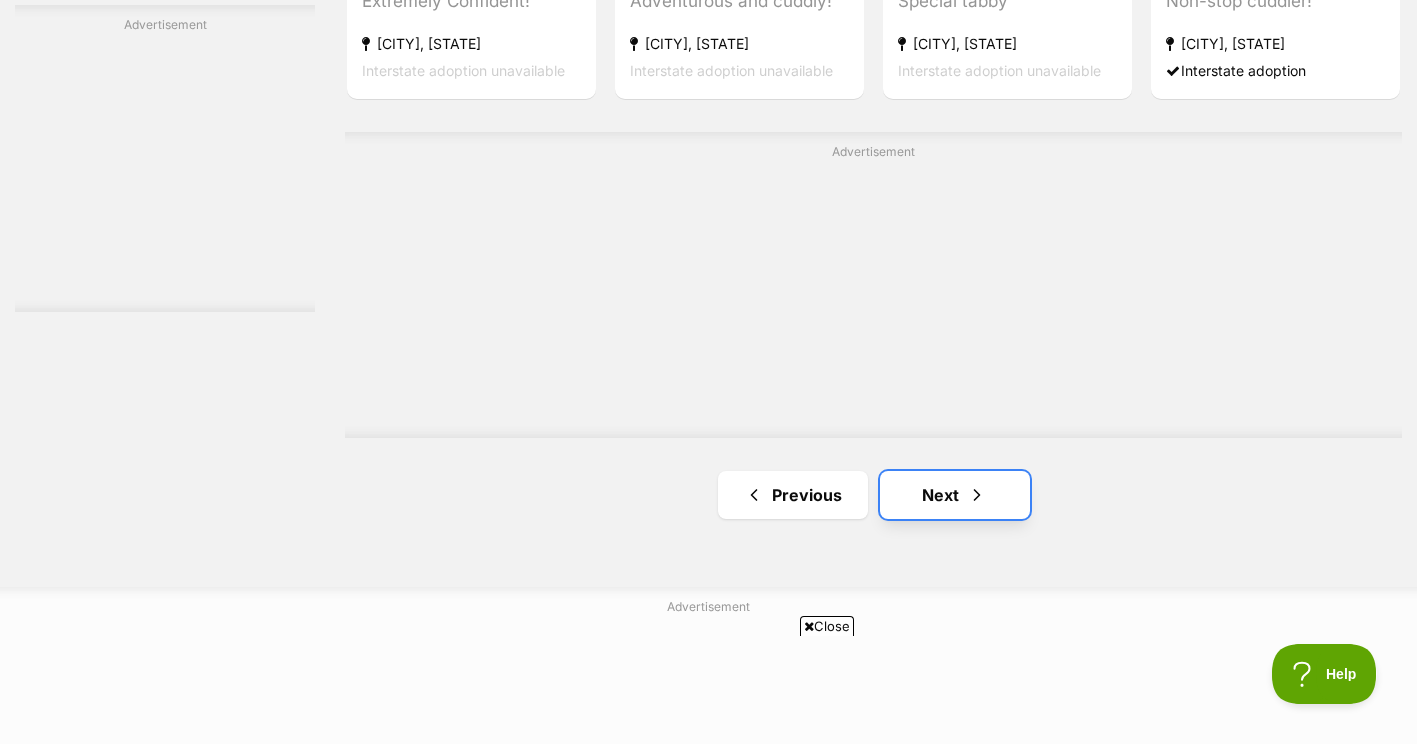 click on "Next" at bounding box center [955, 495] 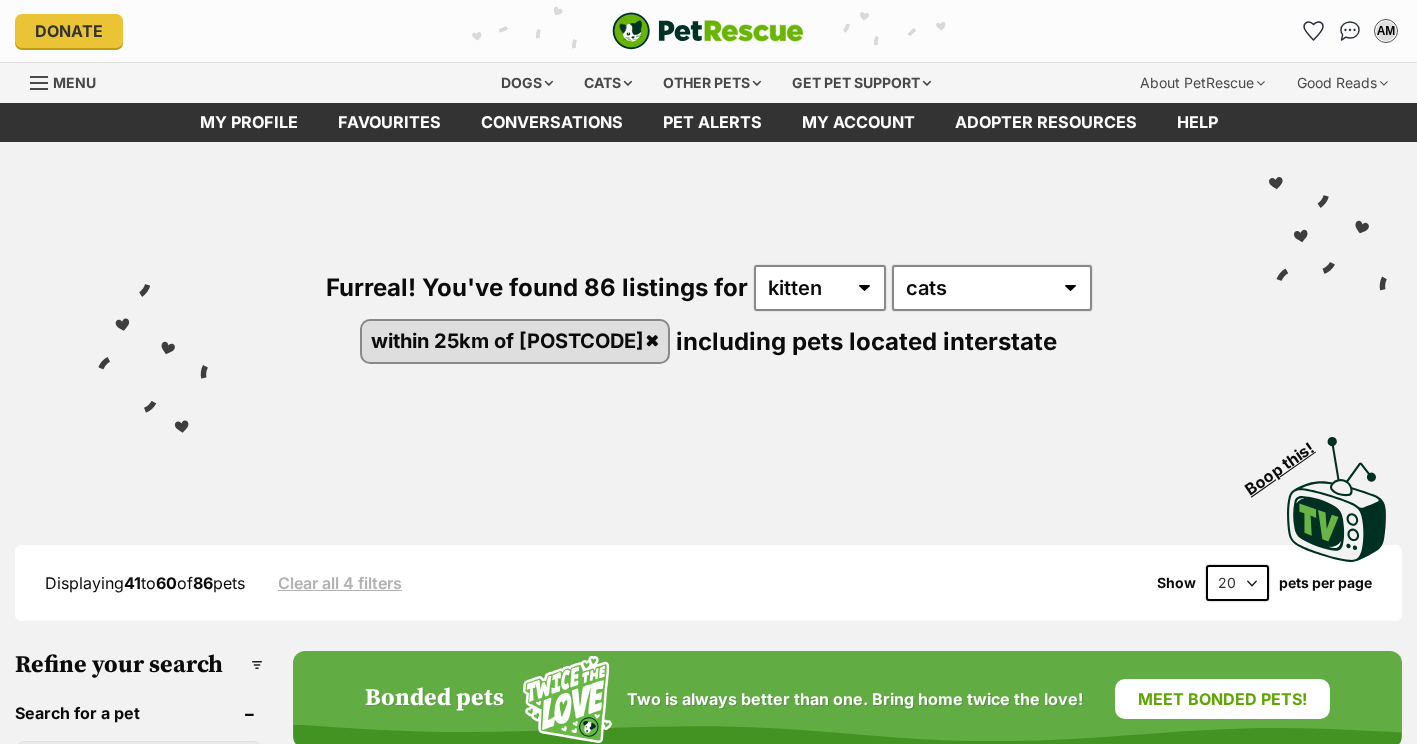 scroll, scrollTop: 0, scrollLeft: 0, axis: both 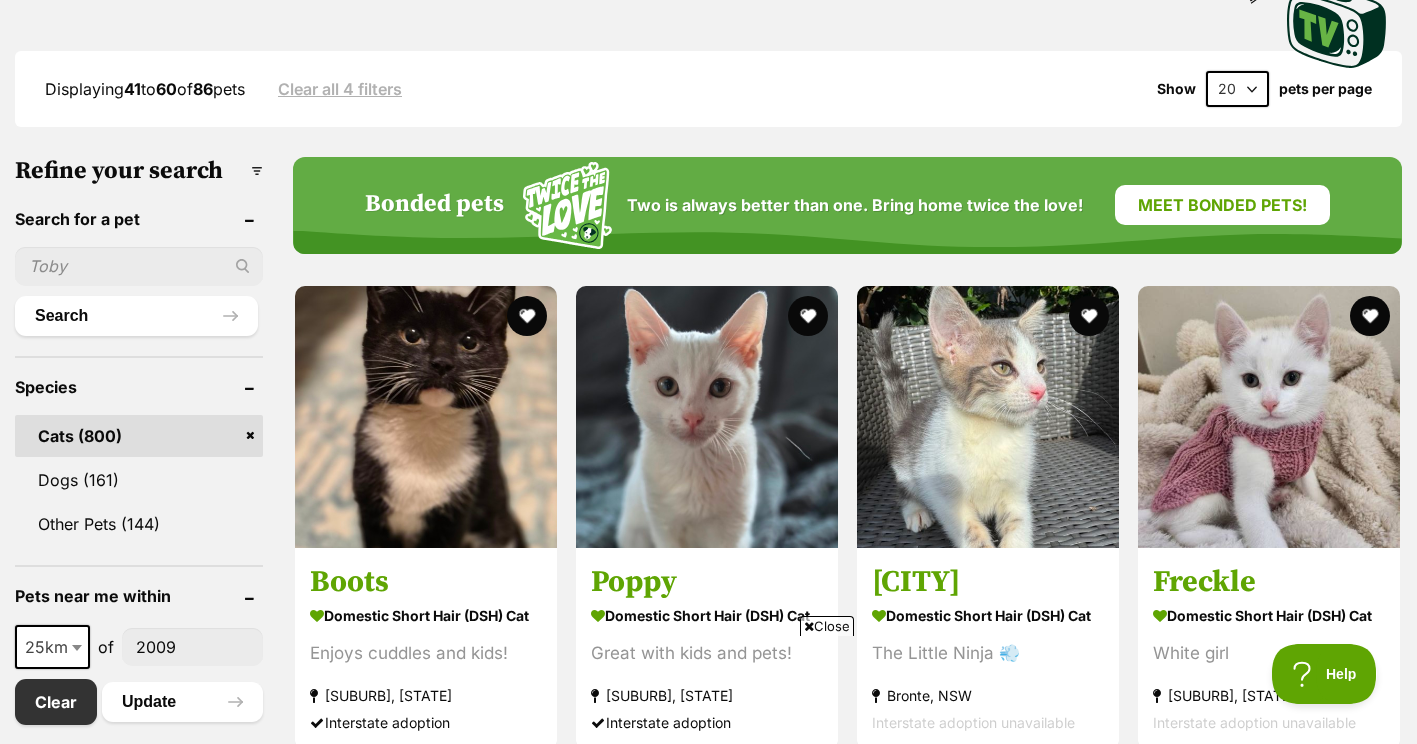 click on "20 40 60" at bounding box center (1237, 89) 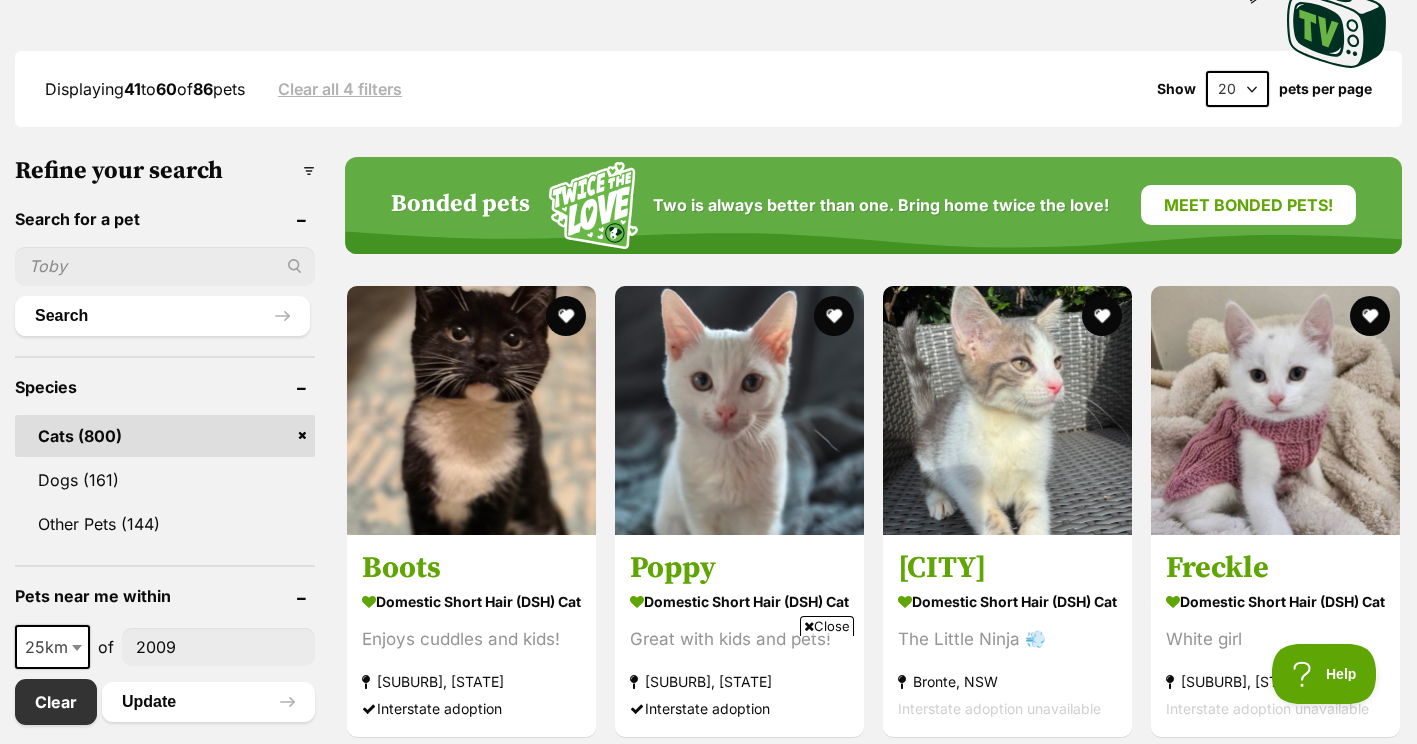 scroll, scrollTop: 0, scrollLeft: 0, axis: both 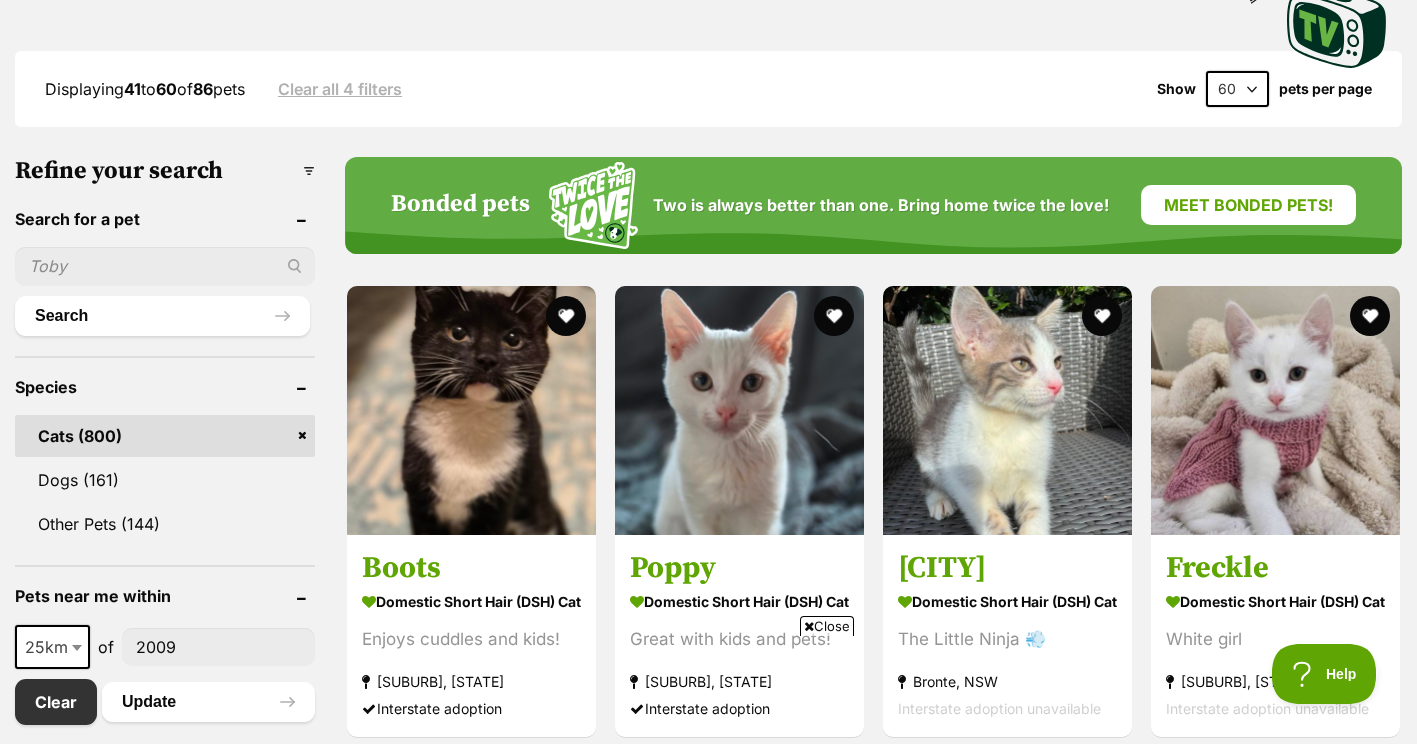 click on "20 40 60" at bounding box center (1237, 89) 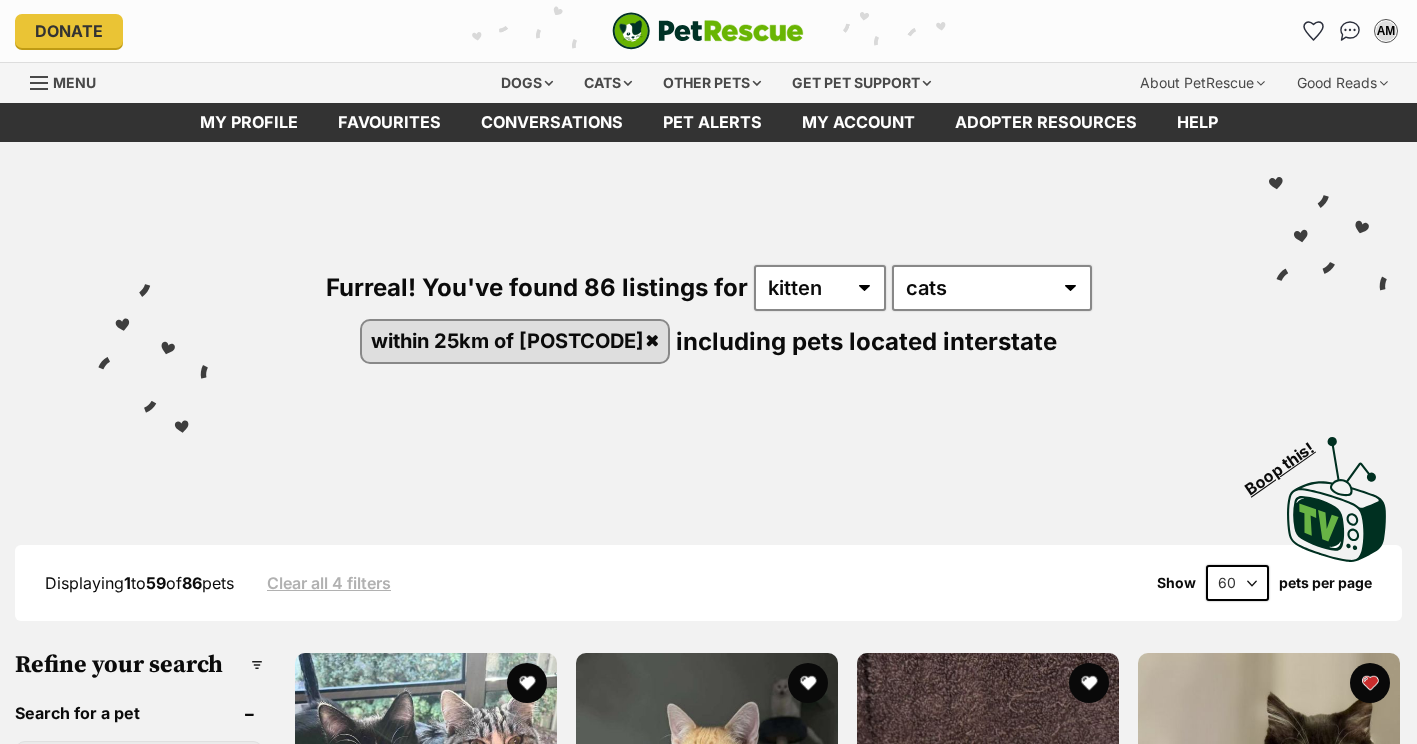 scroll, scrollTop: 0, scrollLeft: 0, axis: both 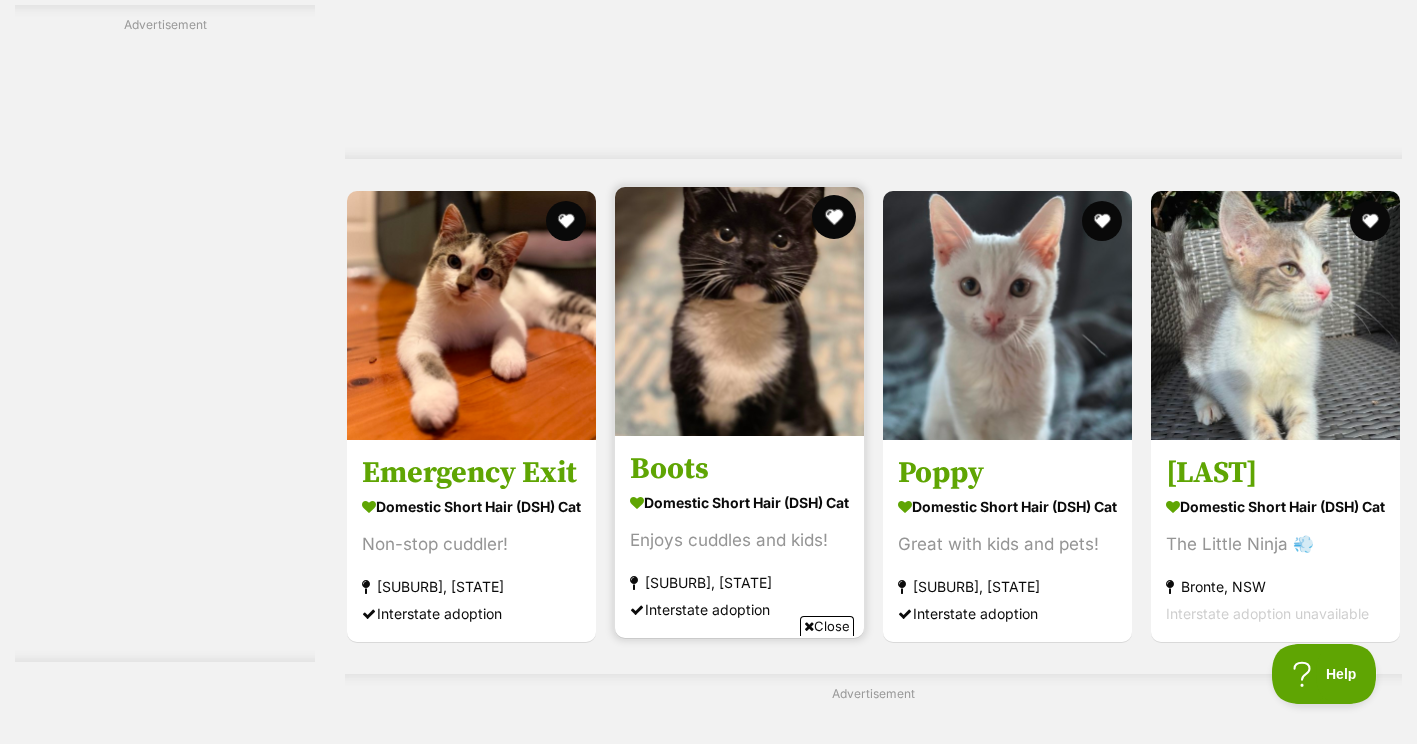 click at bounding box center [834, 217] 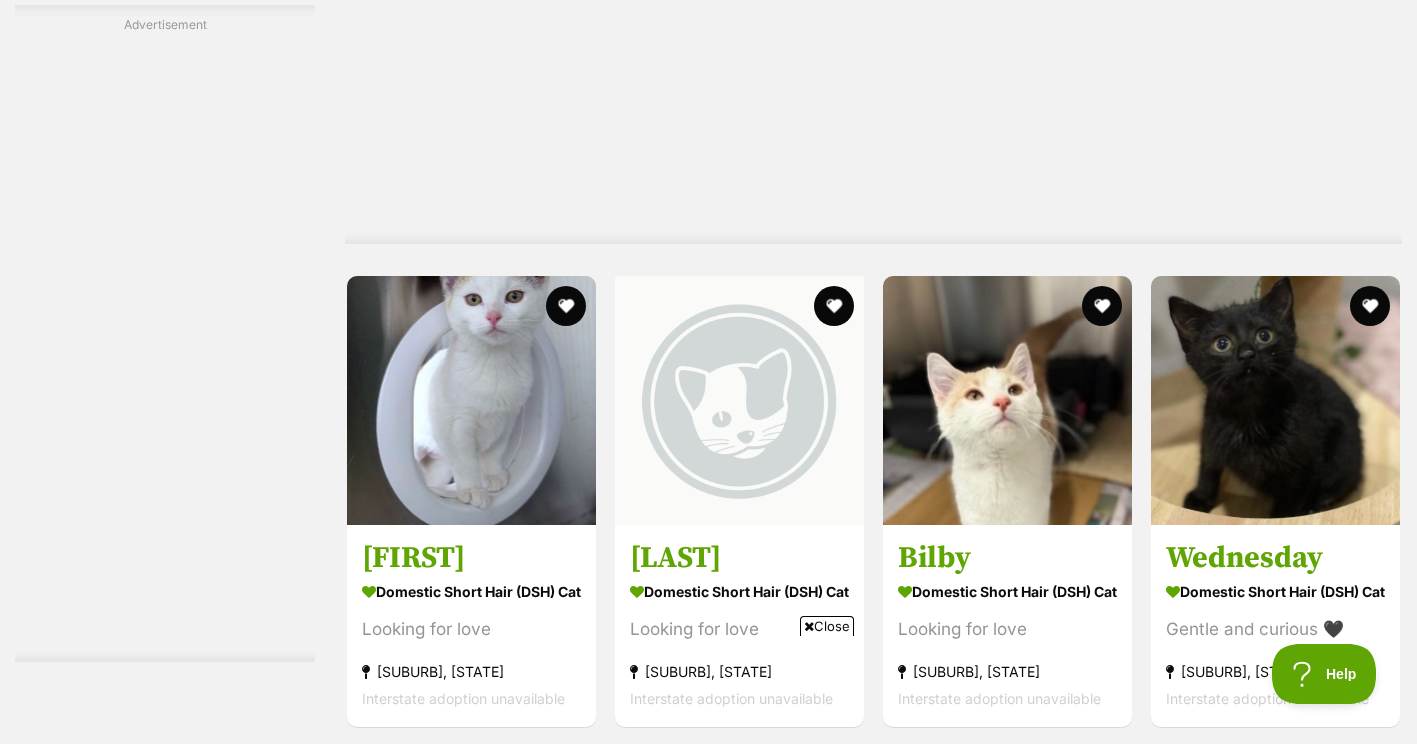 scroll, scrollTop: 9159, scrollLeft: 0, axis: vertical 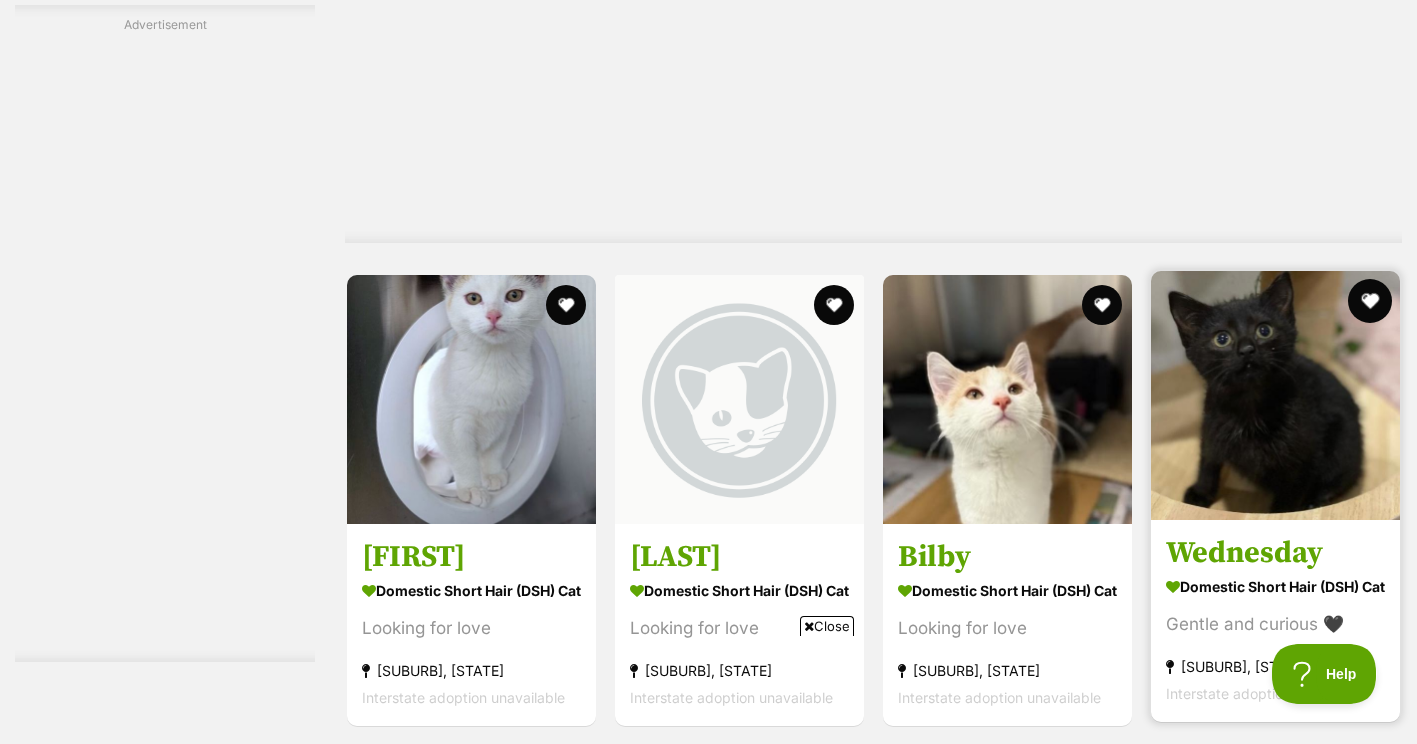 click at bounding box center (1370, 301) 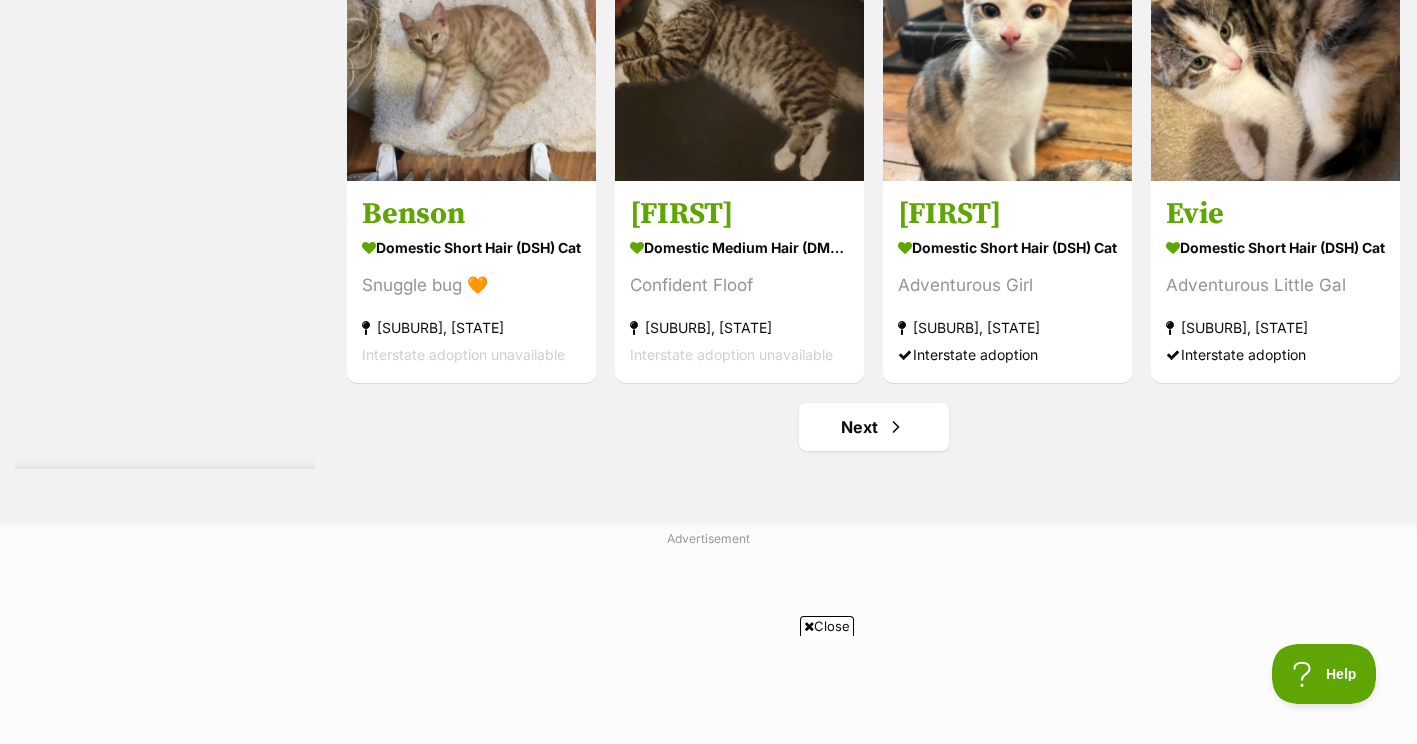 scroll, scrollTop: 10163, scrollLeft: 0, axis: vertical 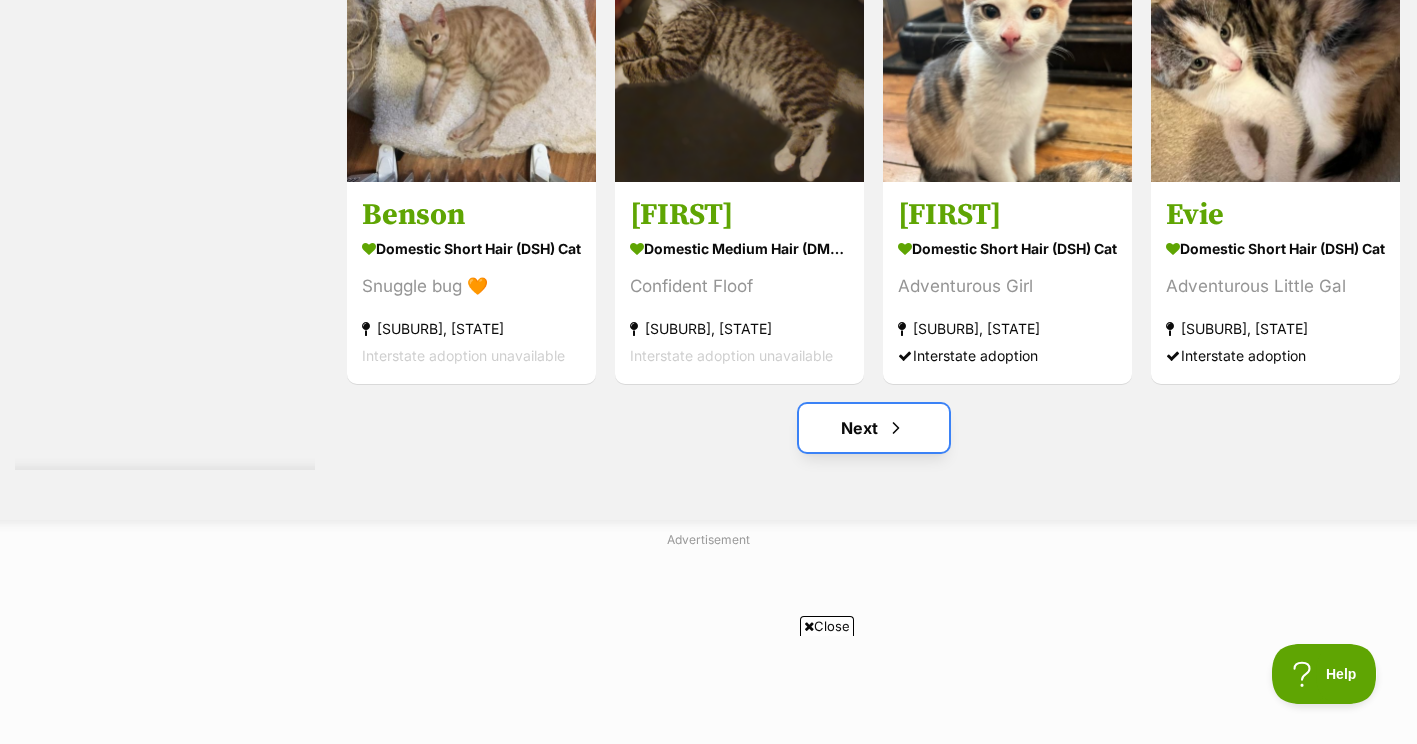 click on "Next" at bounding box center [874, 428] 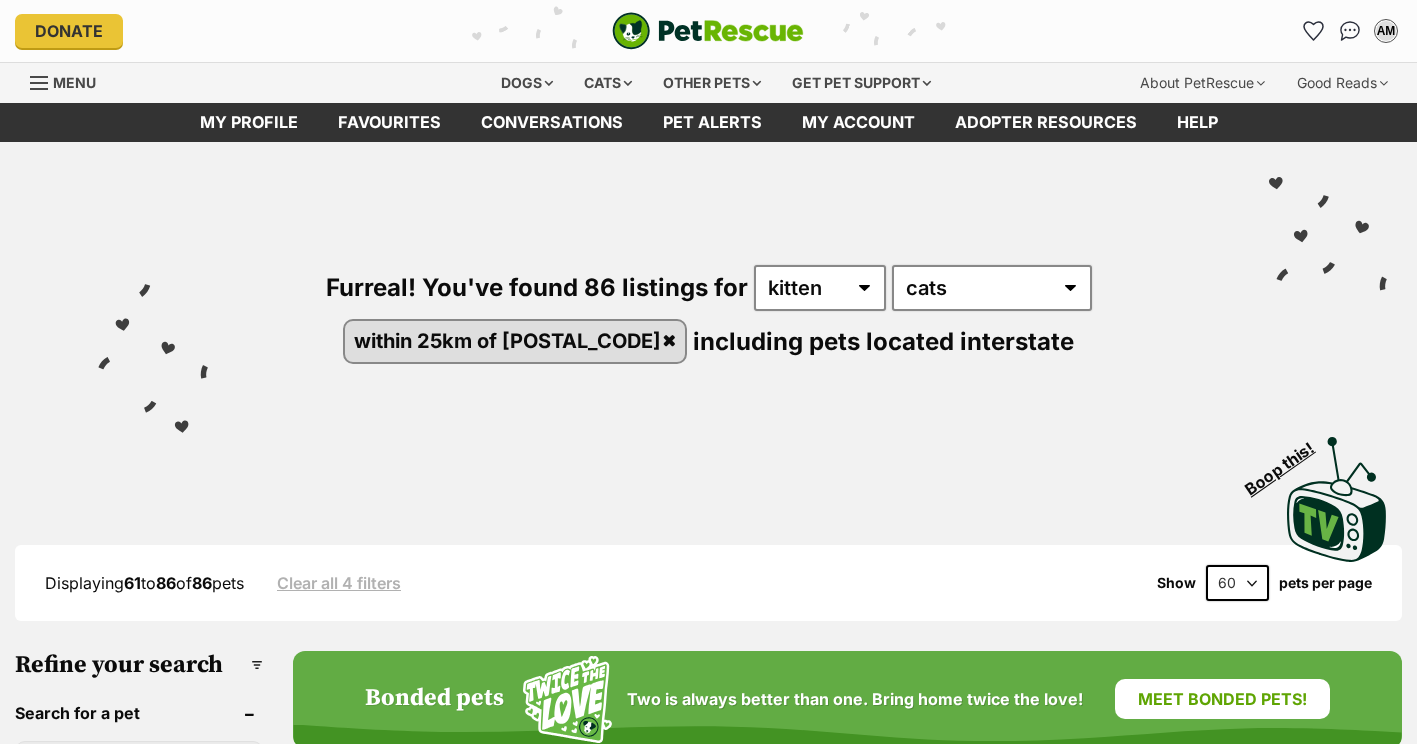 scroll, scrollTop: 190, scrollLeft: 0, axis: vertical 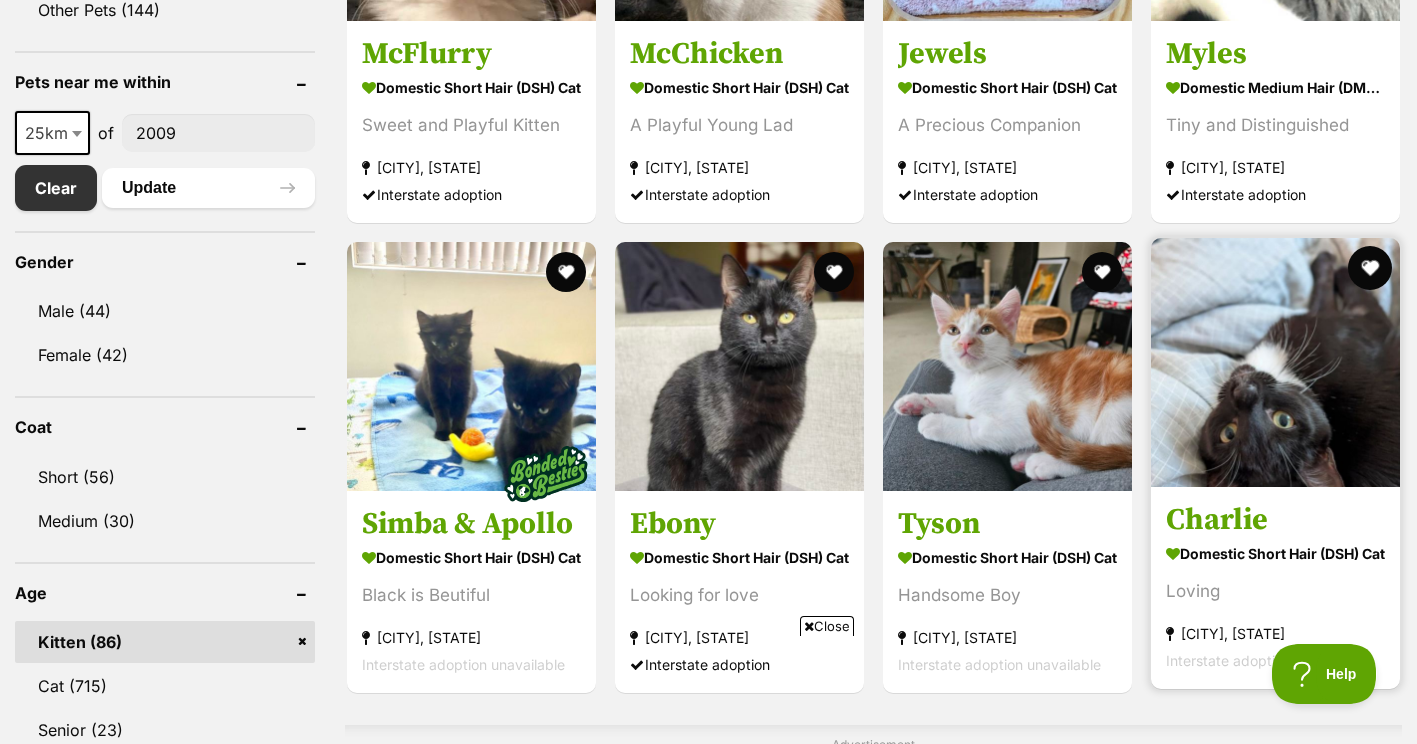 click at bounding box center (1370, 268) 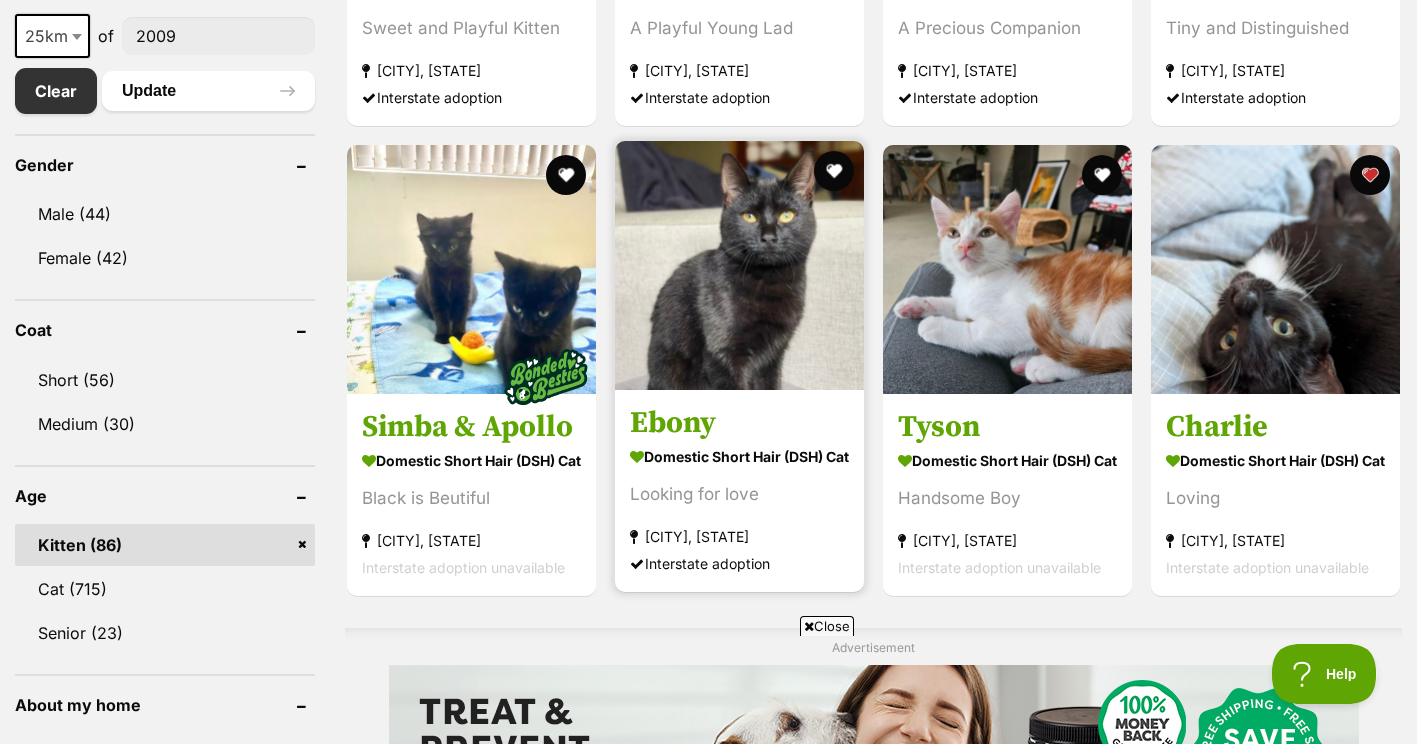 scroll, scrollTop: 1106, scrollLeft: 0, axis: vertical 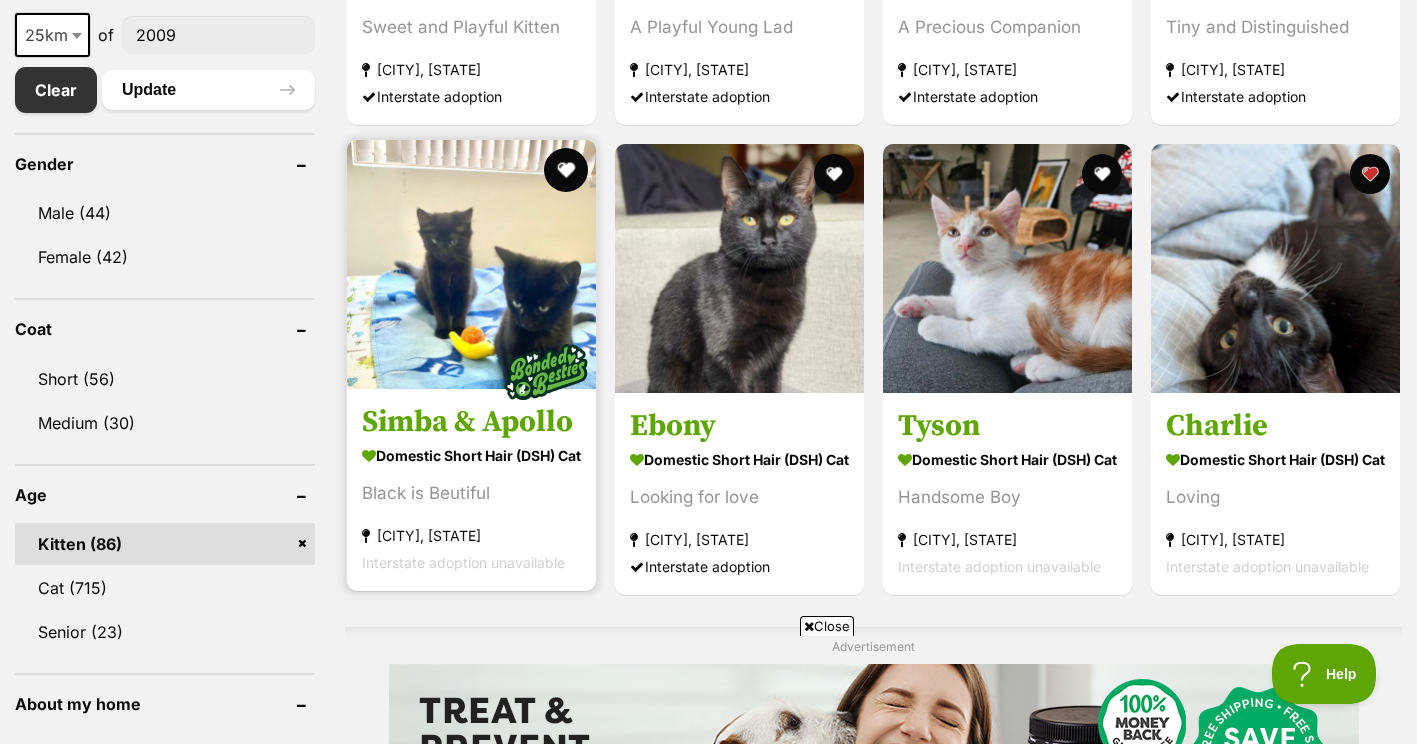 click at bounding box center [566, 170] 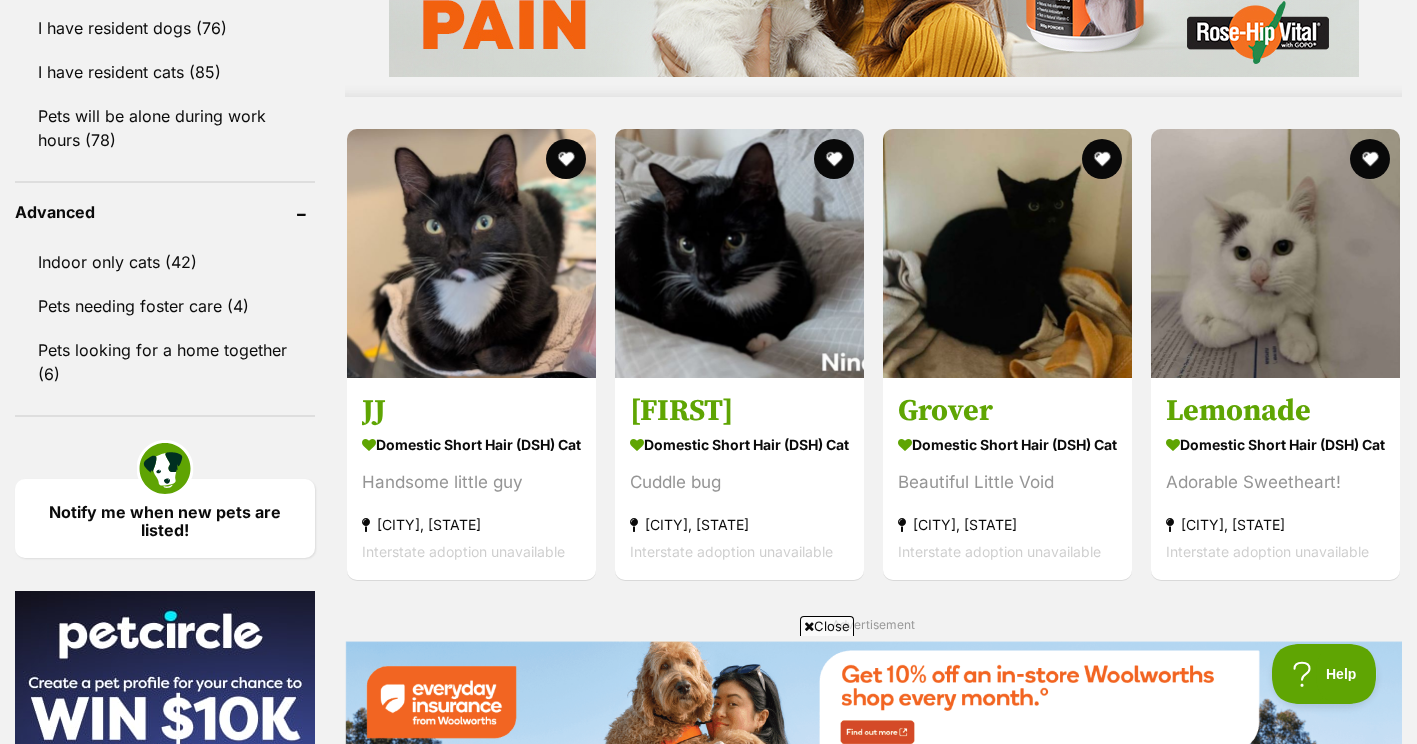 scroll, scrollTop: 1968, scrollLeft: 0, axis: vertical 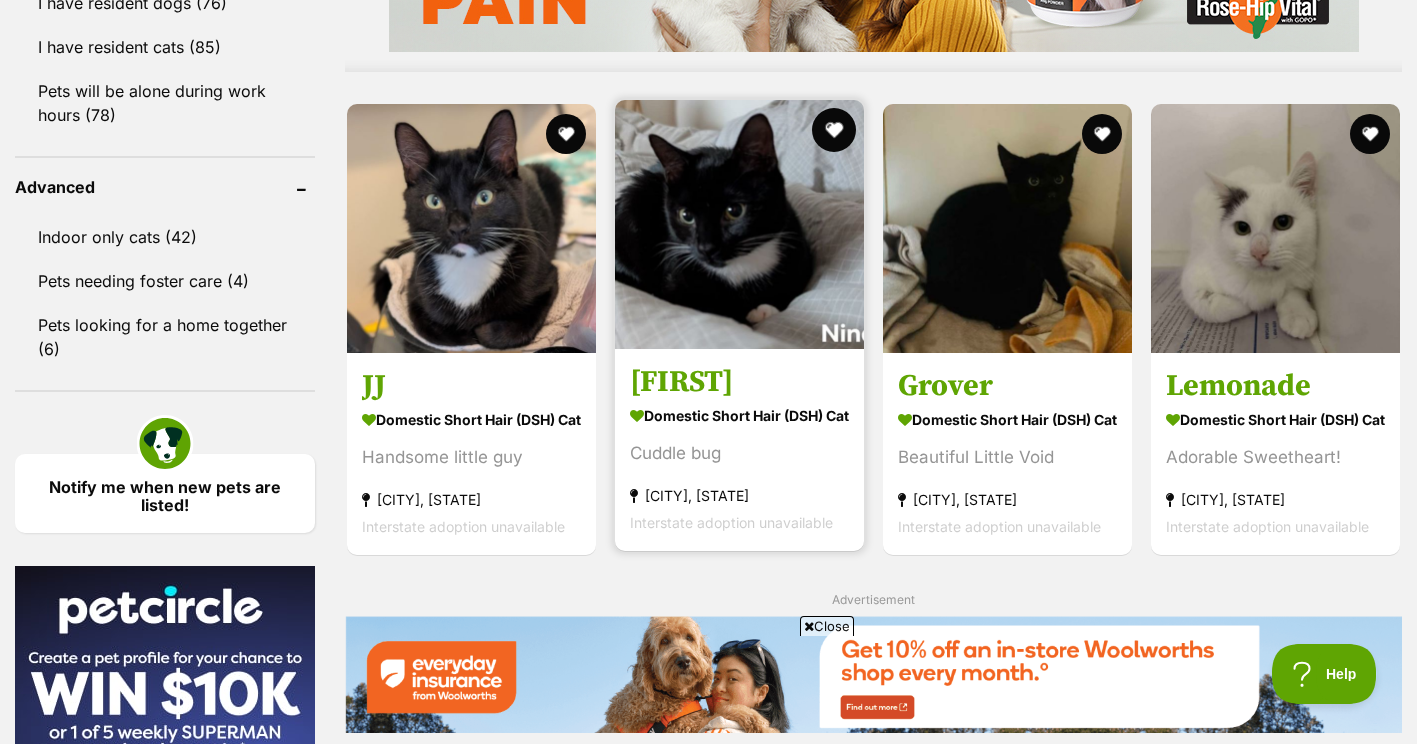 click at bounding box center [834, 130] 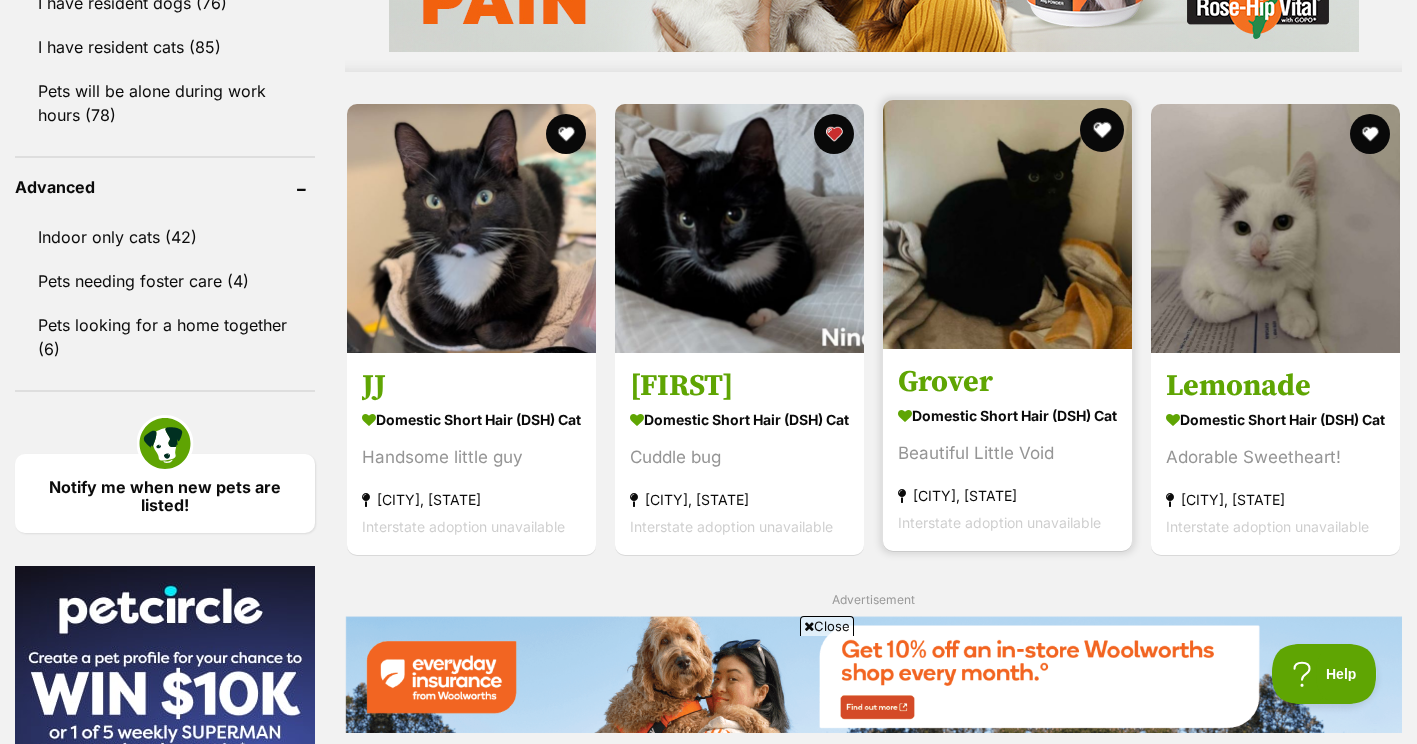 click at bounding box center [1102, 130] 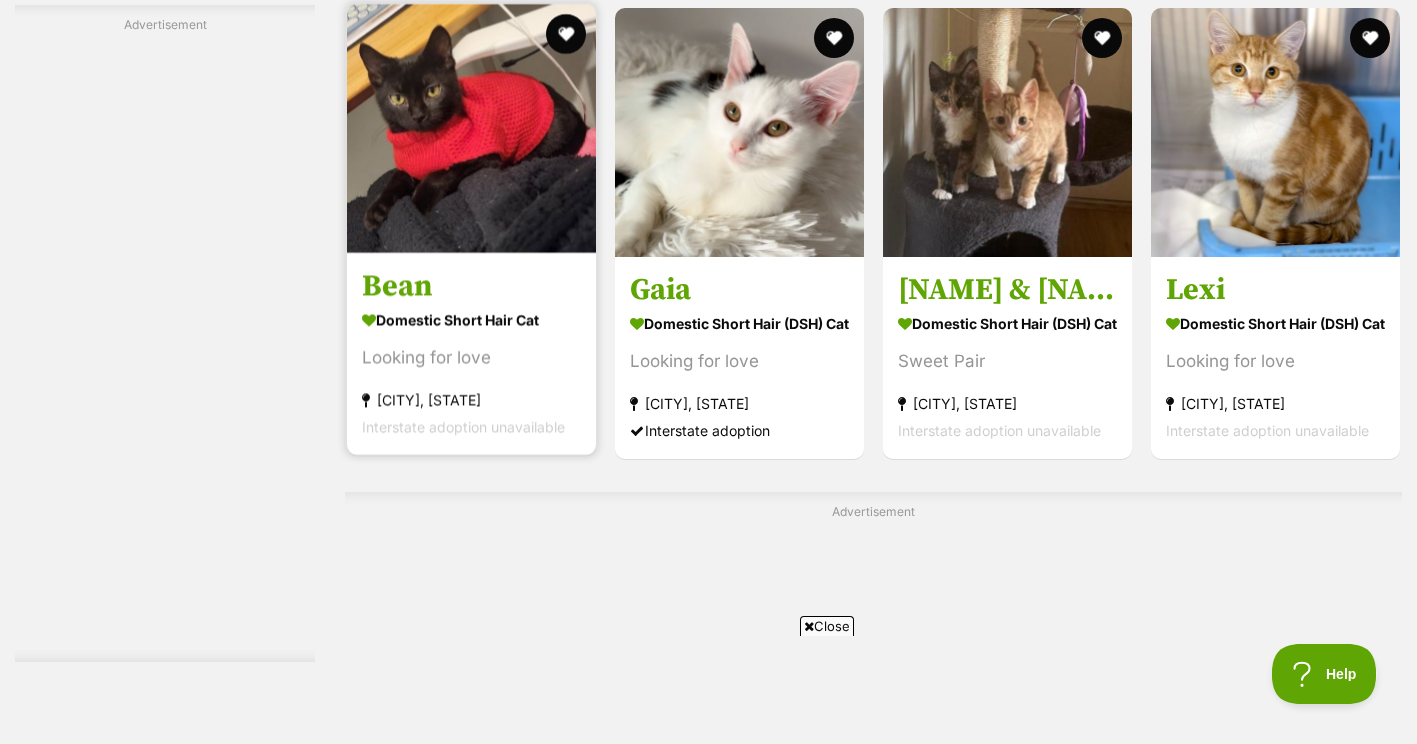 scroll, scrollTop: 0, scrollLeft: 0, axis: both 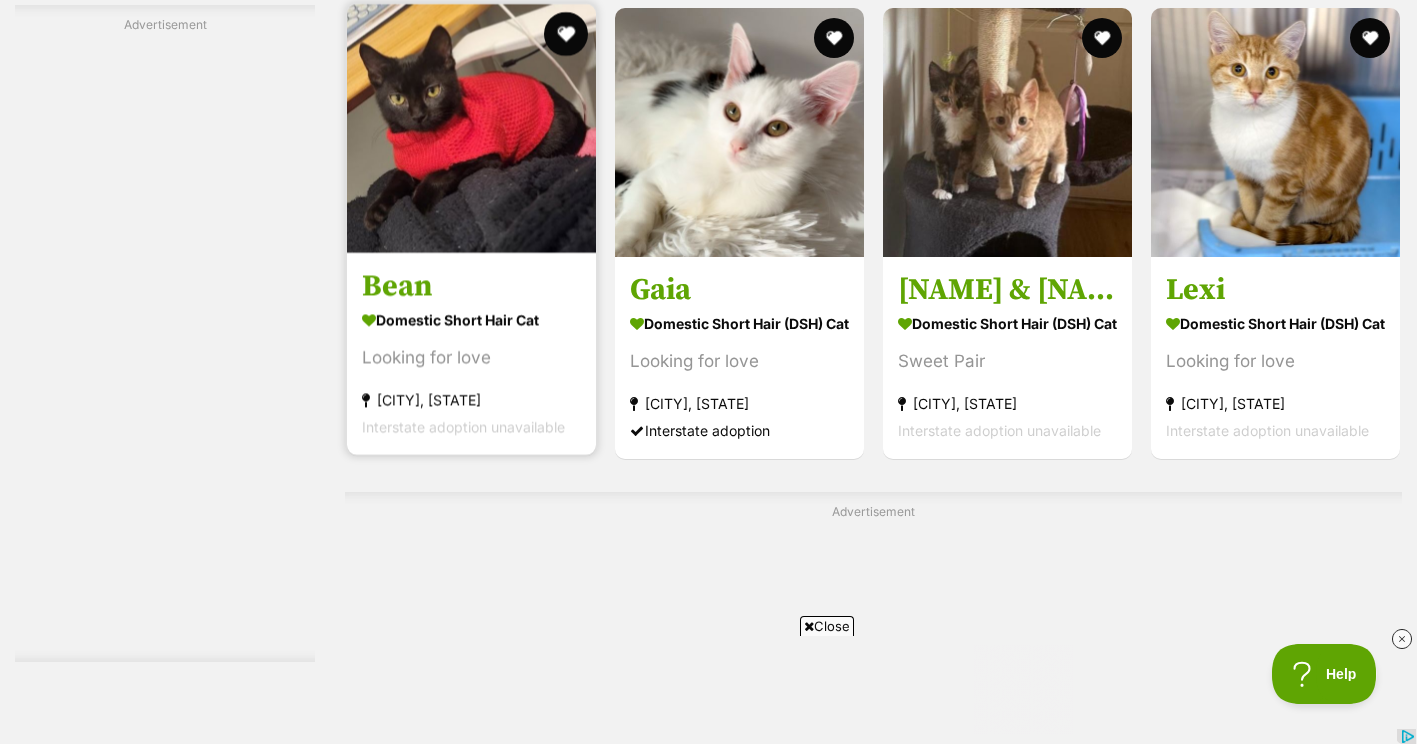 click at bounding box center (566, 34) 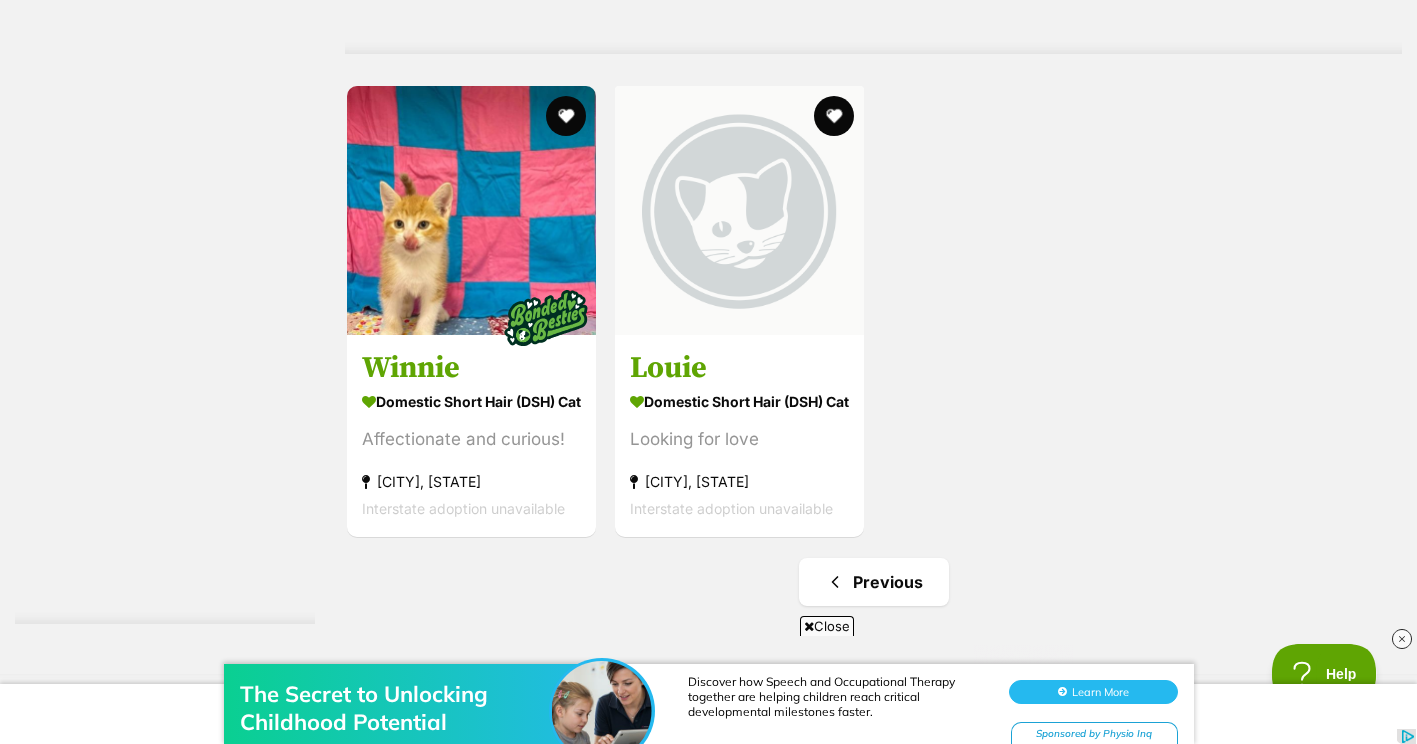 scroll, scrollTop: 4773, scrollLeft: 0, axis: vertical 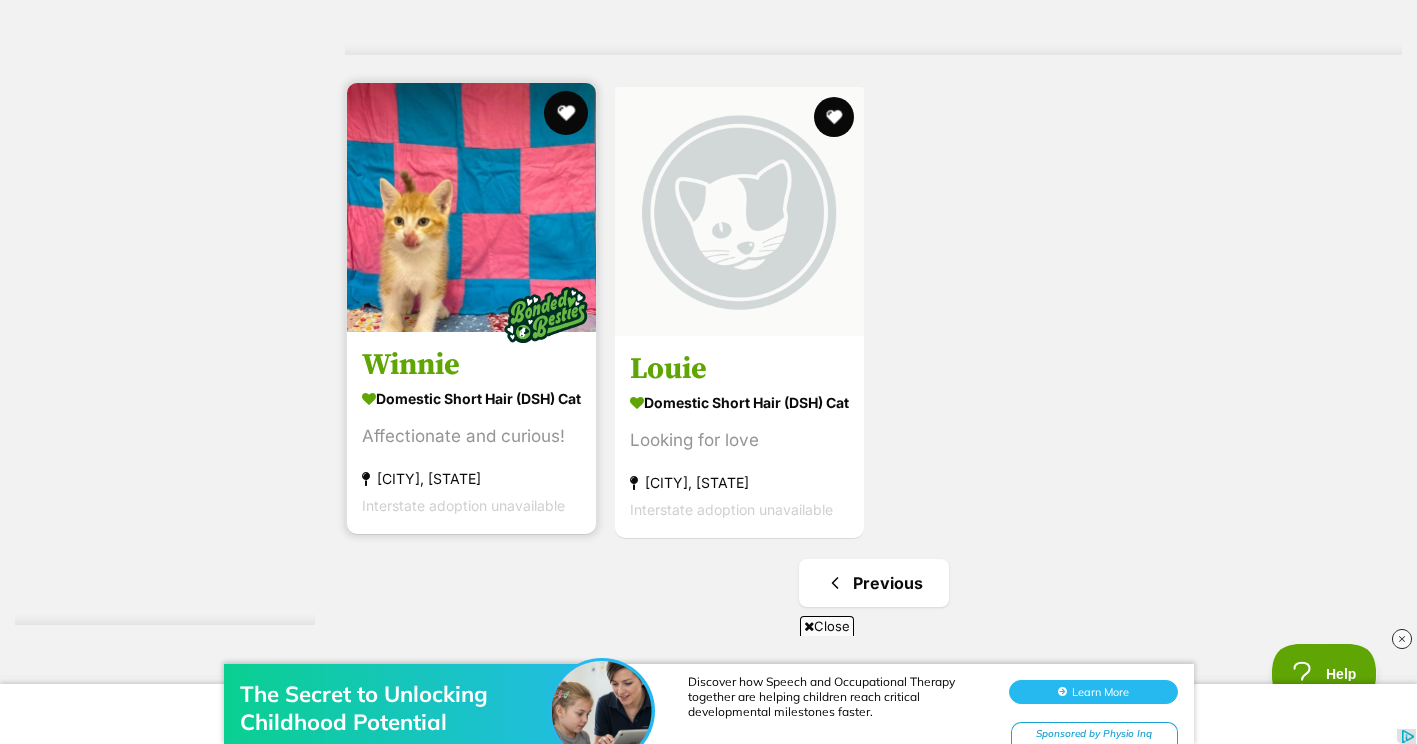click at bounding box center [566, 113] 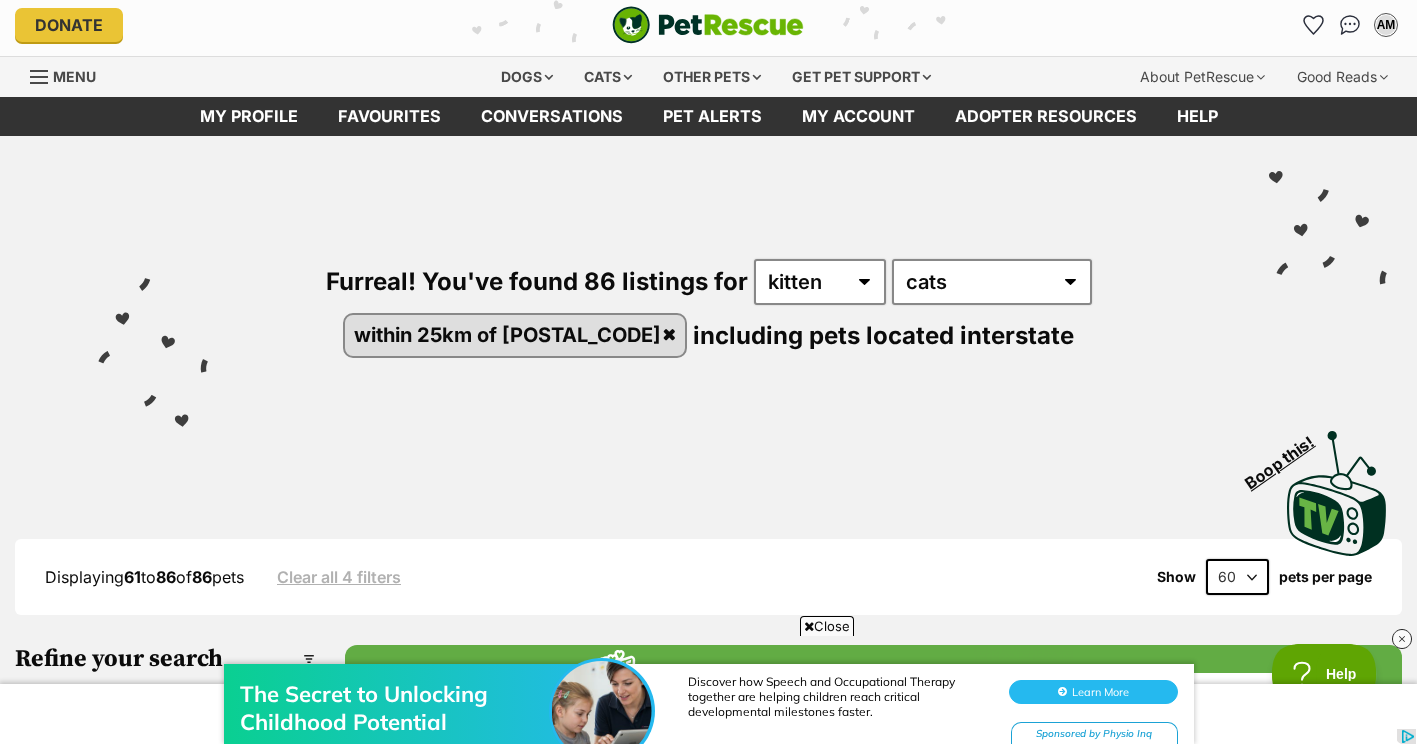 scroll, scrollTop: 0, scrollLeft: 0, axis: both 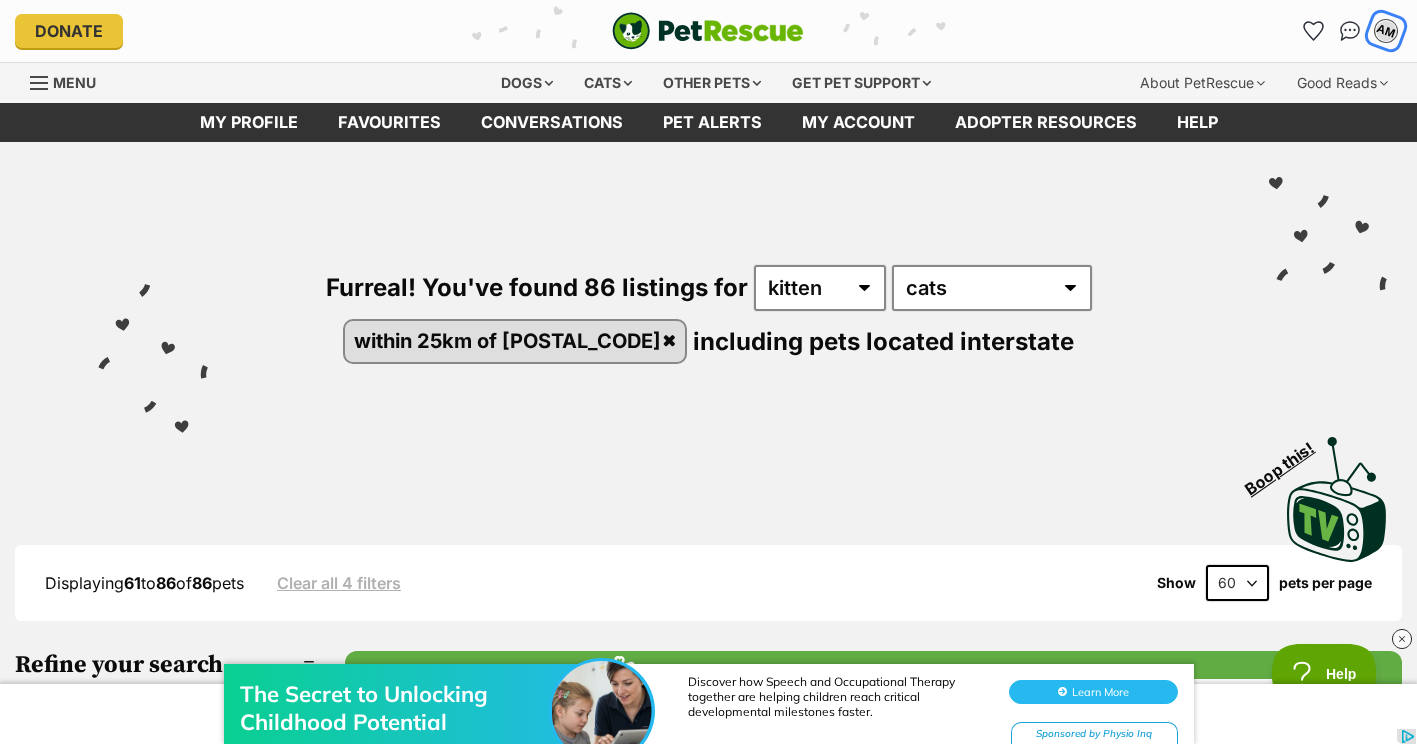 click on "AM" at bounding box center [1386, 31] 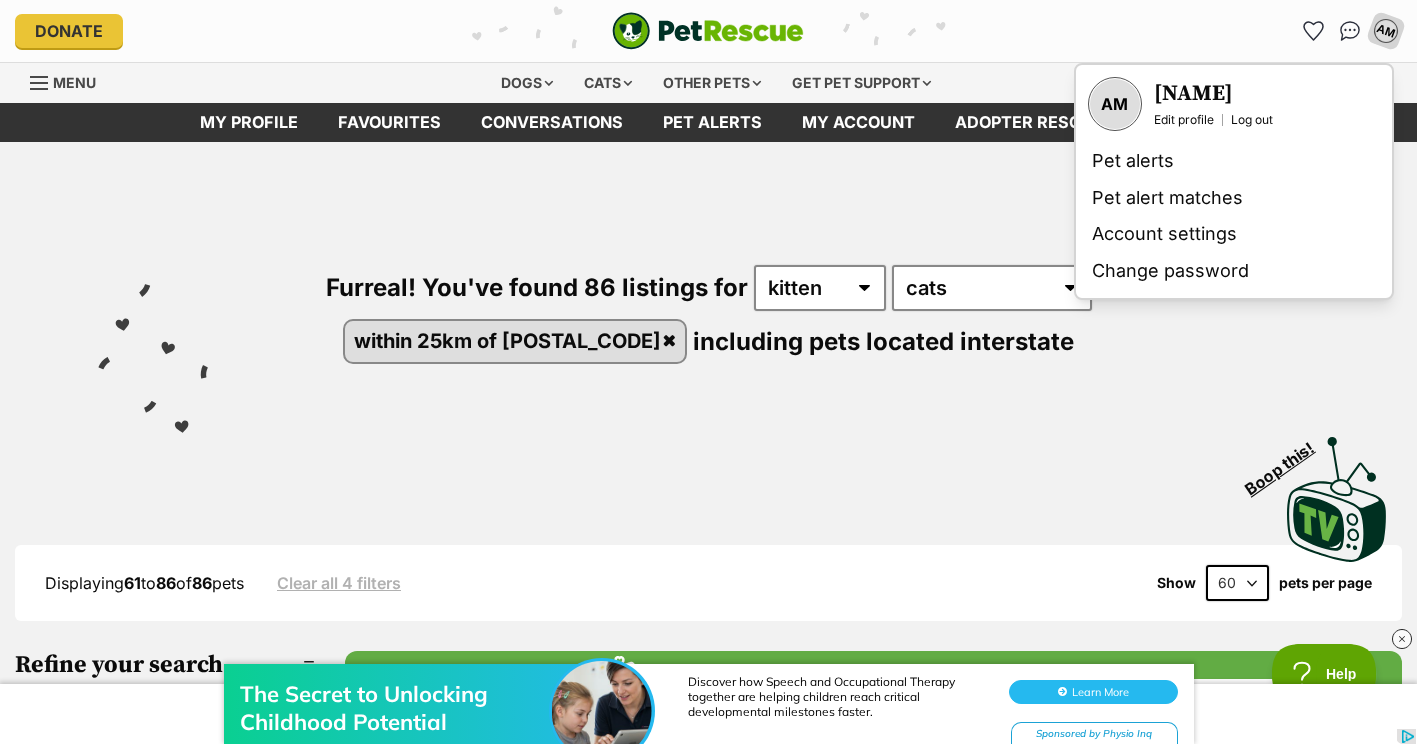 click on "Furreal! You've found 86 listings for
any age
kitten
adult
senior
any type of pet
cats
dogs
other pets
within 25km of 2009
including pets located interstate" at bounding box center (708, 280) 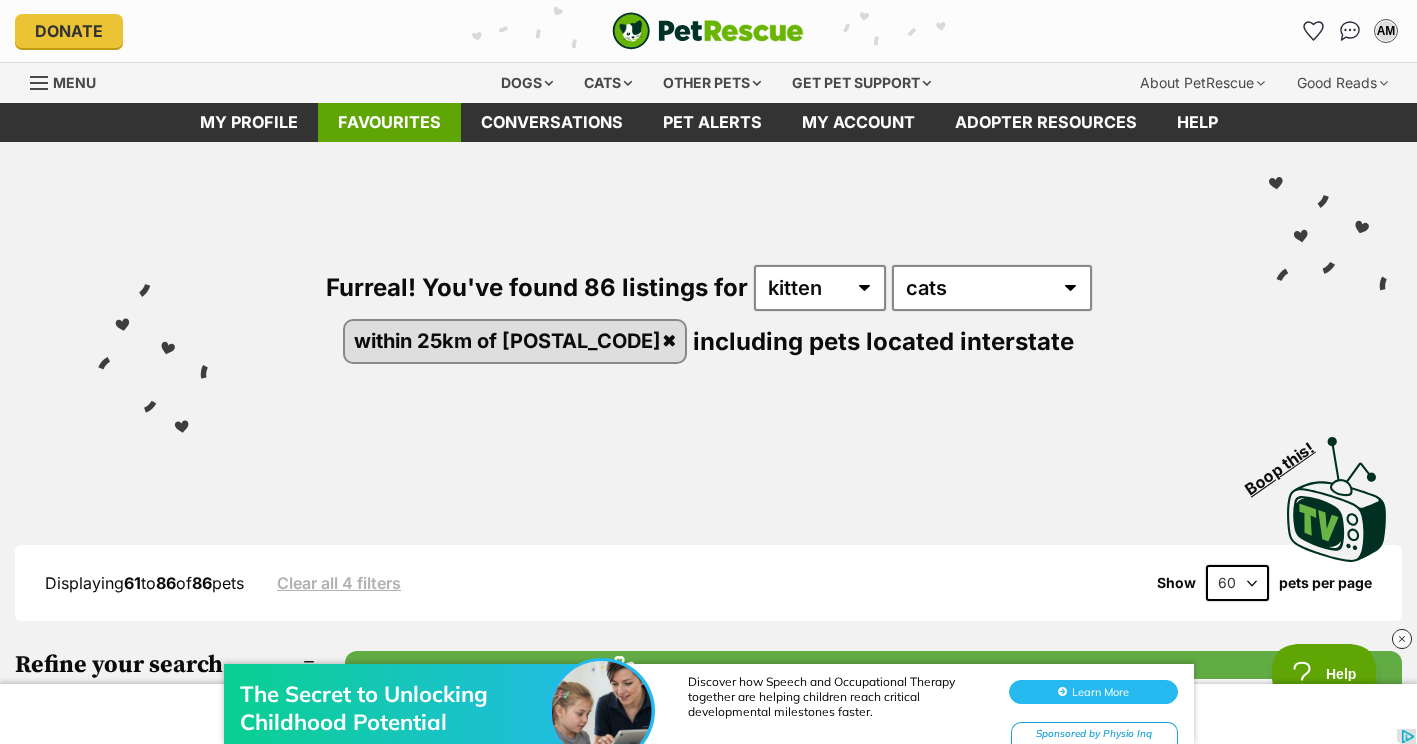 click on "Favourites" at bounding box center [389, 122] 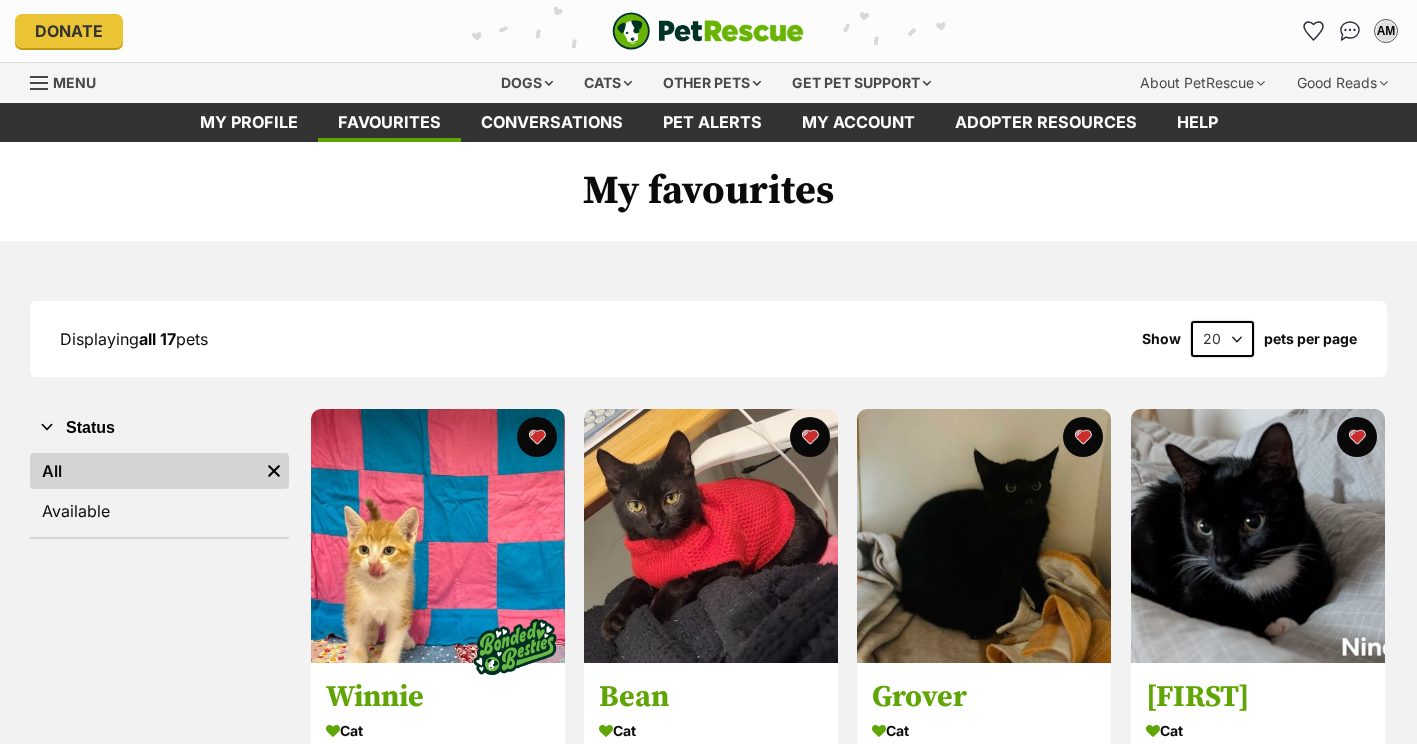 scroll, scrollTop: 0, scrollLeft: 0, axis: both 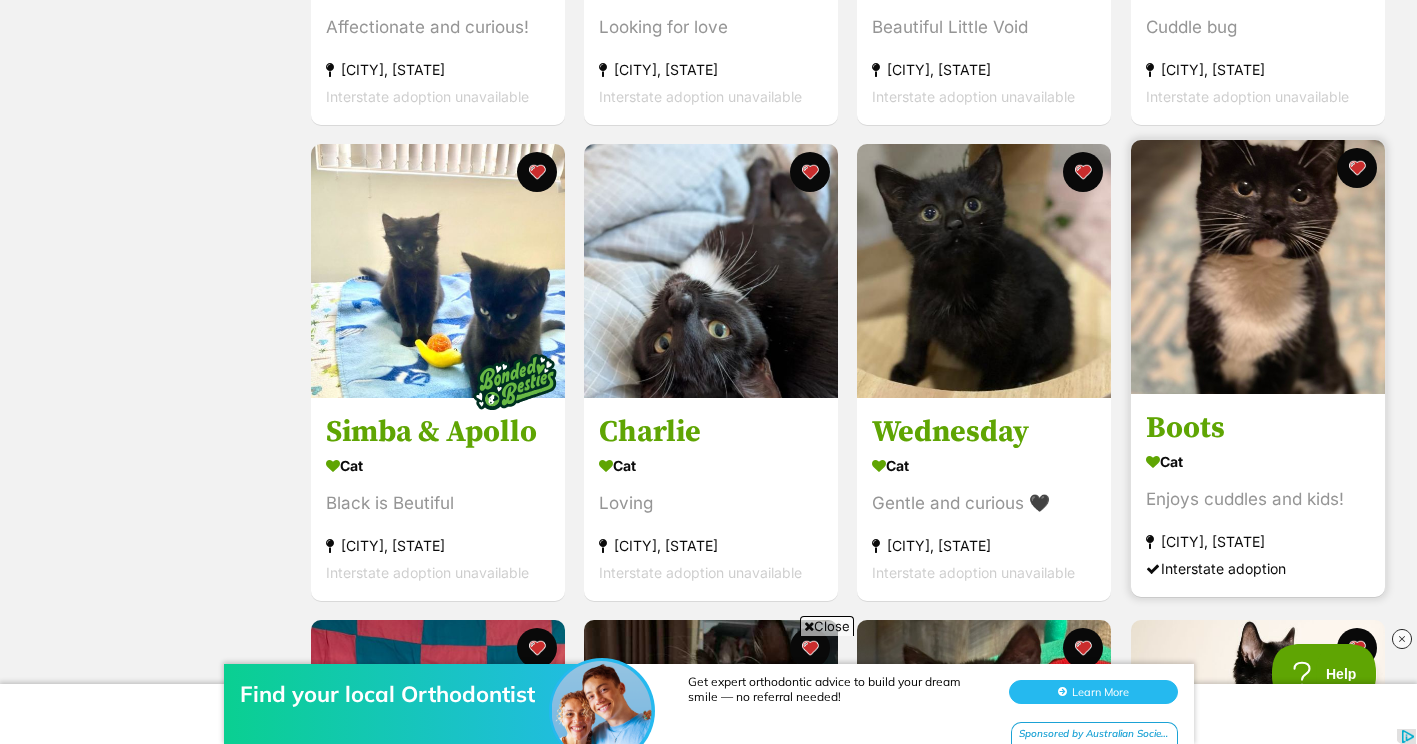 click at bounding box center (1258, 267) 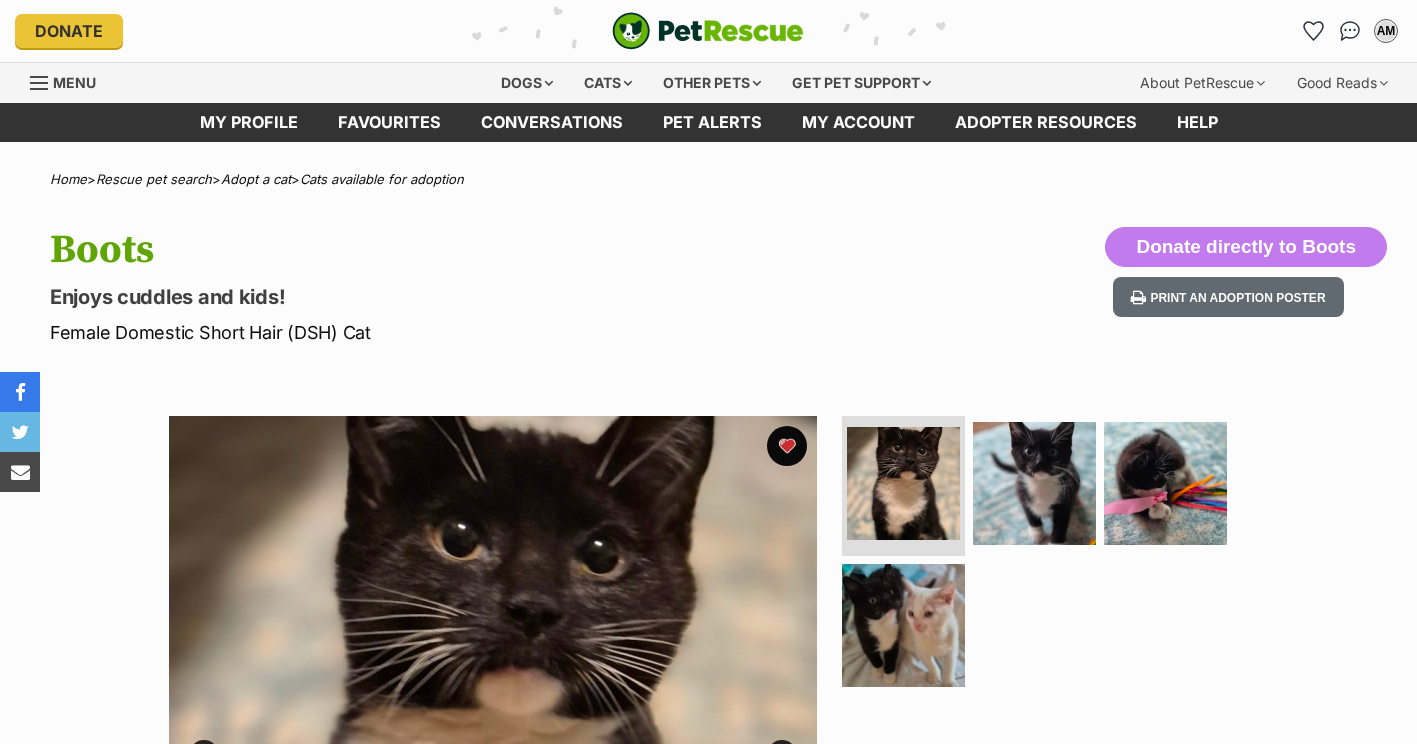 scroll, scrollTop: 0, scrollLeft: 0, axis: both 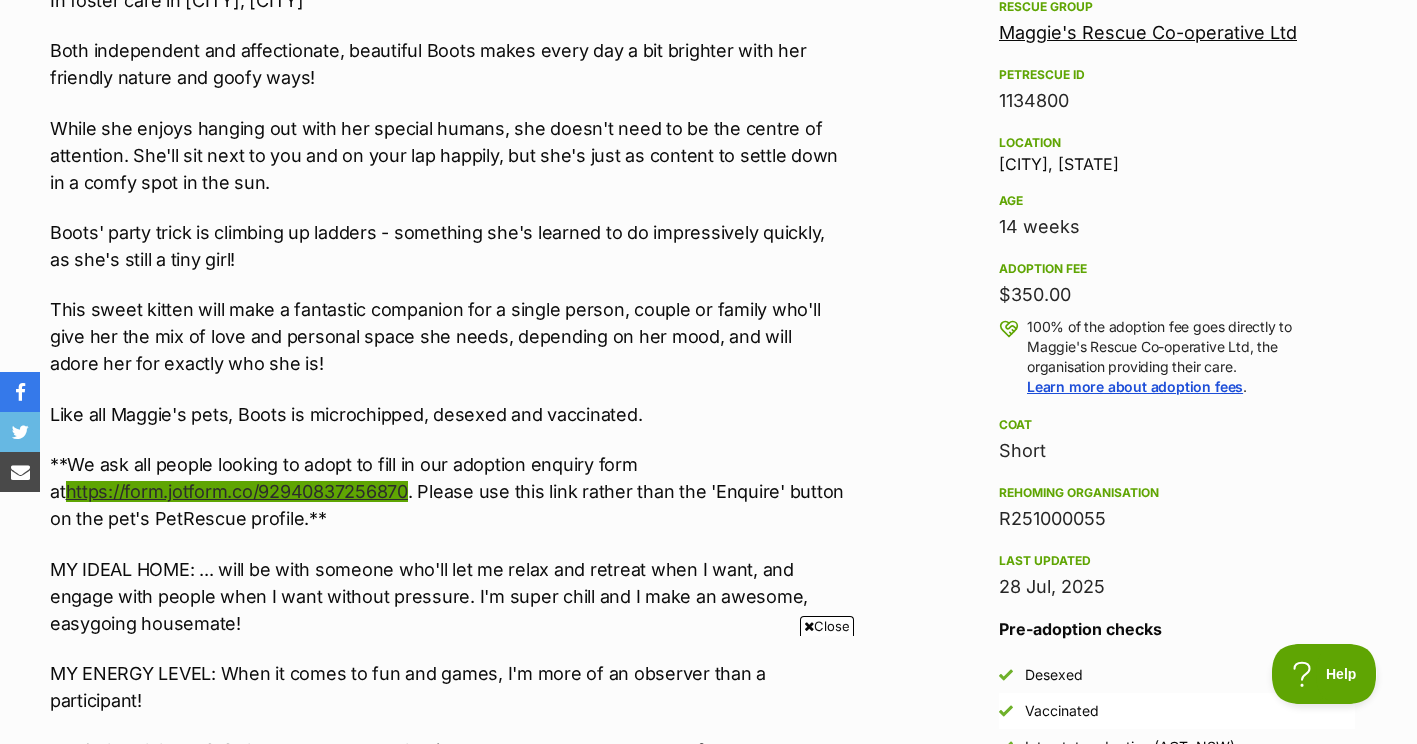 click on "https://form.jotform.co/92940837256870" at bounding box center (237, 491) 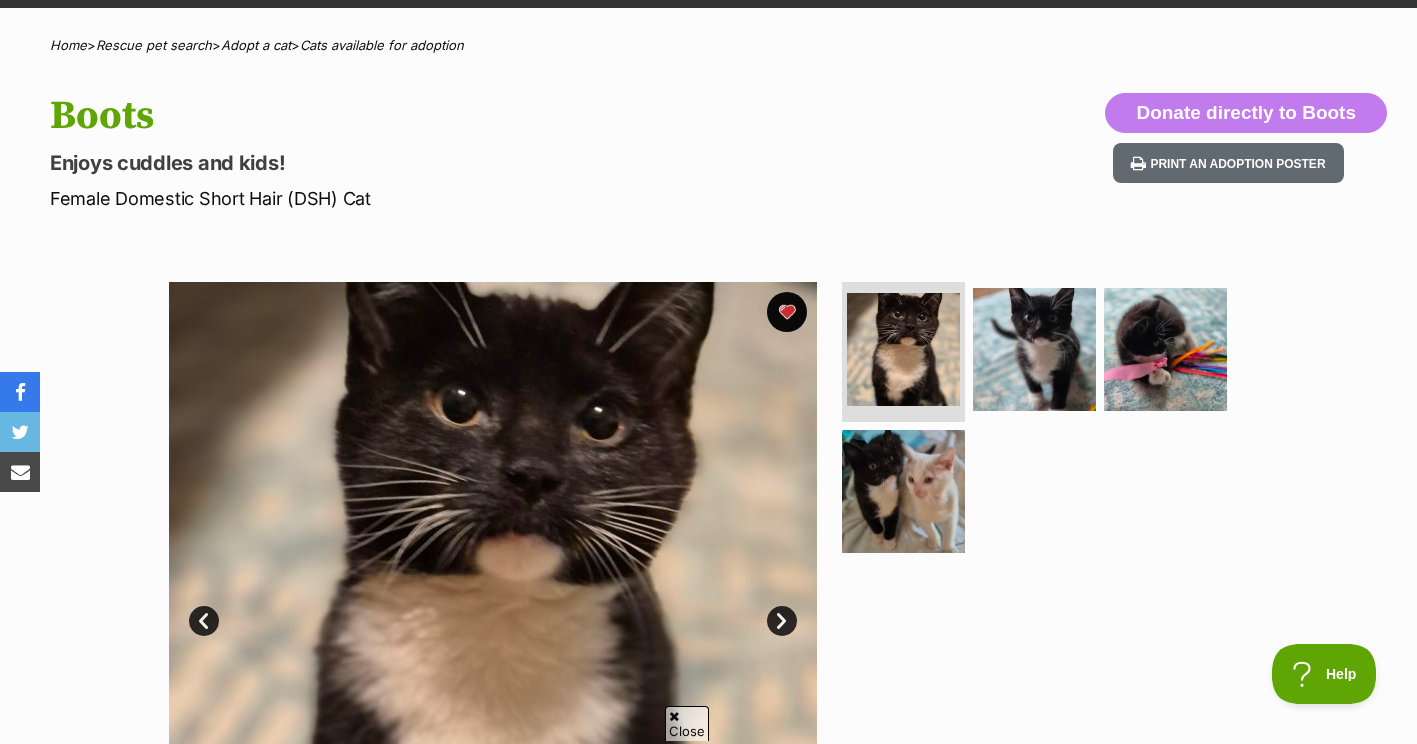 scroll, scrollTop: 35, scrollLeft: 0, axis: vertical 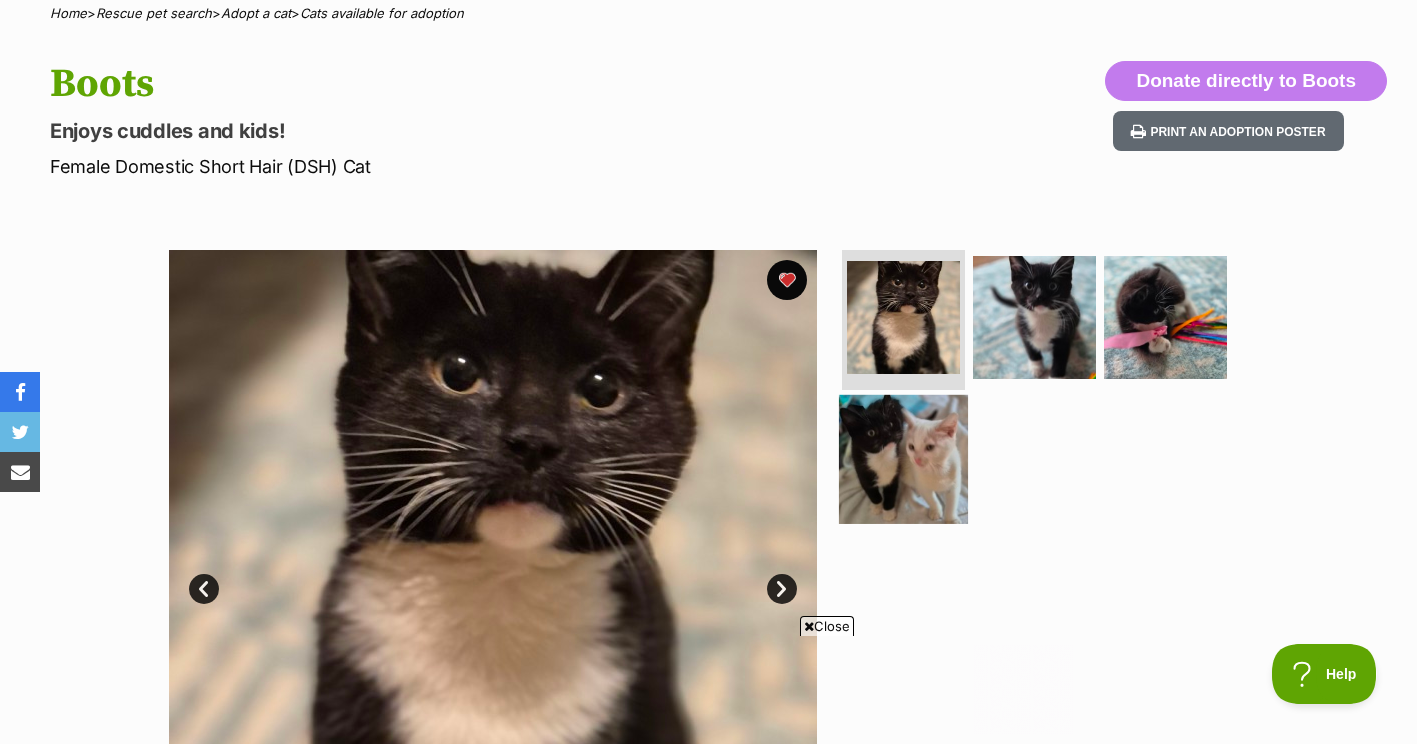 click at bounding box center [903, 458] 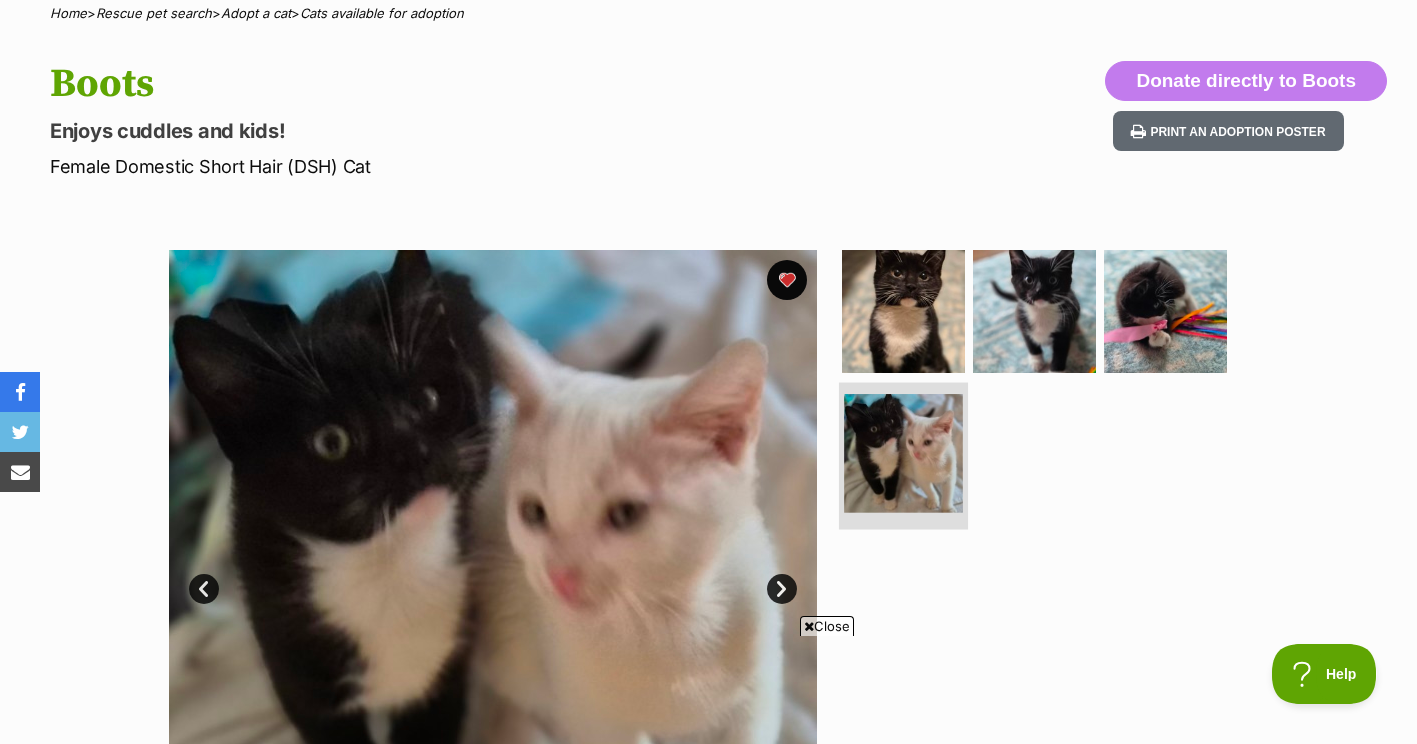 scroll, scrollTop: 0, scrollLeft: 0, axis: both 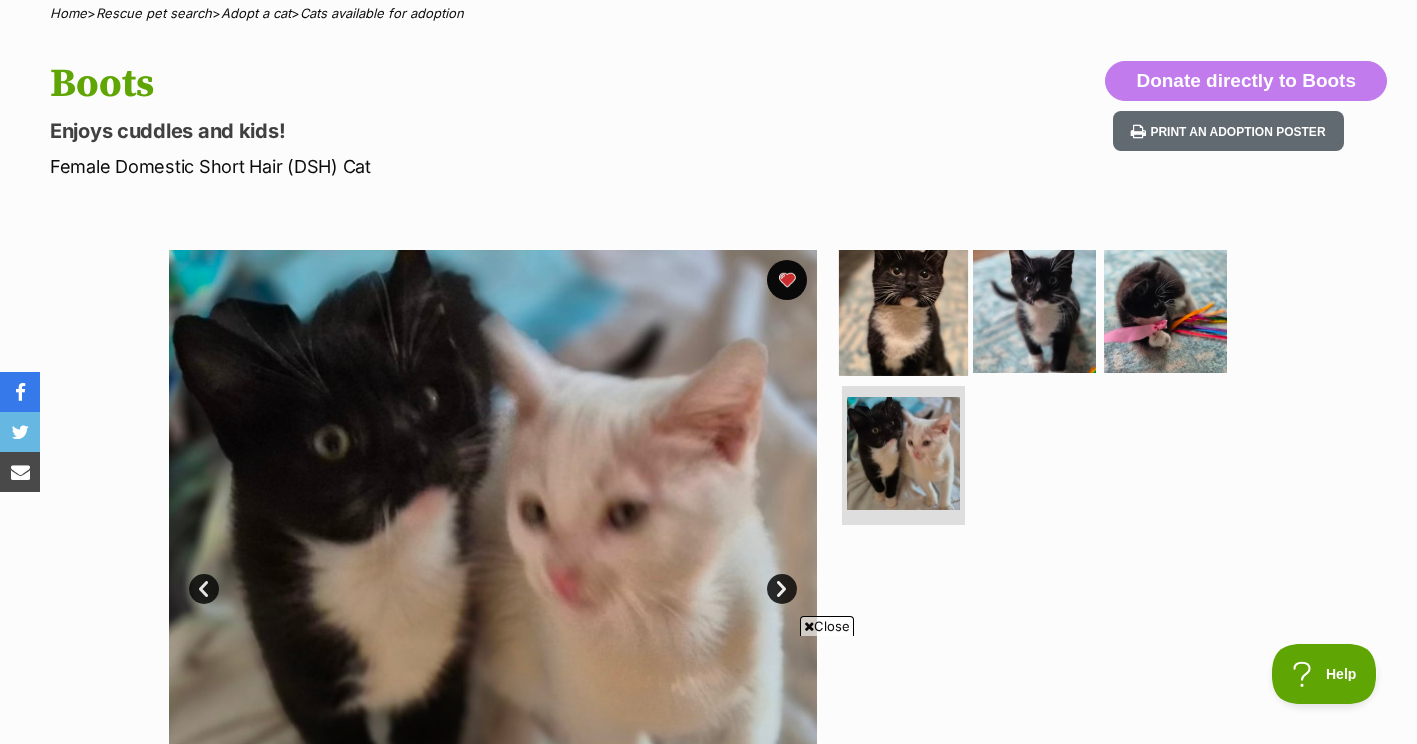click at bounding box center (903, 311) 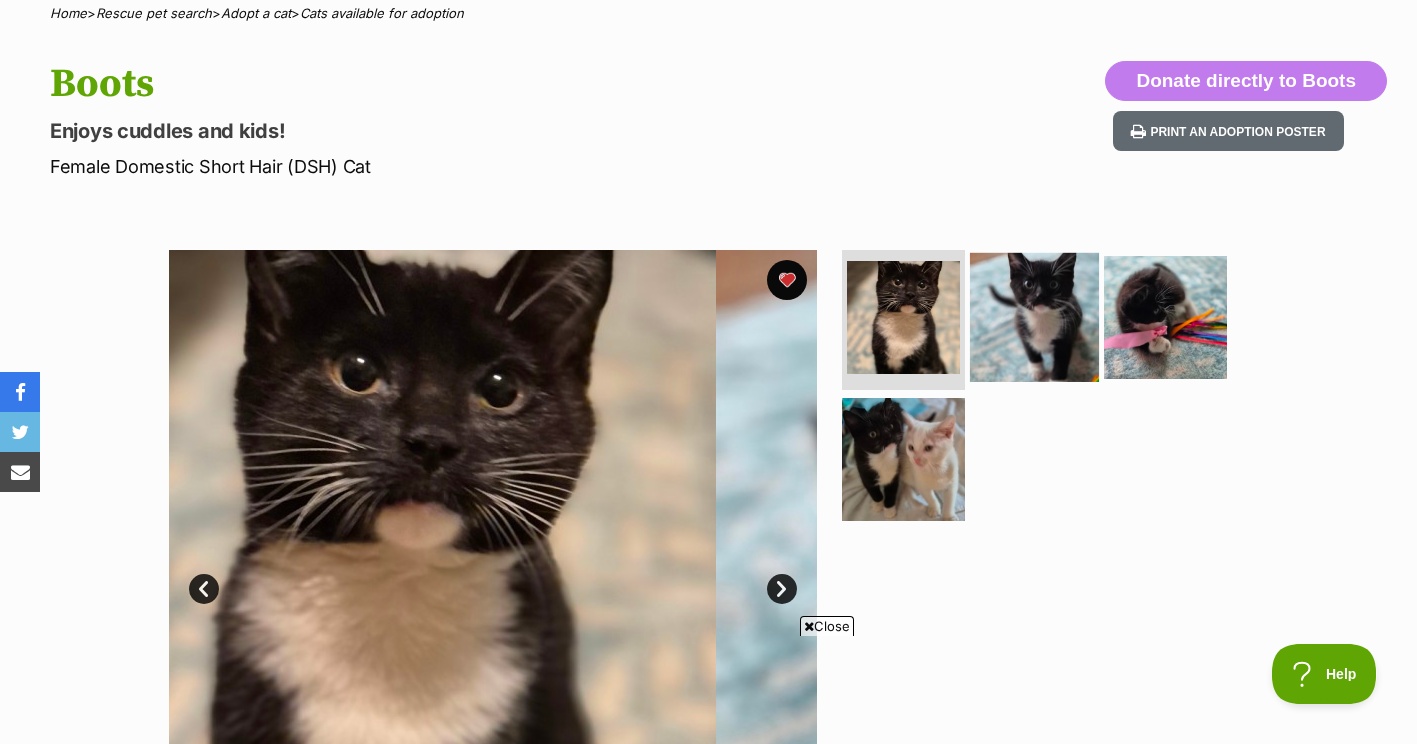 click at bounding box center [1034, 317] 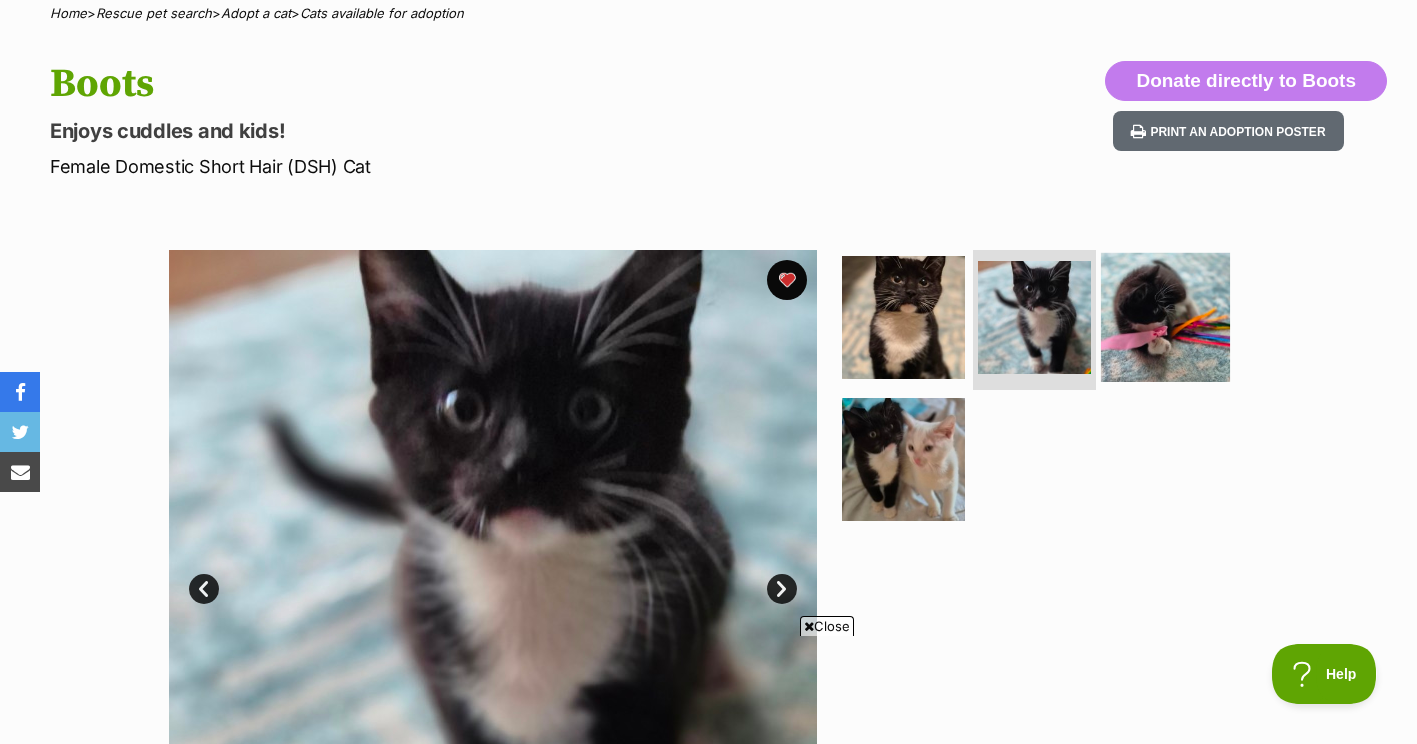 click at bounding box center [1165, 317] 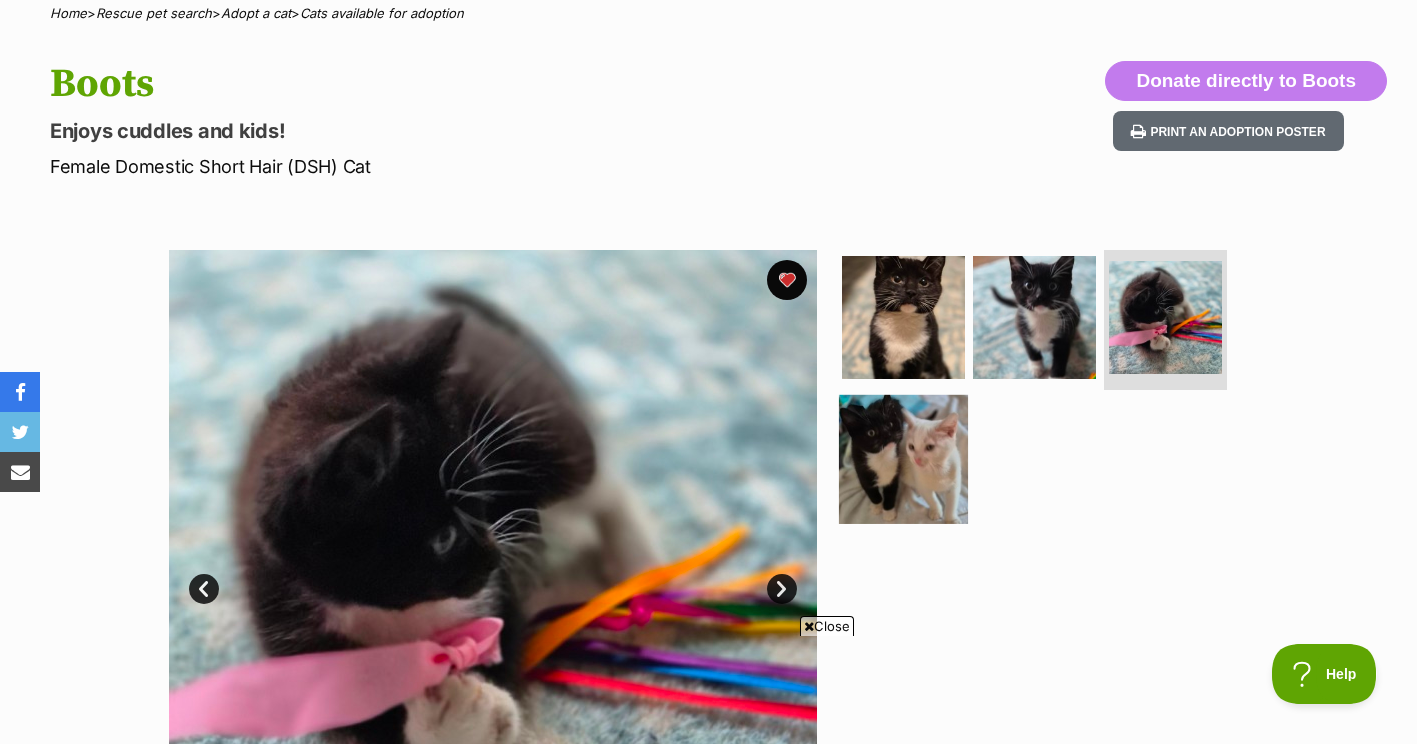 click at bounding box center (903, 458) 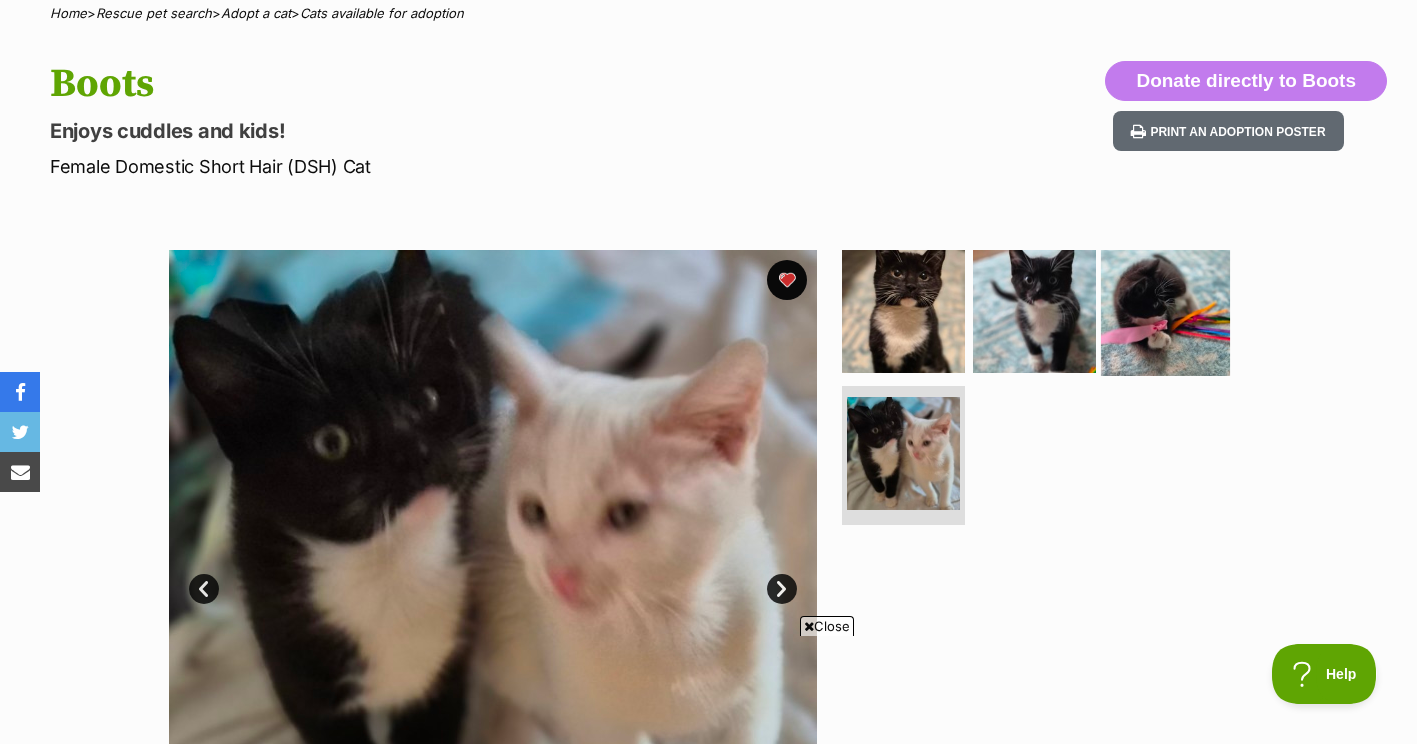 click at bounding box center (1165, 311) 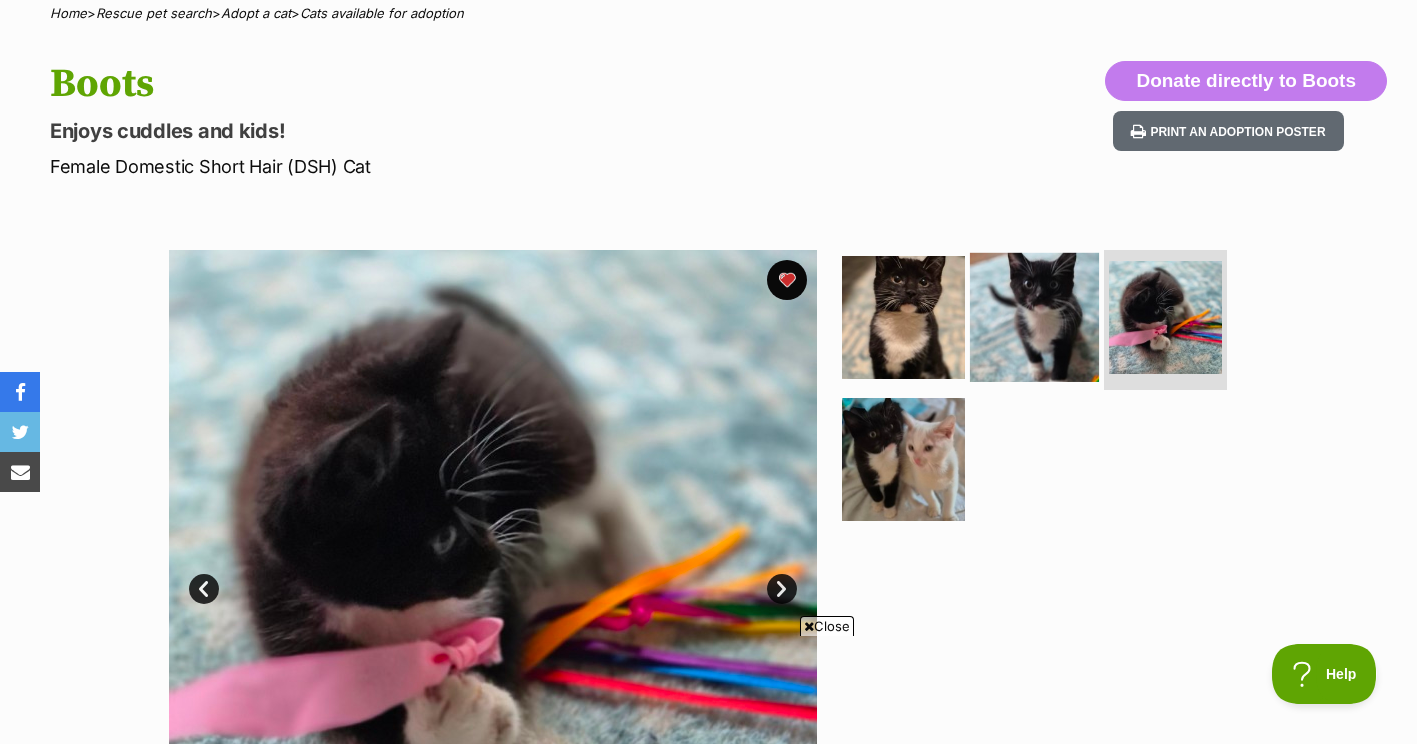 scroll, scrollTop: 0, scrollLeft: 0, axis: both 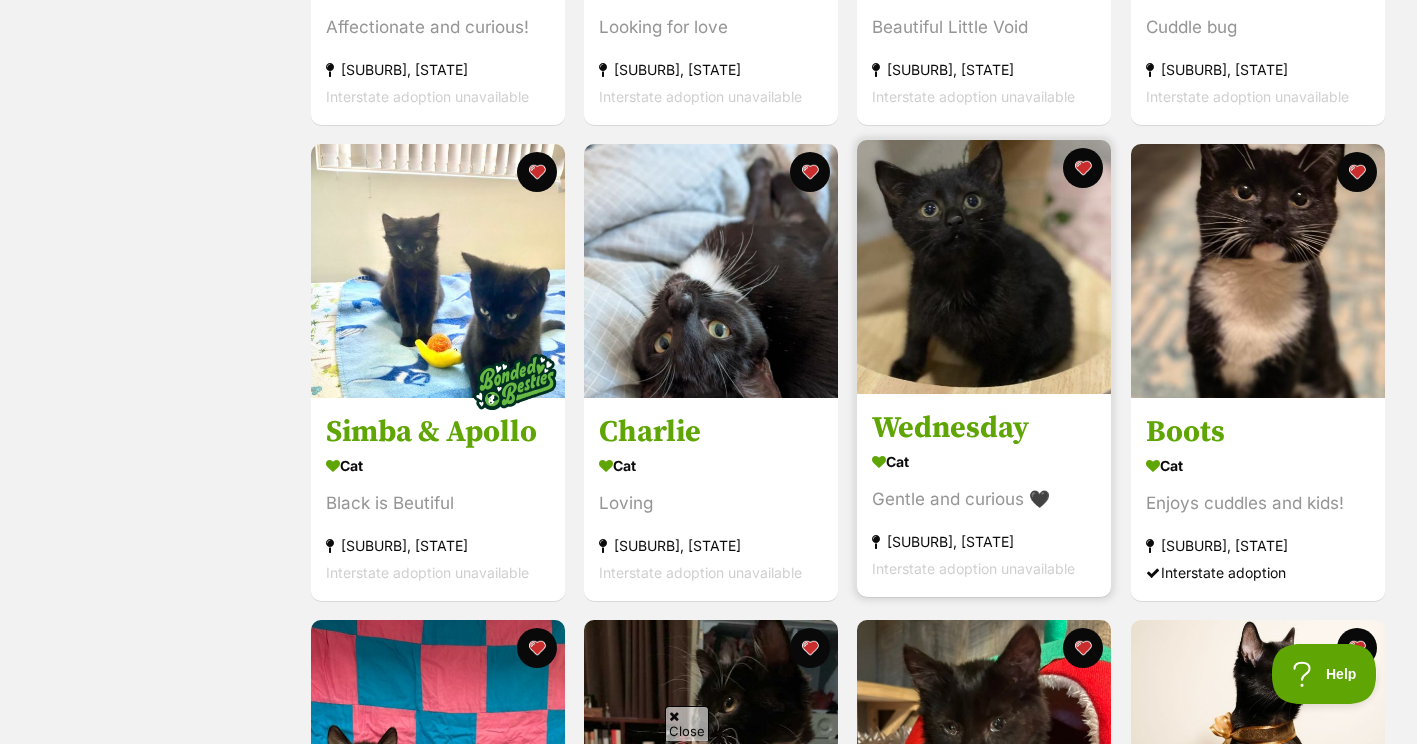 click at bounding box center [984, 267] 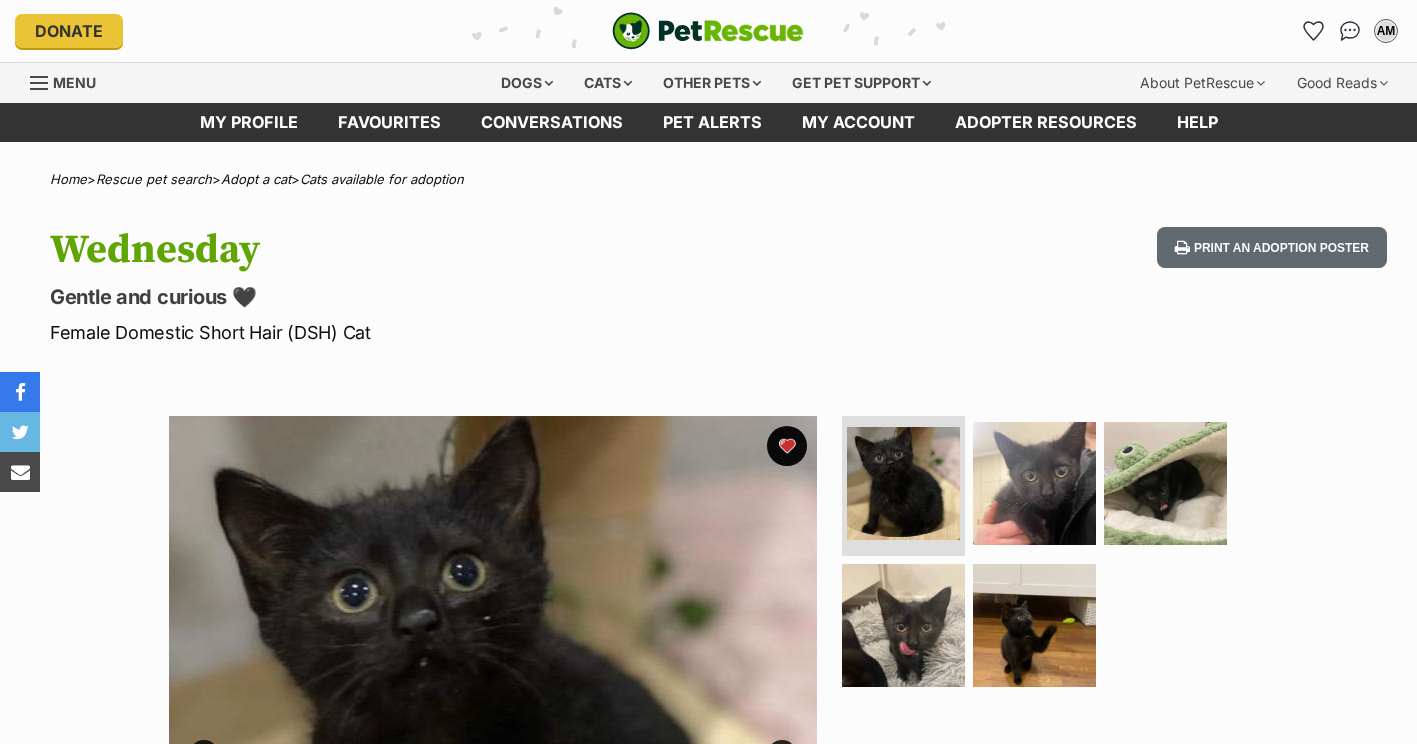 scroll, scrollTop: 0, scrollLeft: 0, axis: both 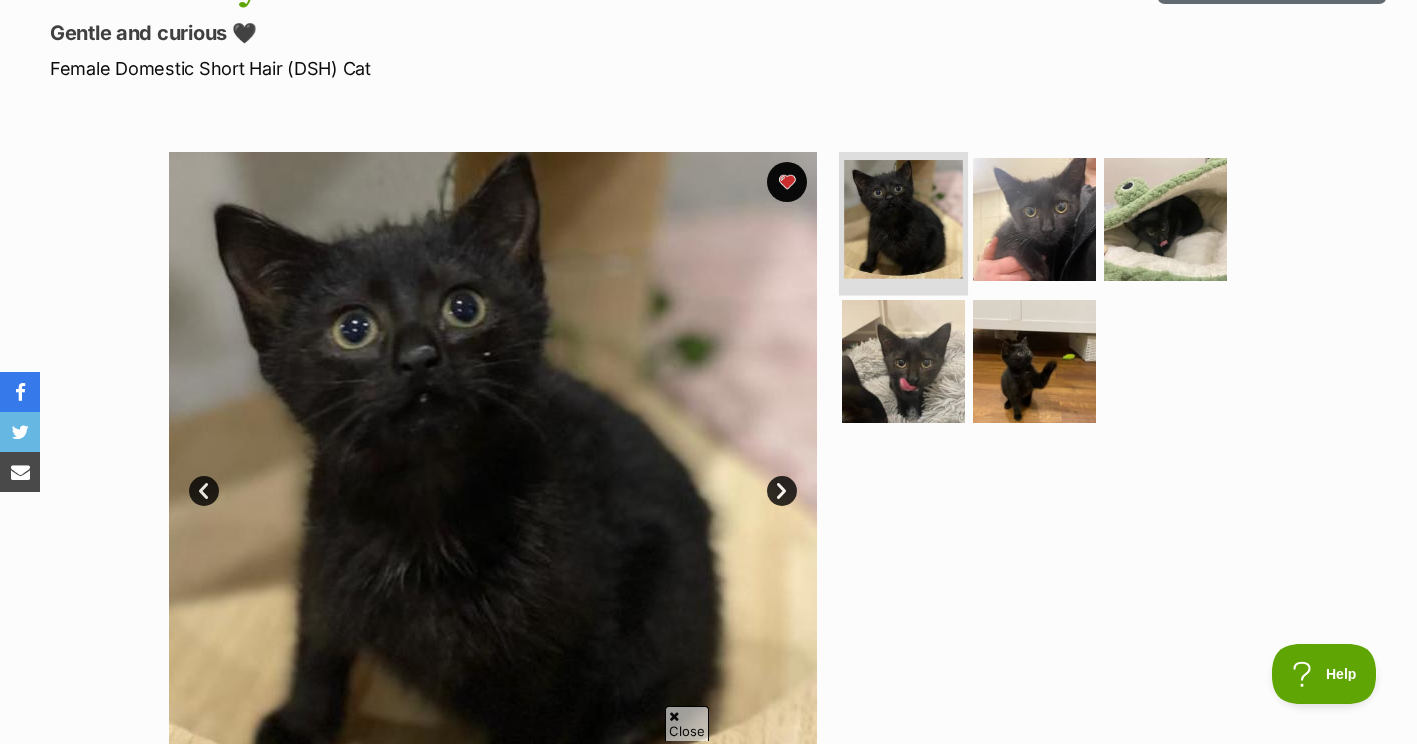 click at bounding box center (903, 219) 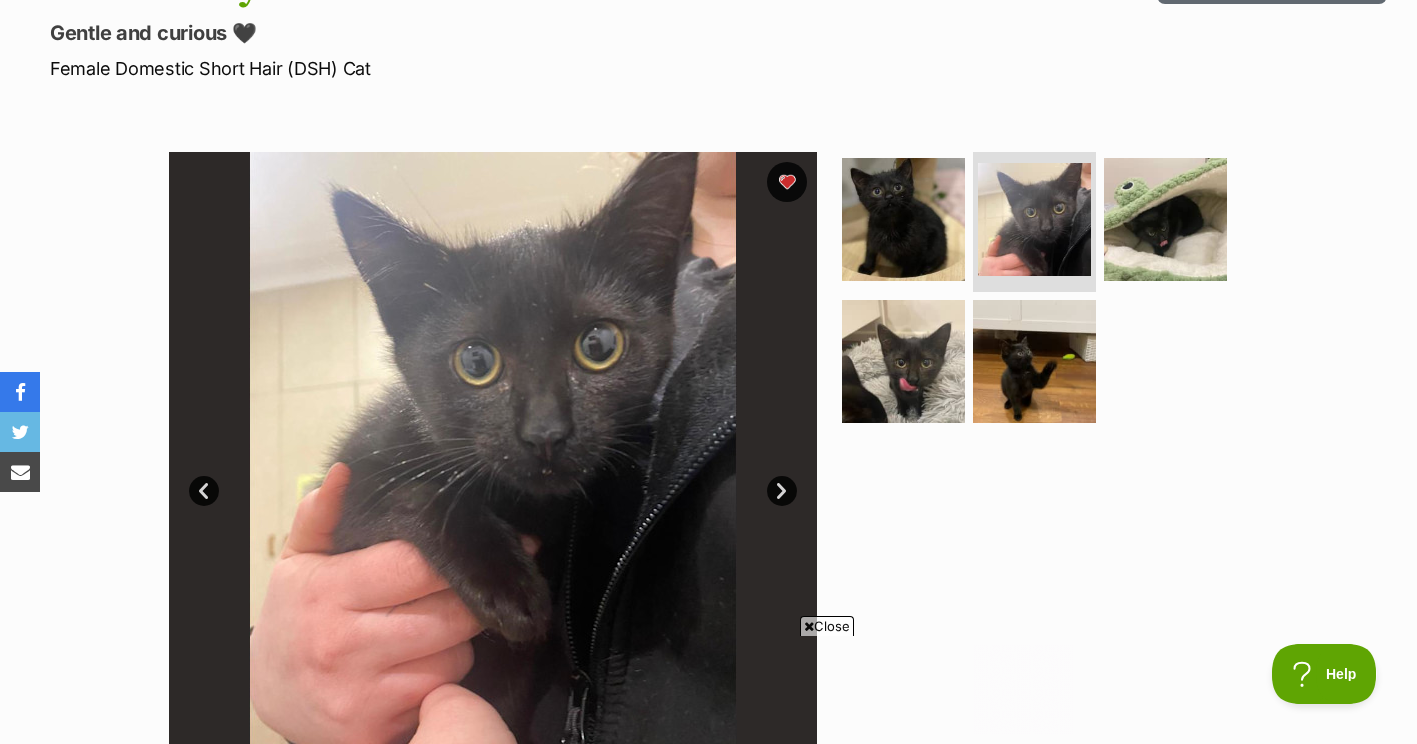 scroll, scrollTop: 0, scrollLeft: 0, axis: both 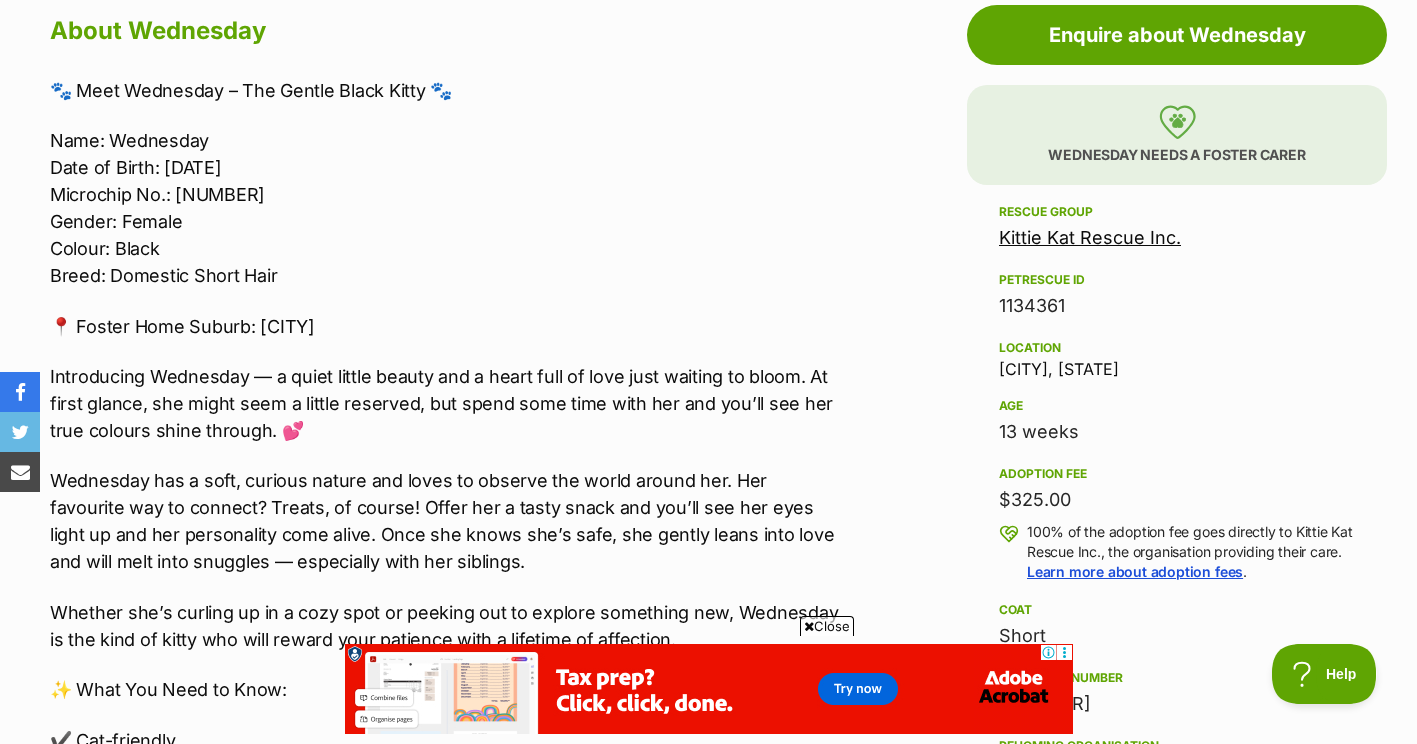 drag, startPoint x: 1114, startPoint y: 235, endPoint x: 772, endPoint y: 315, distance: 351.23212 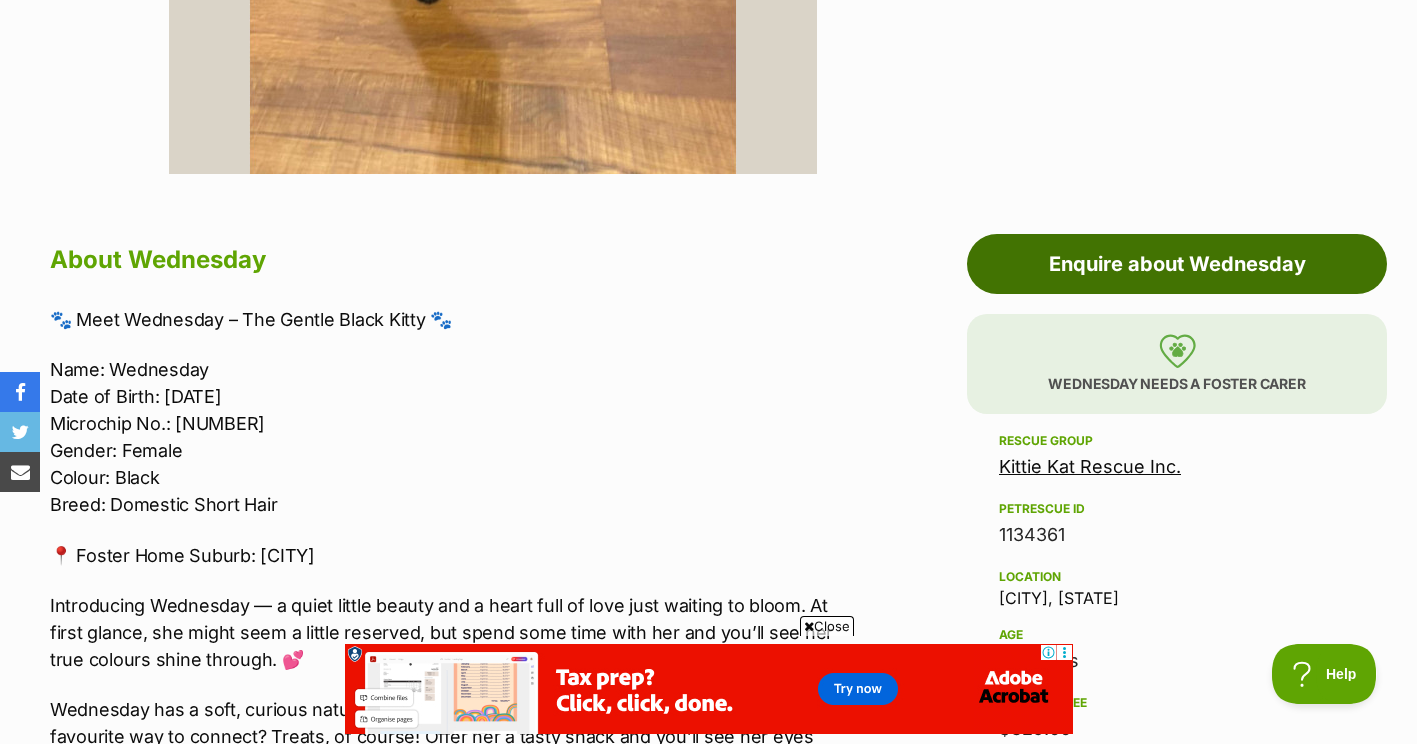 scroll, scrollTop: 889, scrollLeft: 0, axis: vertical 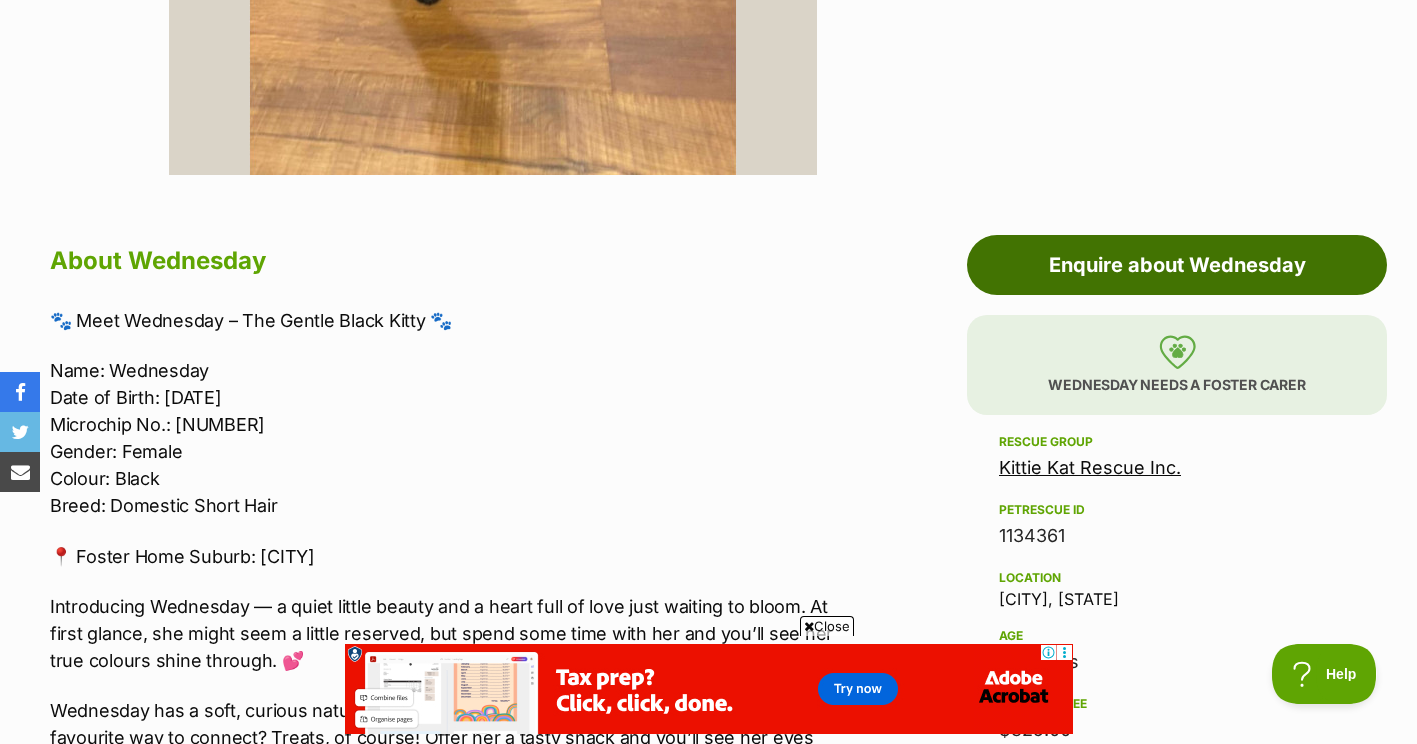 click on "Enquire about Wednesday" at bounding box center (1177, 265) 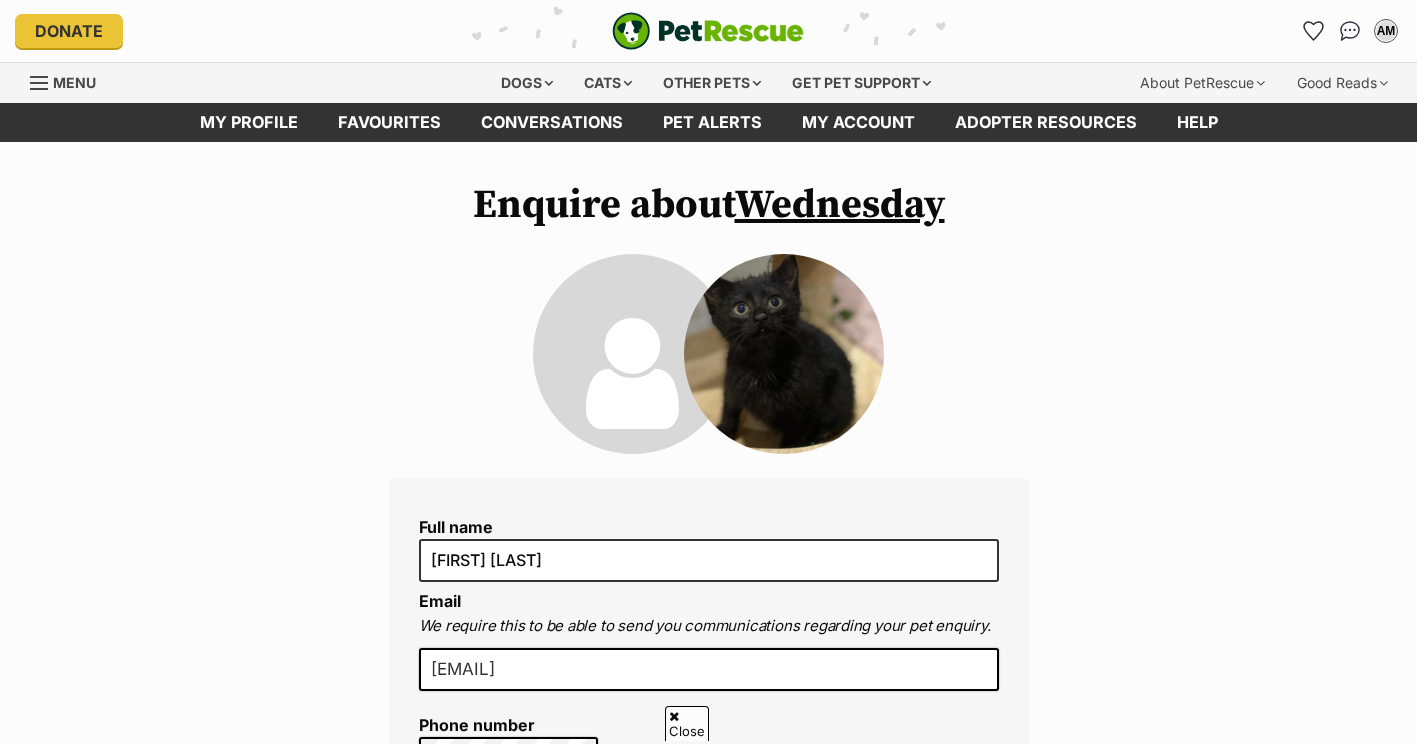 scroll, scrollTop: 526, scrollLeft: 0, axis: vertical 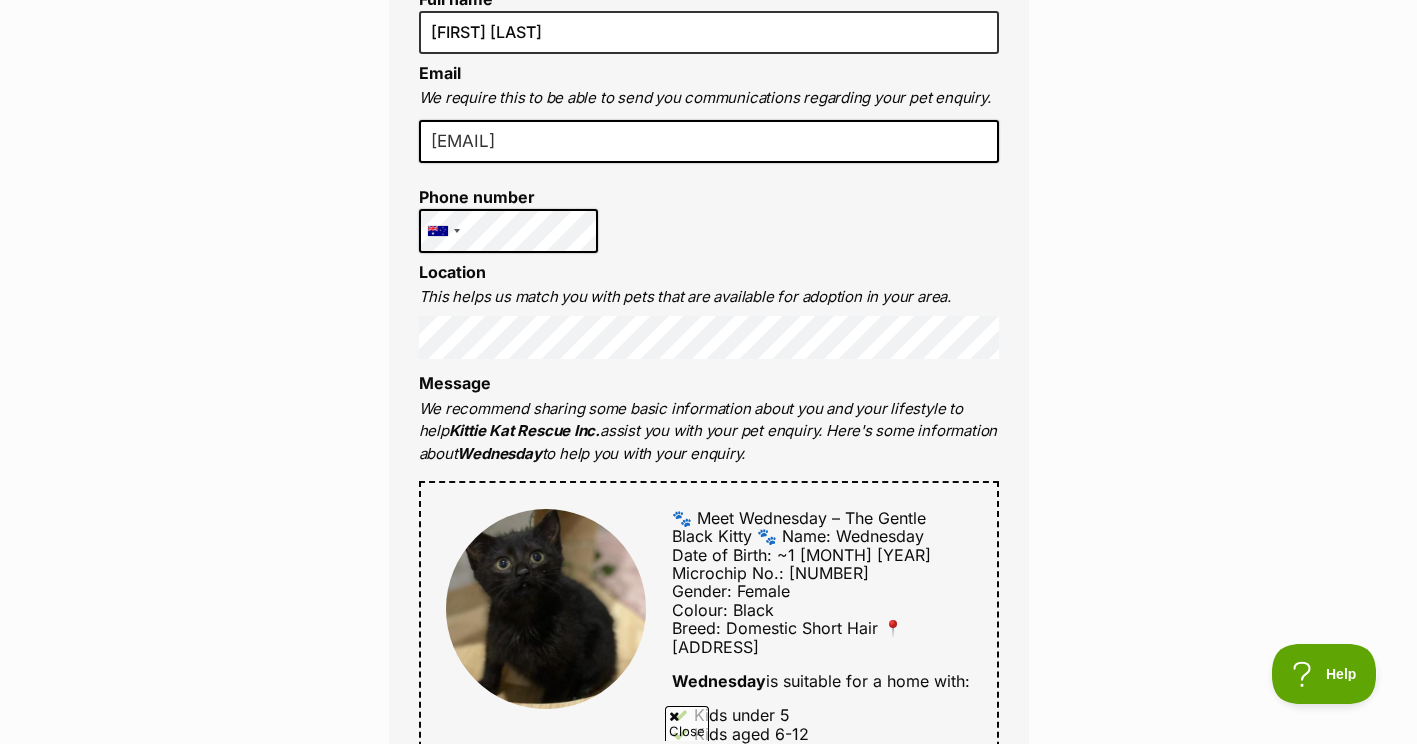click on "Full name Alexander Mahns
Email
We require this to be able to send you communications regarding your pet enquiry.
alex.mahns@hotmail.com
Phone number United States +1 United Kingdom +44 Afghanistan (‫افغانستان‬‎) +93 Albania (Shqipëri) +355 Algeria (‫الجزائر‬‎) +213 American Samoa +1684 Andorra +376 Angola +244 Anguilla +1264 Antigua and Barbuda +1268 Argentina +54 Armenia (Հայաստան) +374 Aruba +297 Australia +61 Austria (Österreich) +43 Azerbaijan (Azərbaycan) +994 Bahamas +1242 Bahrain (‫البحرين‬‎) +973 Bangladesh (বাংলাদেশ) +880 Barbados +1246 Belarus (Беларусь) +375 Belgium (België) +32 Belize +501 Benin (Bénin) +229 Bermuda +1441 Bhutan (འབྲུག) +975 Bolivia +591 Bosnia and Herzegovina (Босна и Херцеговина) +387 Botswana +267 Brazil (Brasil) +55 British Indian Ocean Territory +246 British Virgin Islands +1284 Brunei +673 Bulgaria (България) +359 Burkina Faso +226 +257 +855" at bounding box center (709, 622) 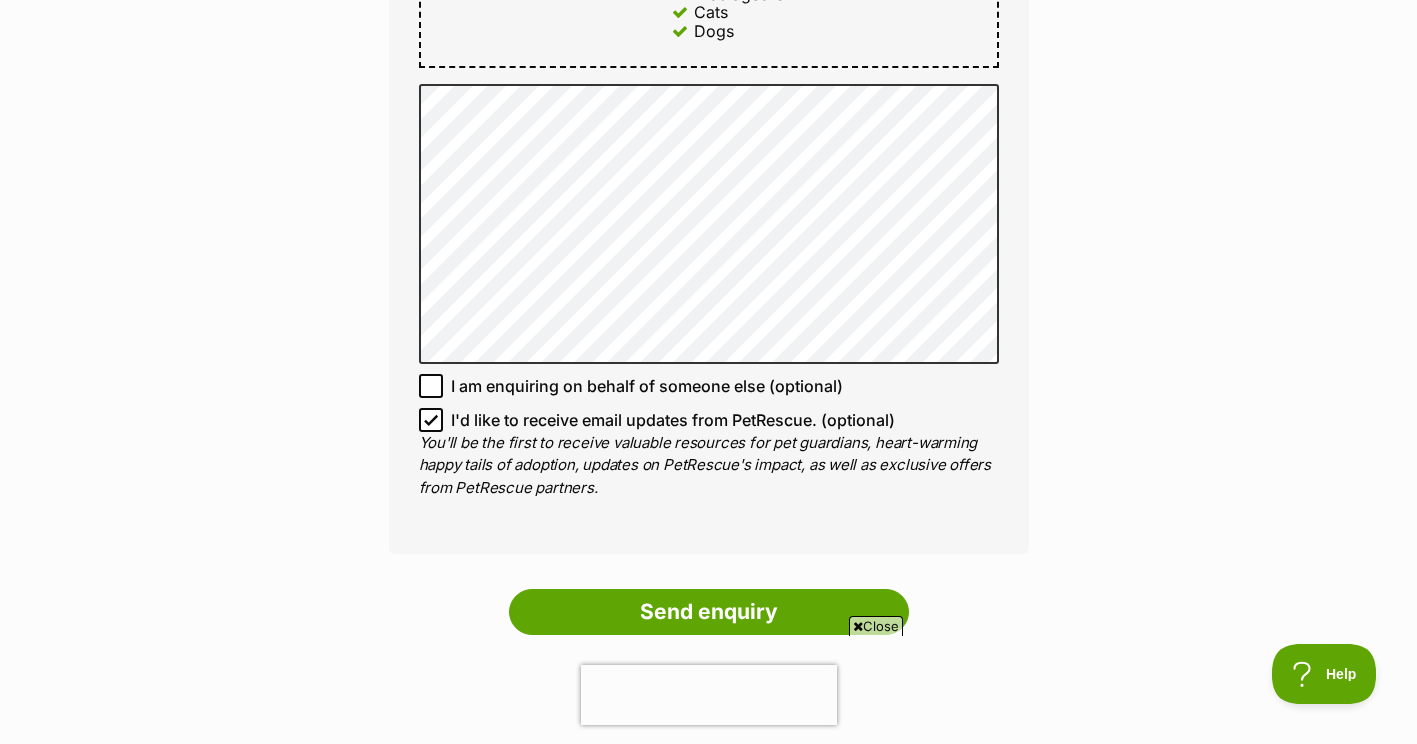 scroll, scrollTop: 1269, scrollLeft: 0, axis: vertical 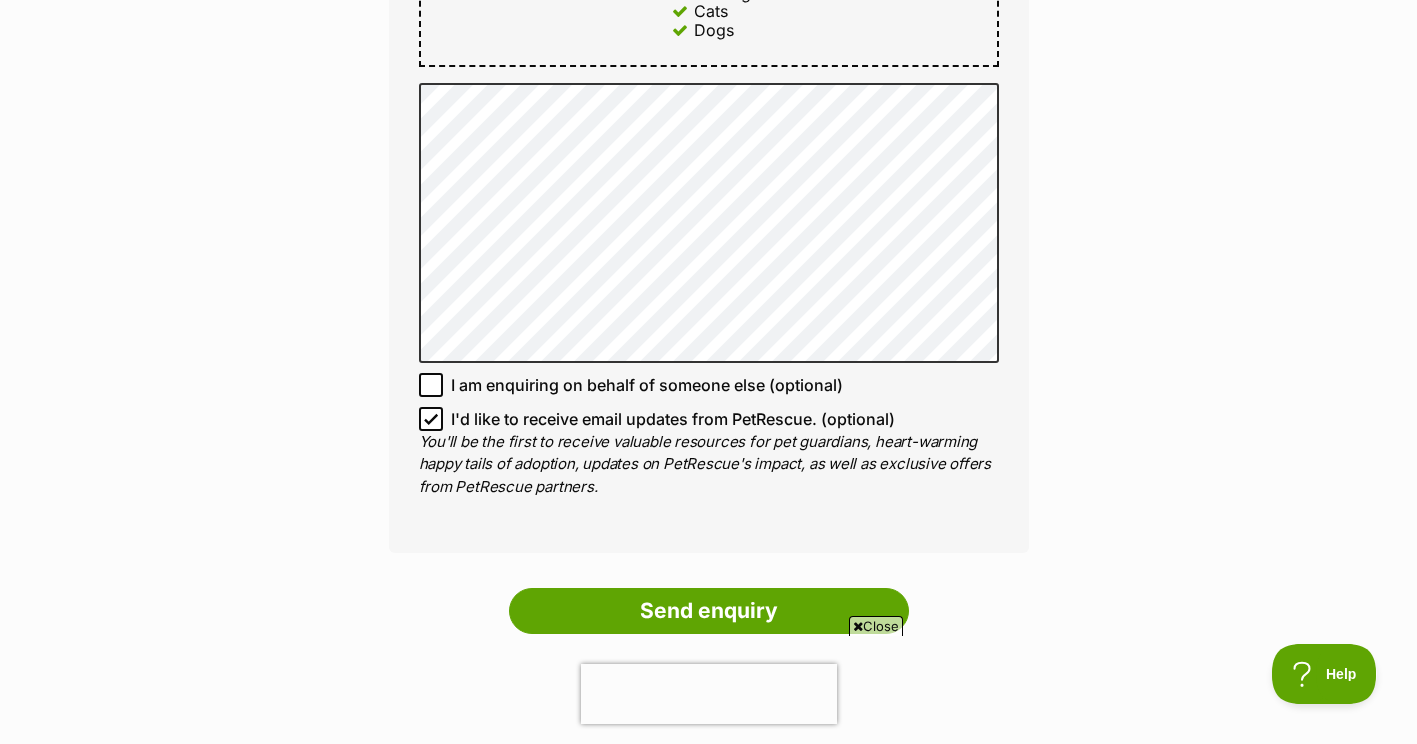 click on "I'd like to receive email updates from PetRescue. (optional)" at bounding box center (673, 419) 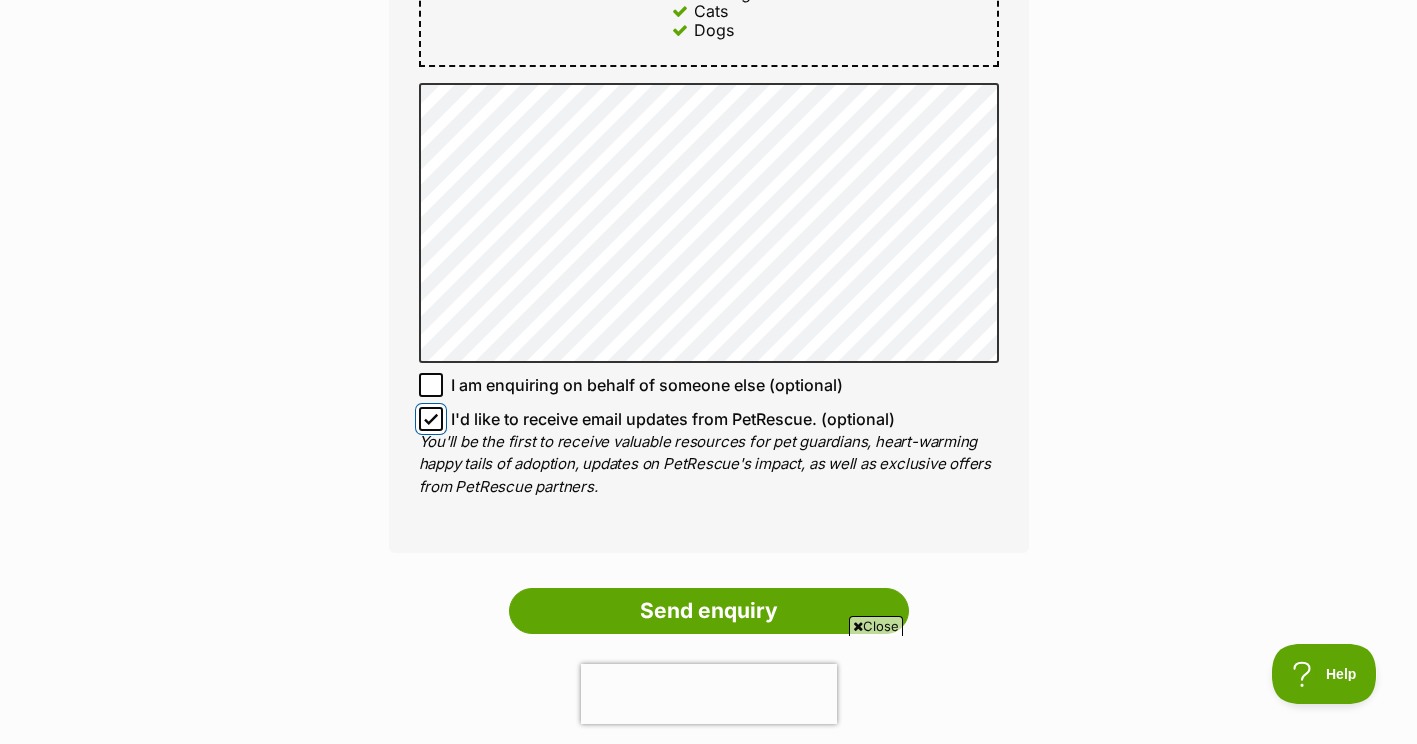 click on "I'd like to receive email updates from PetRescue. (optional)" at bounding box center [431, 419] 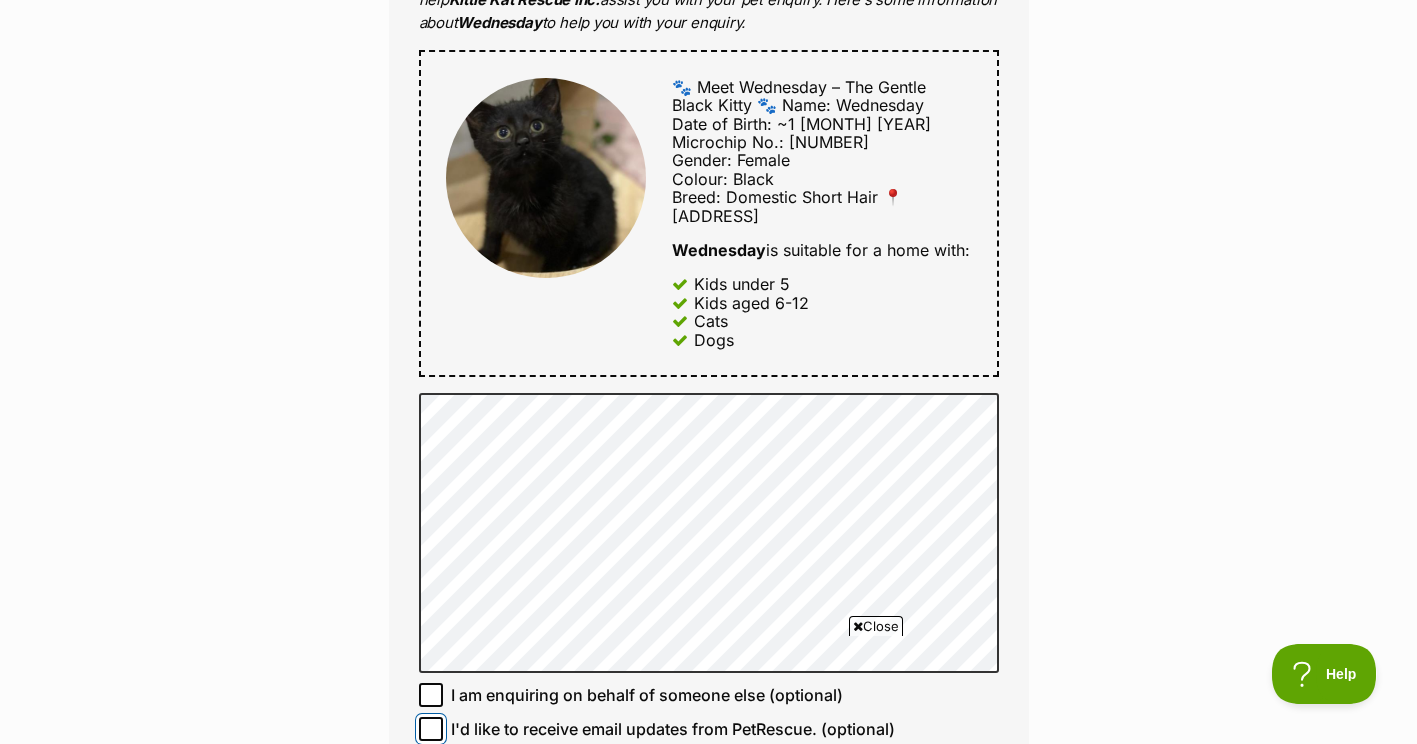 scroll, scrollTop: 968, scrollLeft: 0, axis: vertical 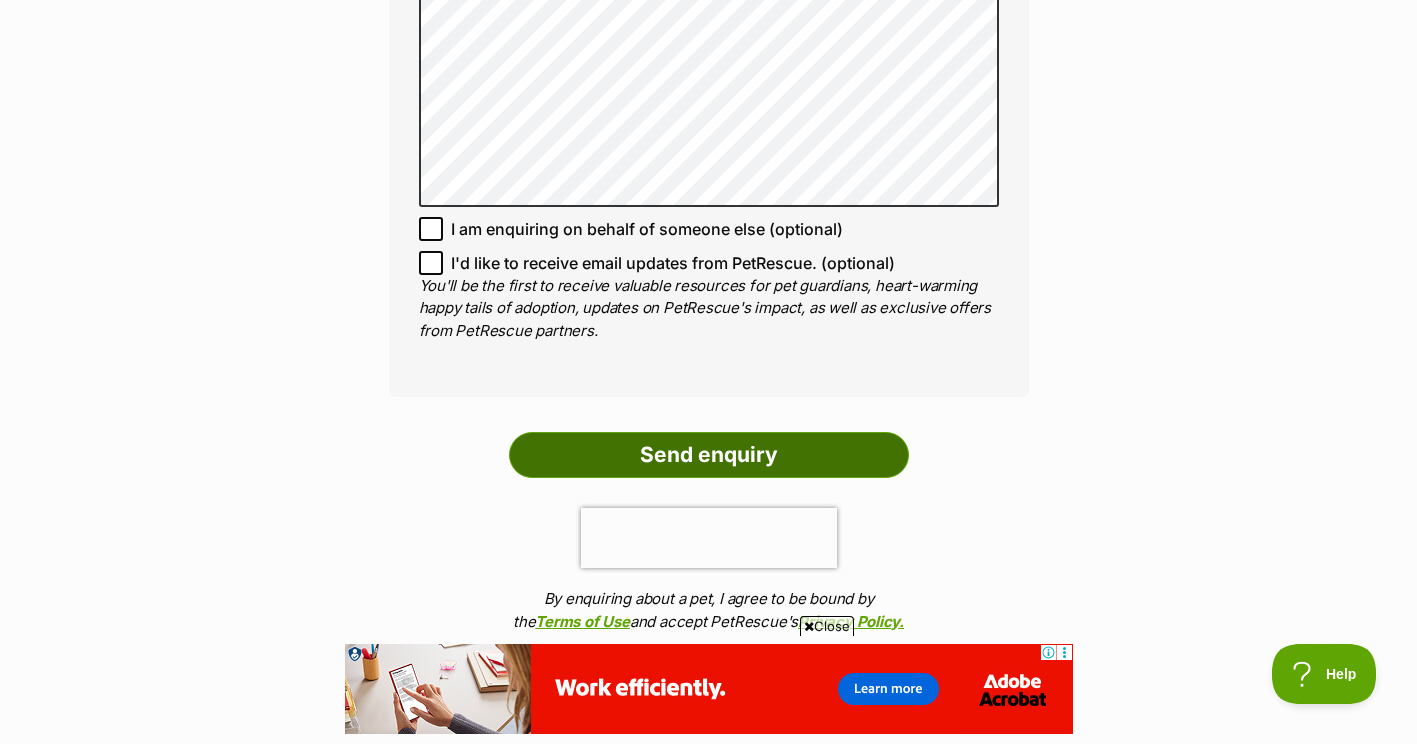click on "Send enquiry" at bounding box center (709, 455) 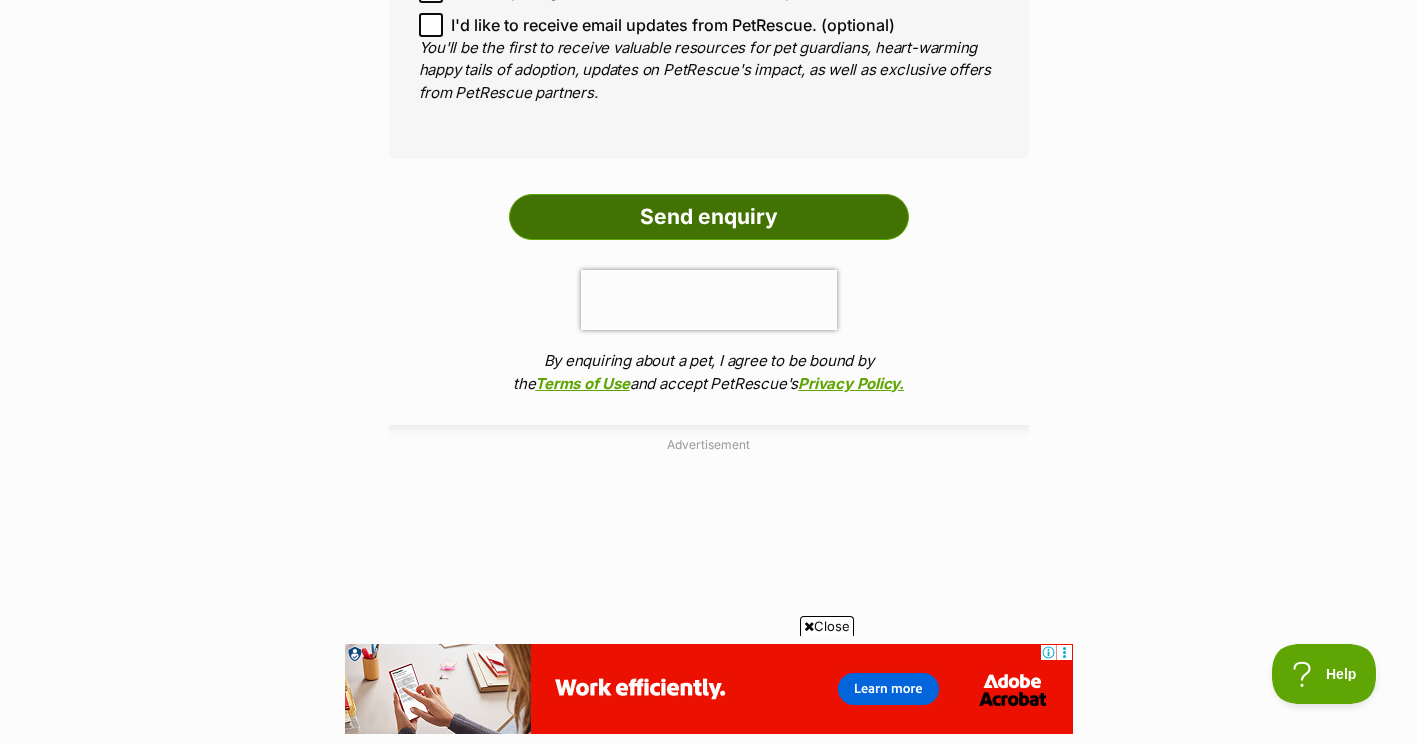 scroll, scrollTop: 1656, scrollLeft: 0, axis: vertical 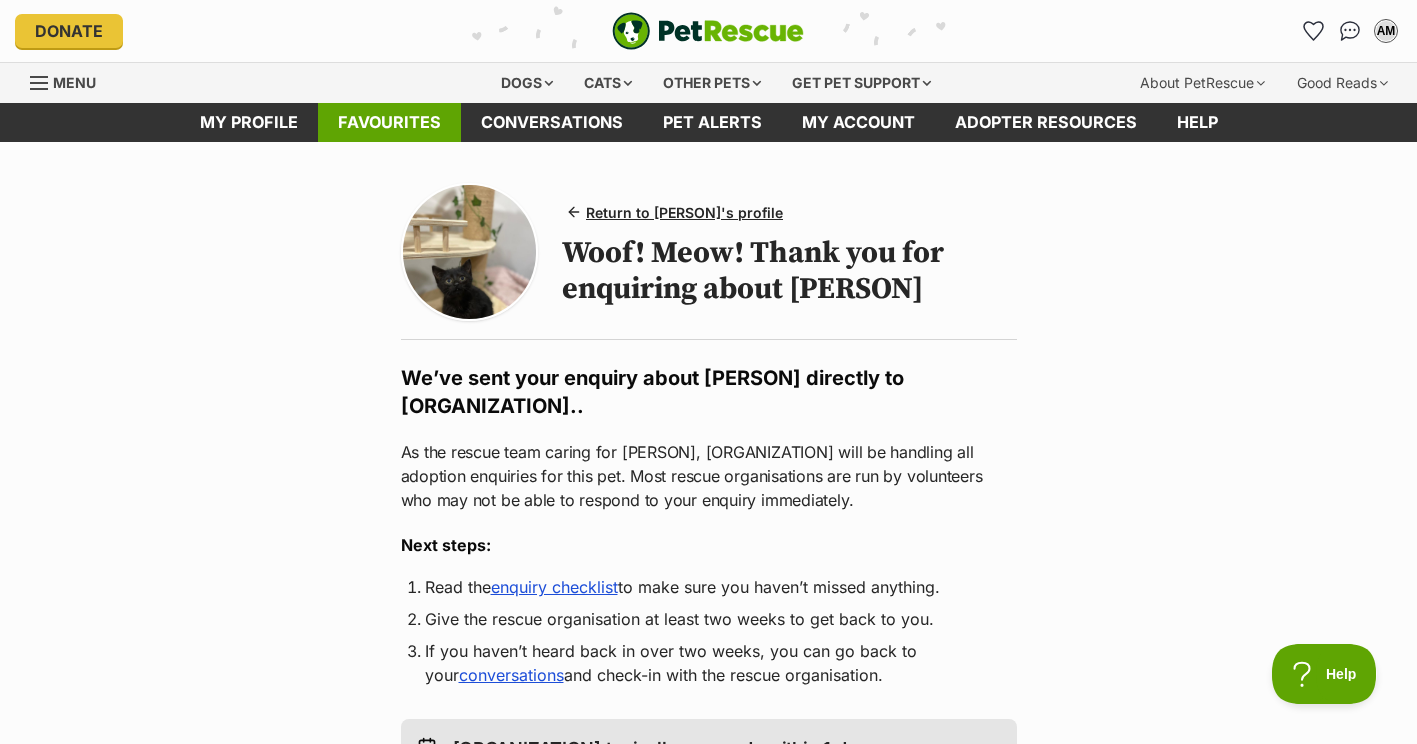 click on "Favourites" at bounding box center (389, 122) 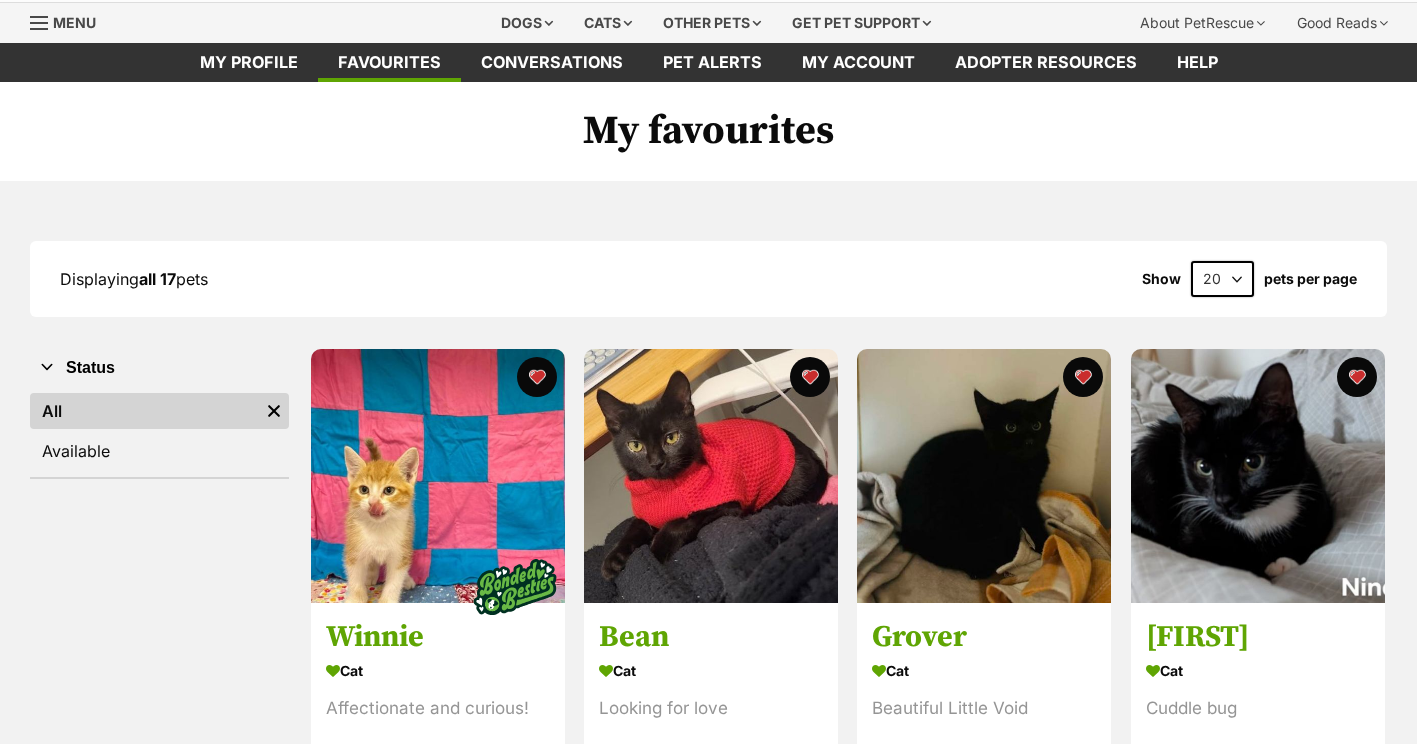 scroll, scrollTop: 217, scrollLeft: 0, axis: vertical 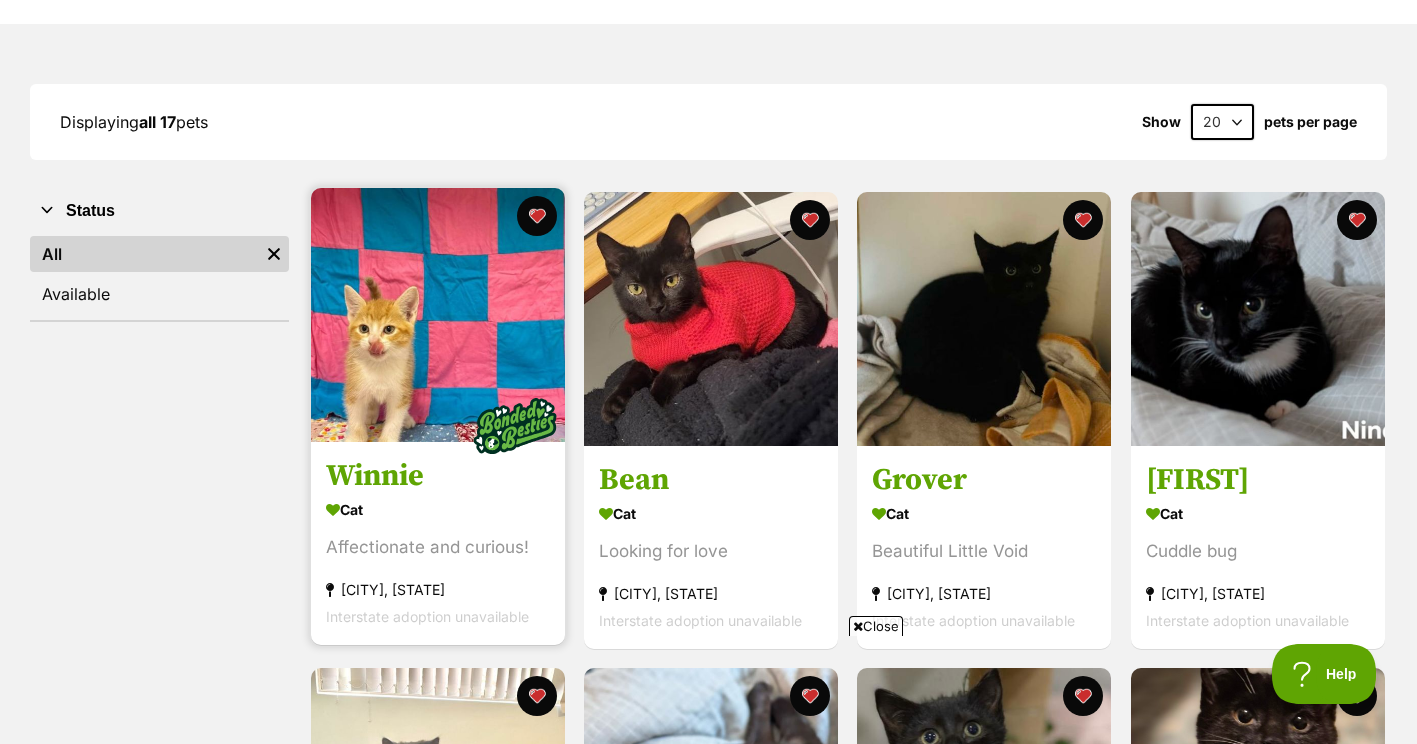 click at bounding box center (438, 315) 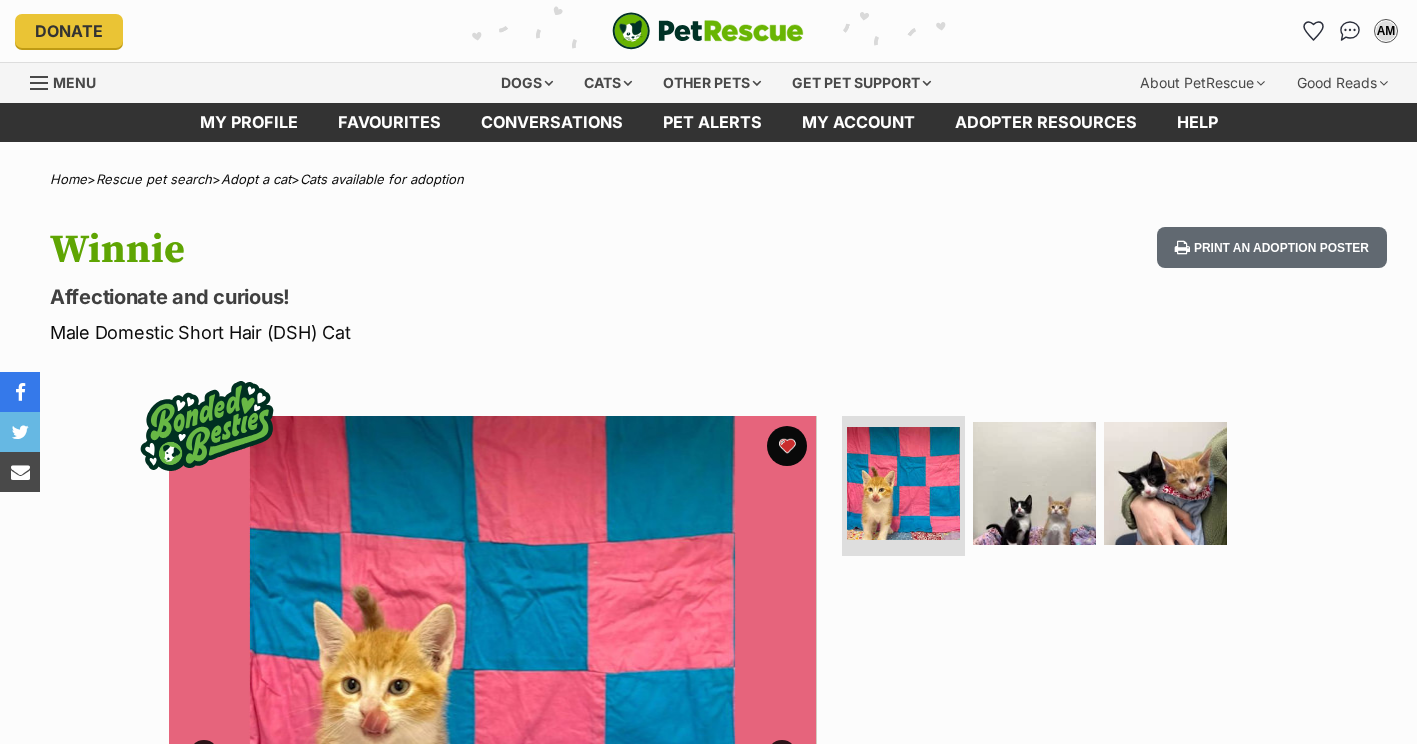 scroll, scrollTop: 0, scrollLeft: 0, axis: both 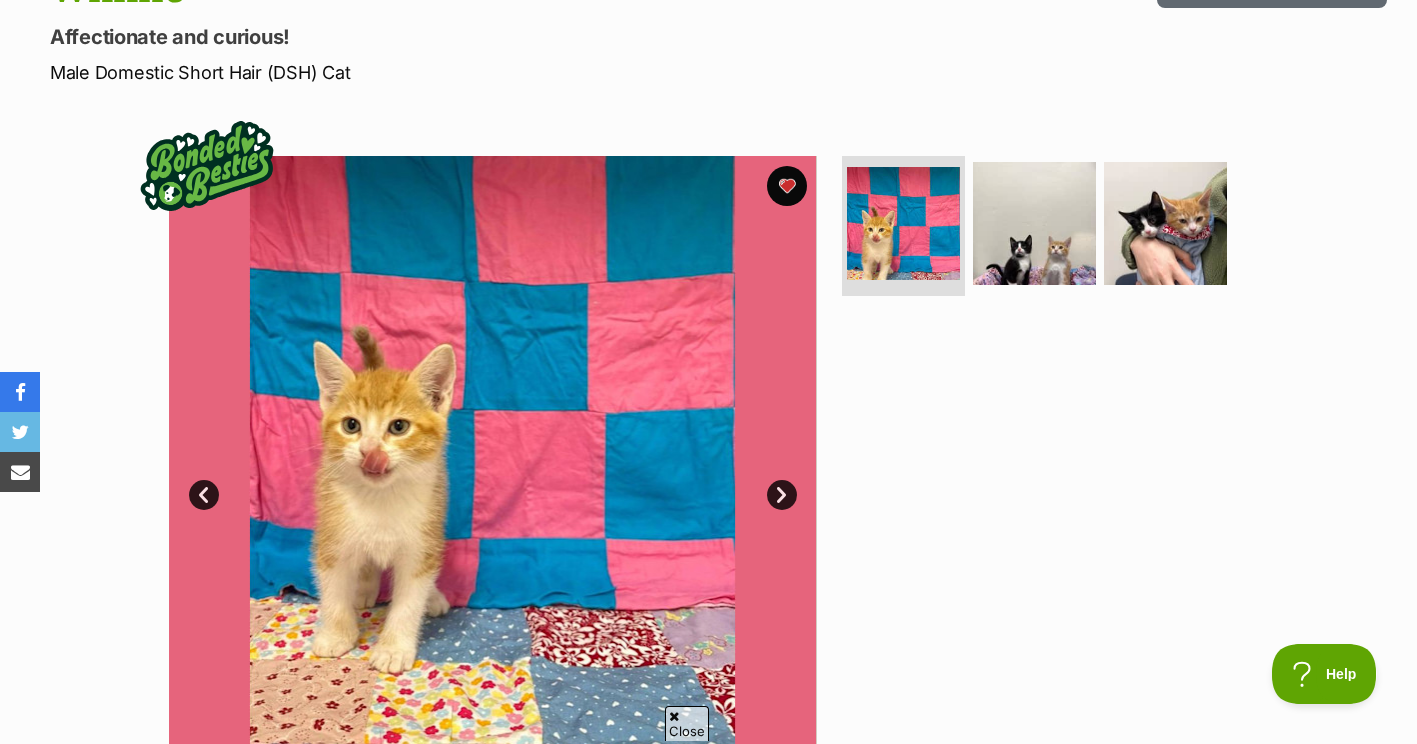 click on "Next" at bounding box center [782, 495] 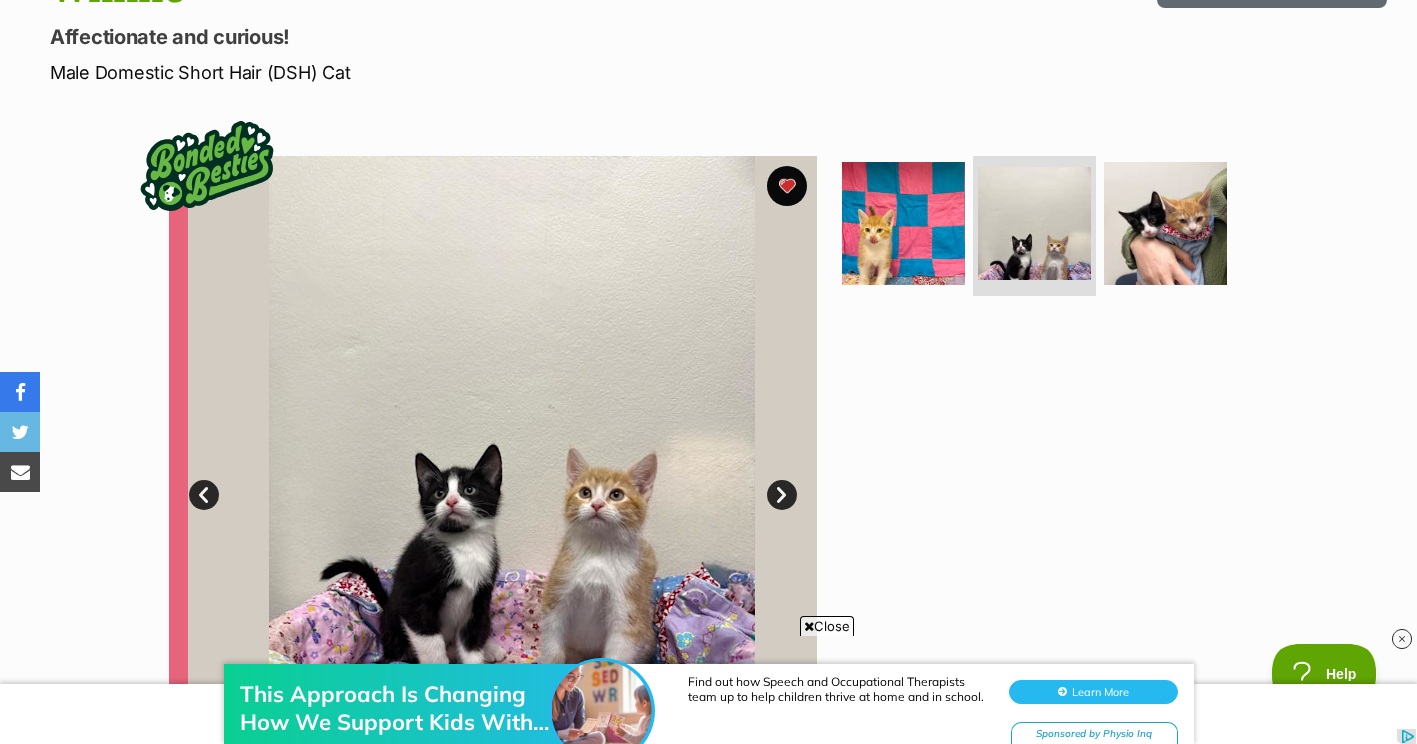 scroll, scrollTop: 0, scrollLeft: 0, axis: both 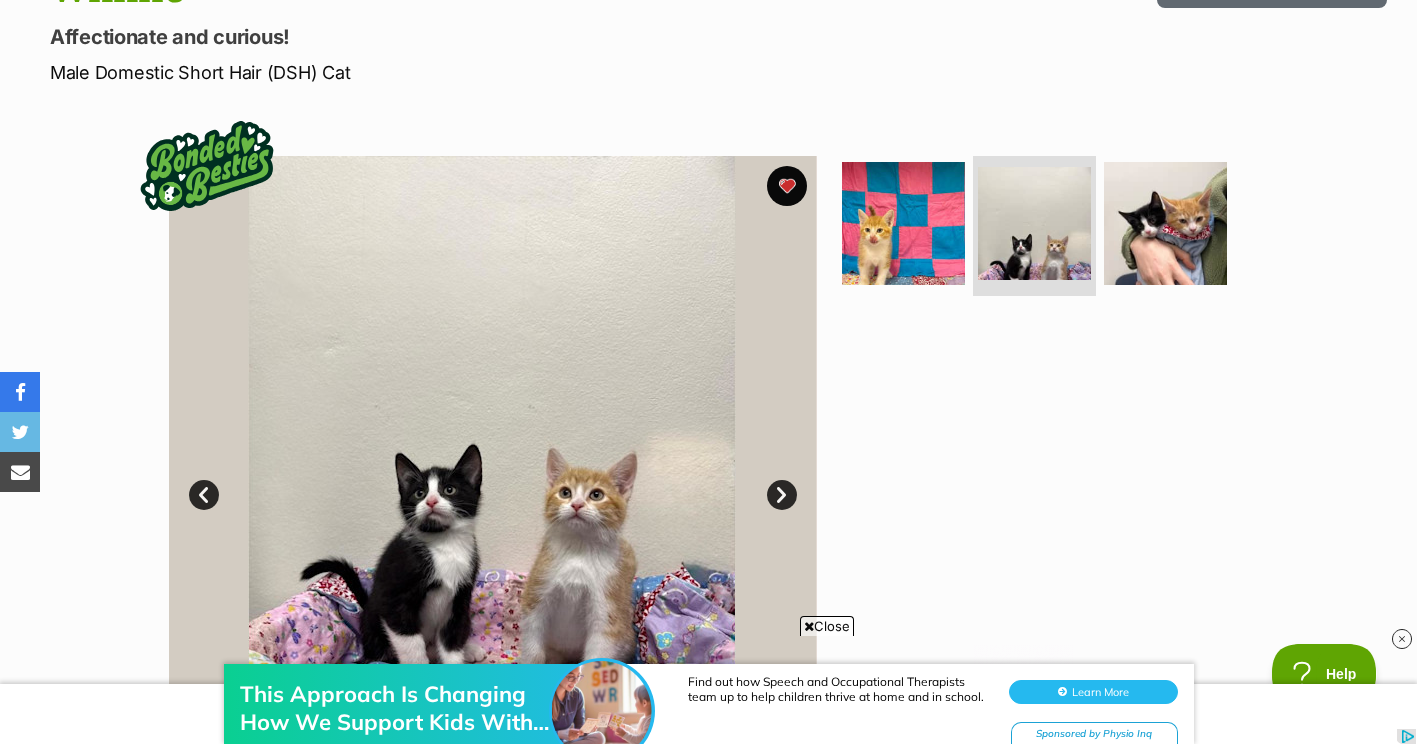 click on "Next" at bounding box center (782, 495) 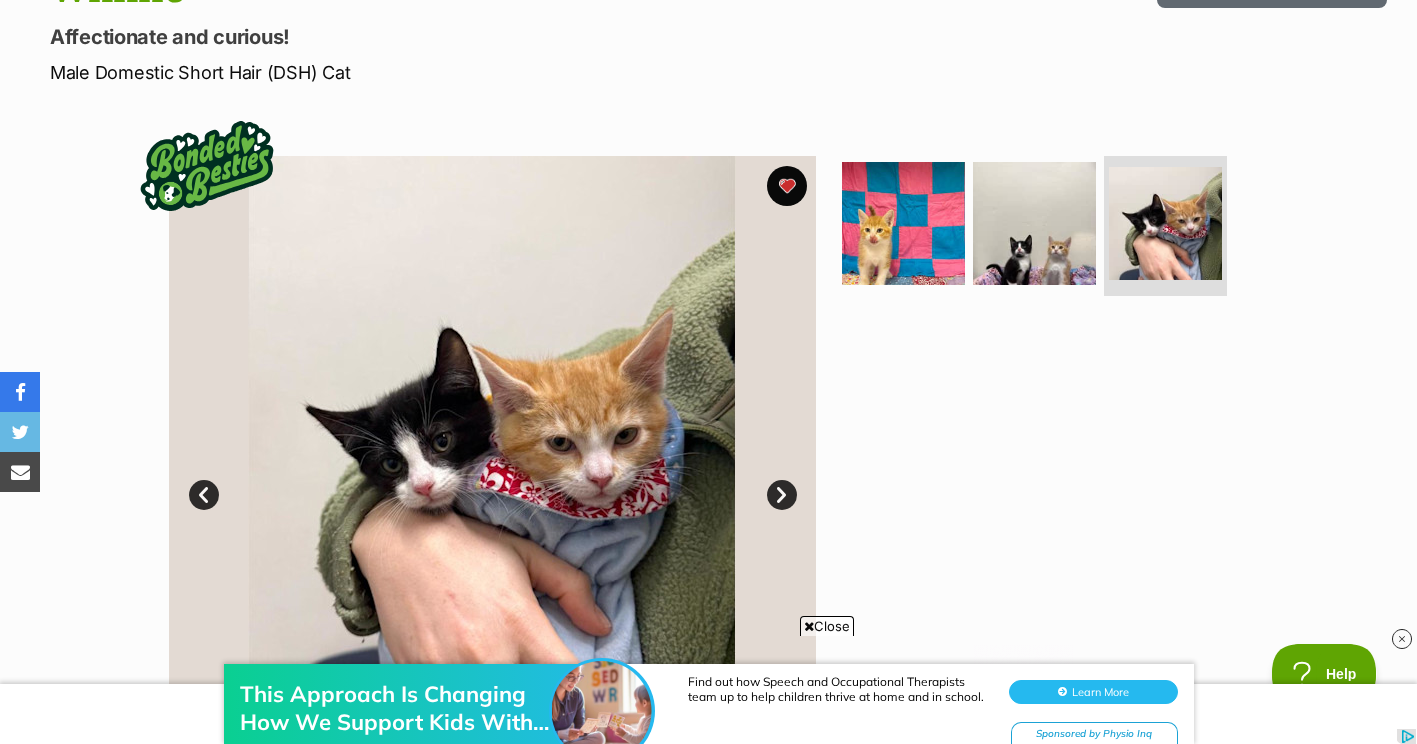 drag, startPoint x: 786, startPoint y: 493, endPoint x: 770, endPoint y: 493, distance: 16 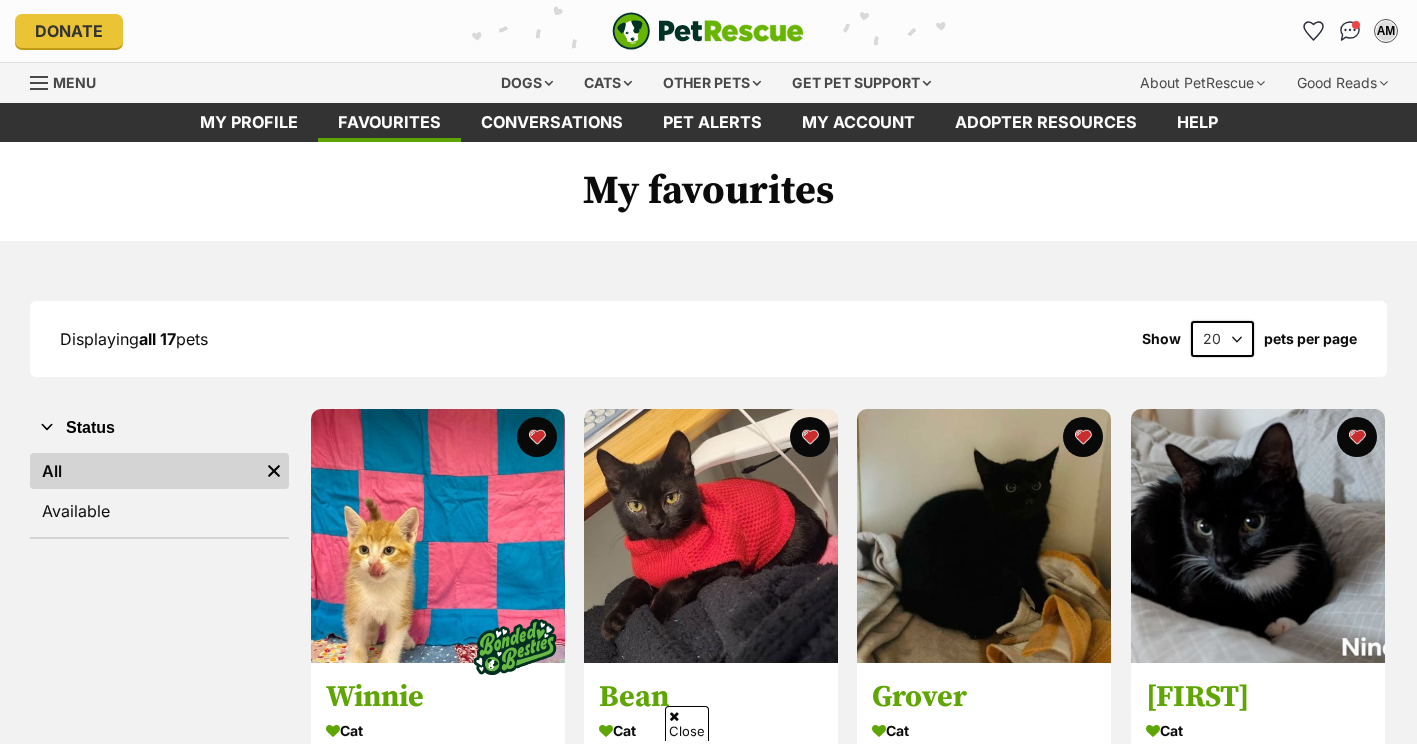 scroll, scrollTop: 217, scrollLeft: 0, axis: vertical 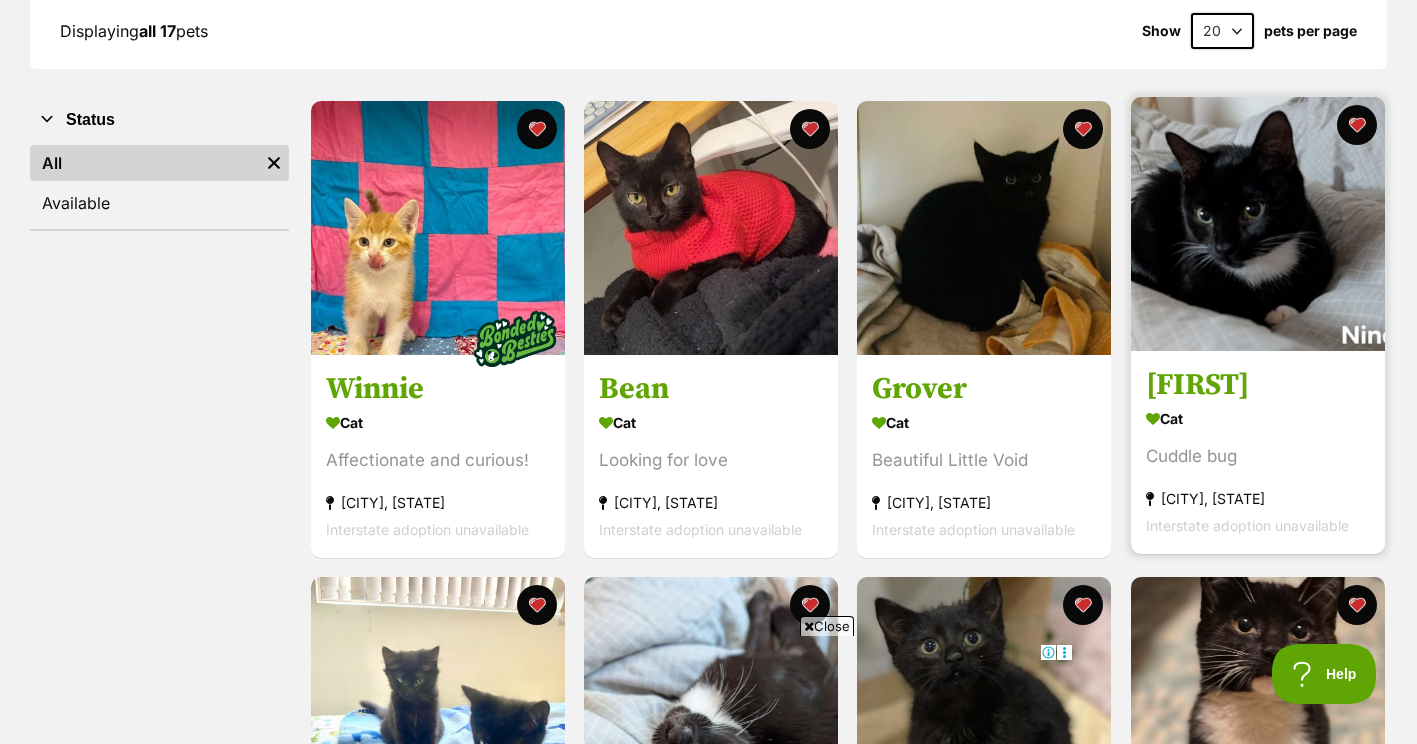 click at bounding box center [1258, 224] 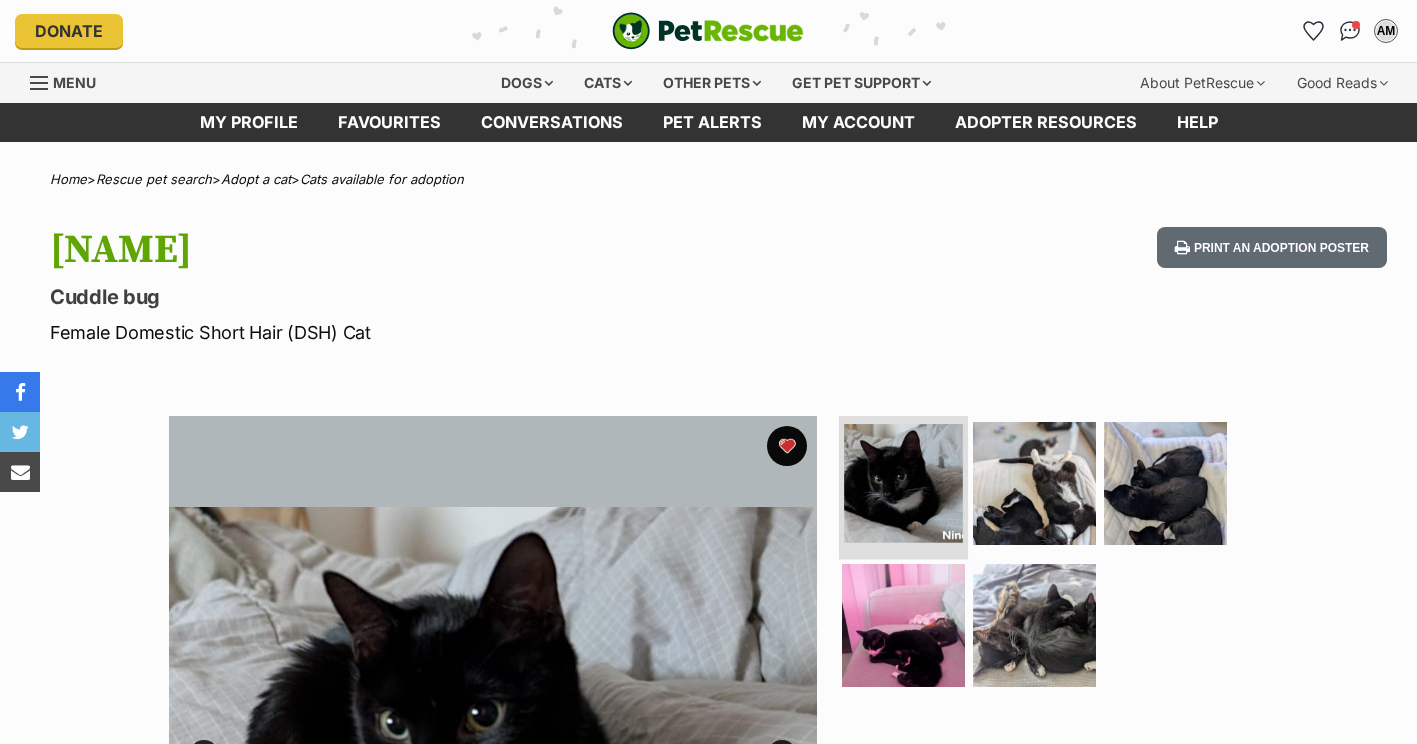 scroll, scrollTop: 0, scrollLeft: 0, axis: both 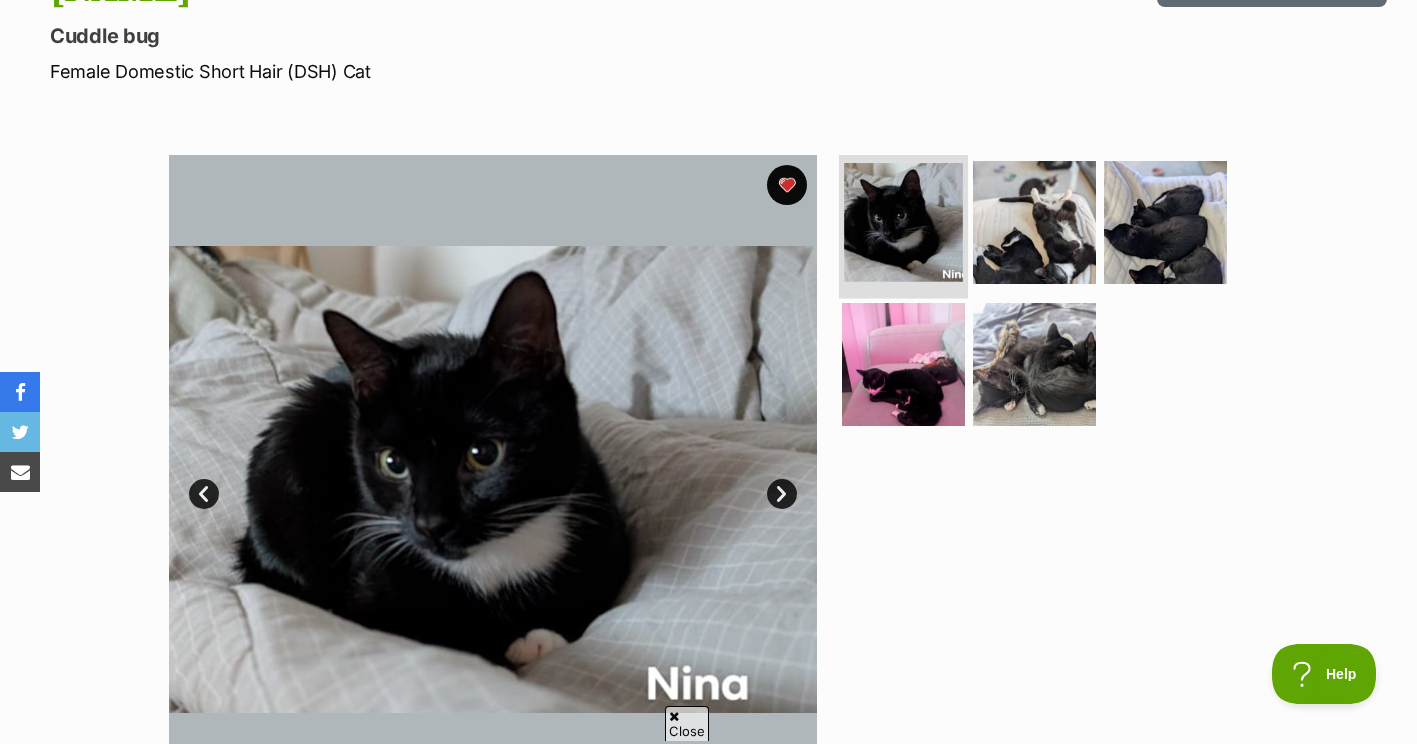 click at bounding box center [903, 222] 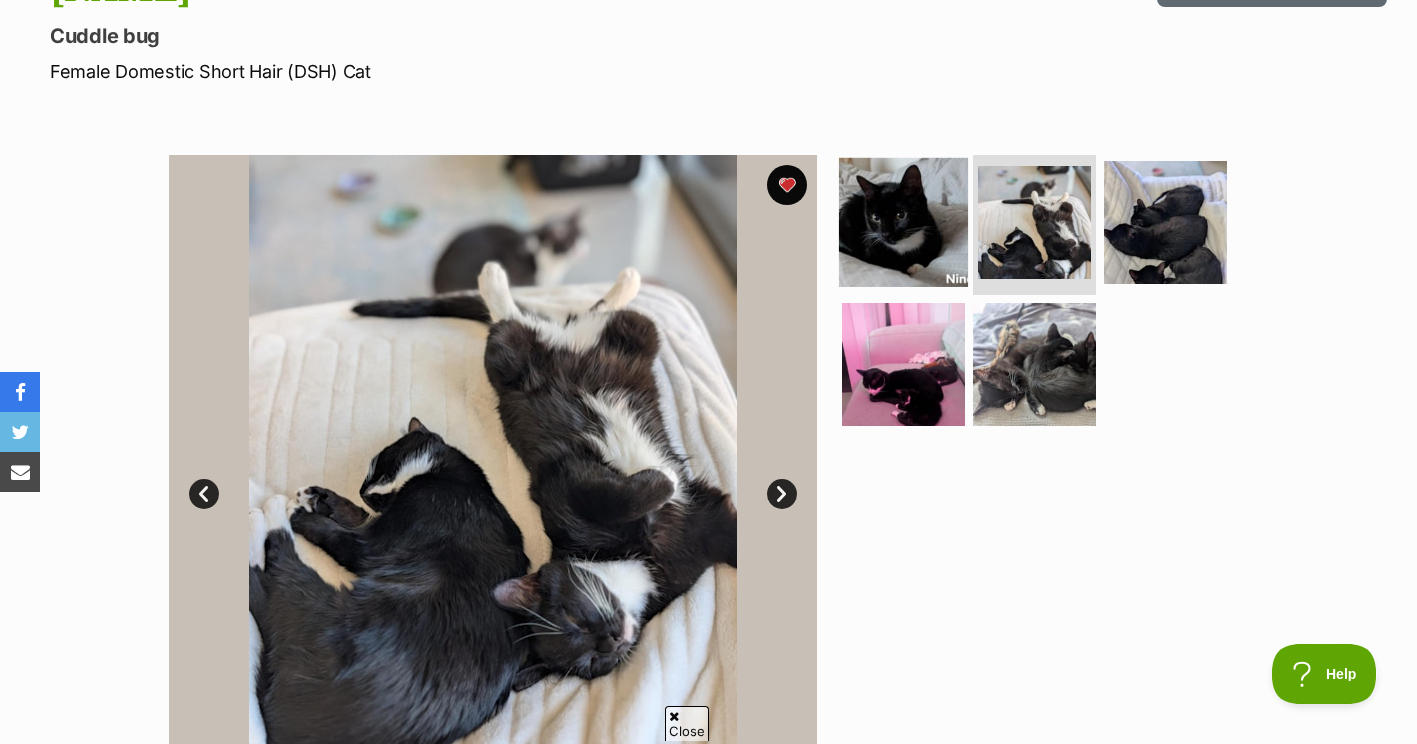 scroll, scrollTop: 0, scrollLeft: 0, axis: both 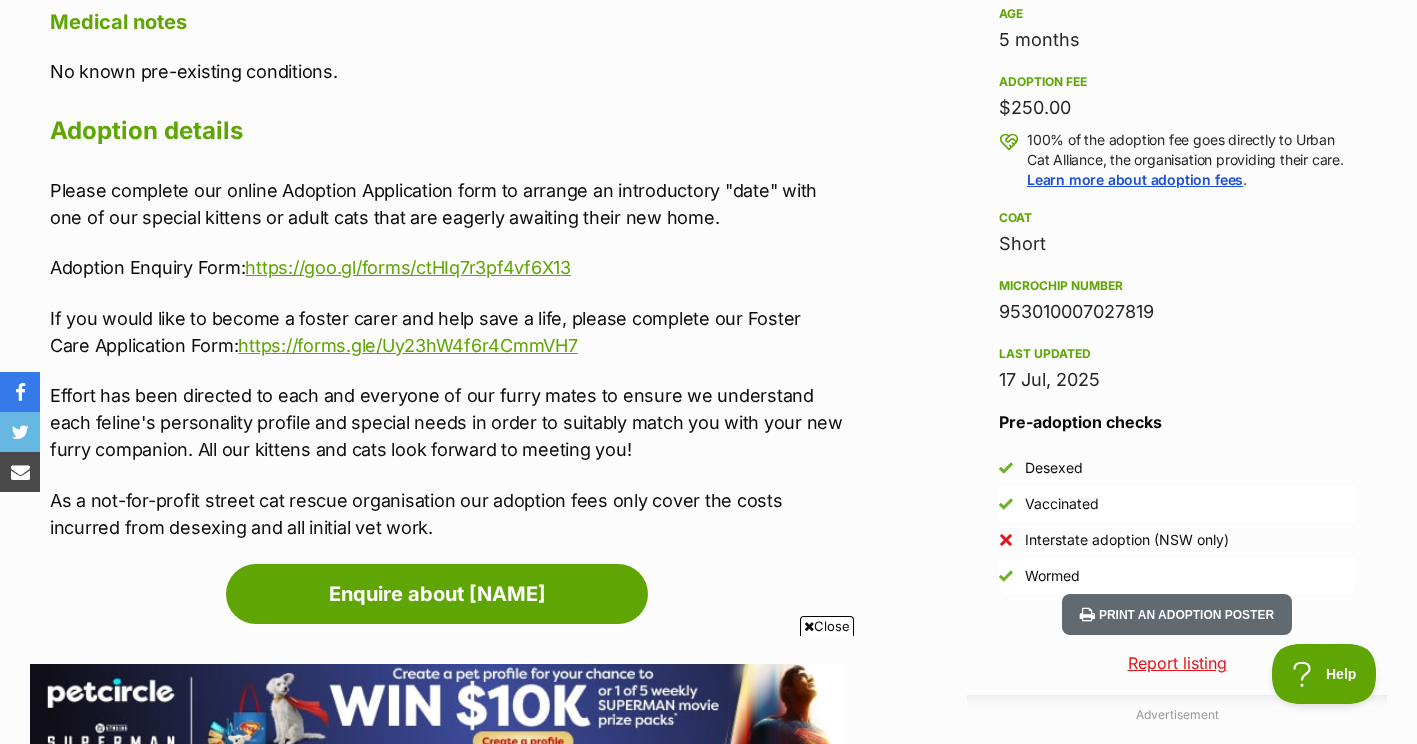 click on "Please complete our online Adoption Application form to arrange an introductory "date" with one of our special kittens or adult cats that are eagerly awaiting their new home.
Adoption Enquiry Form:  https://goo.gl/forms/ctHIq7r3pf4vf6X13
If you would like to become a foster carer and help save a life, please complete our Foster Care Application Form:  https://forms.gle/Uy23hW4f6r4CmmVH7
Effort has been directed to each and everyone of our furry mates to ensure we understand each feline's personality profile and special needs in order to suitably match you with your new furry companion. All our kittens and cats look forward to meeting you!
As a not-for-profit street cat rescue organisation our adoption fees only cover the costs incurred from desexing and all initial vet work." at bounding box center (447, 359) 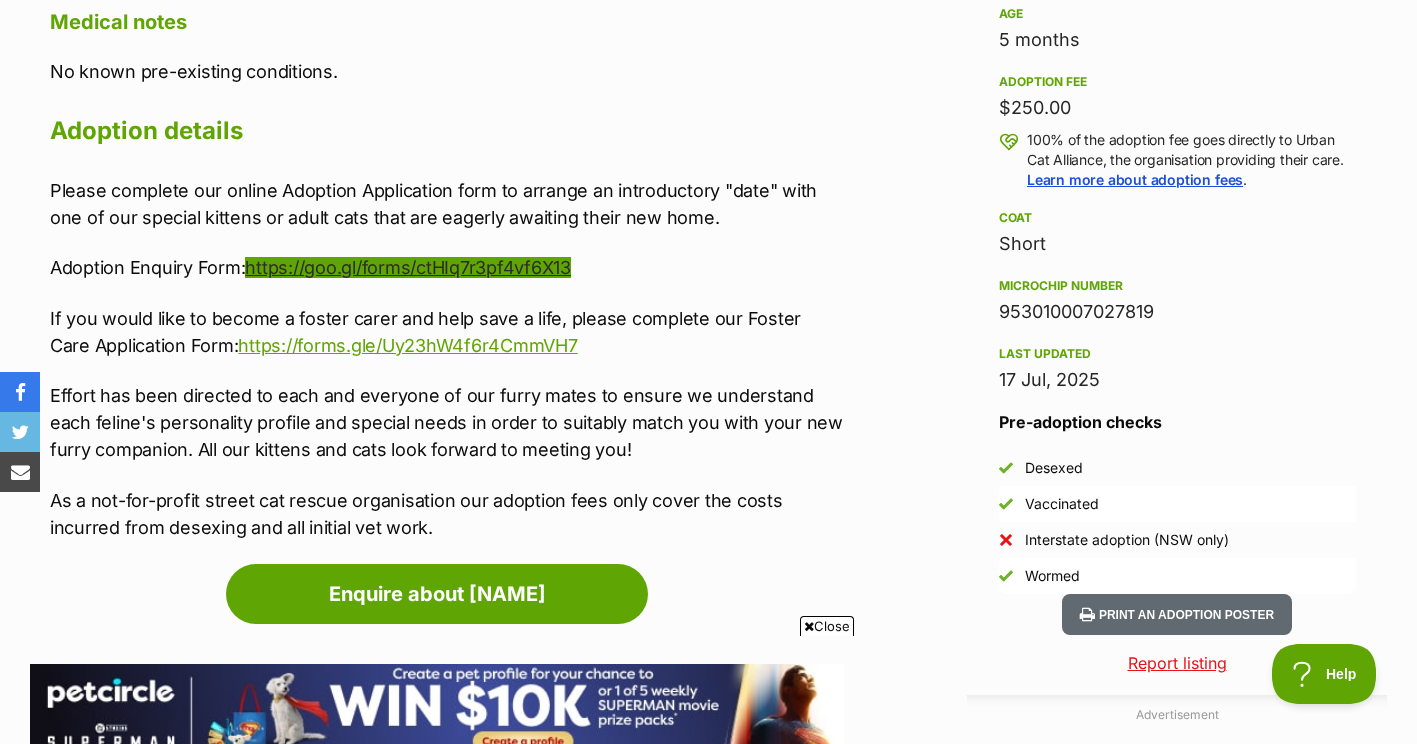 click on "https://goo.gl/forms/ctHIq7r3pf4vf6X13" at bounding box center (407, 267) 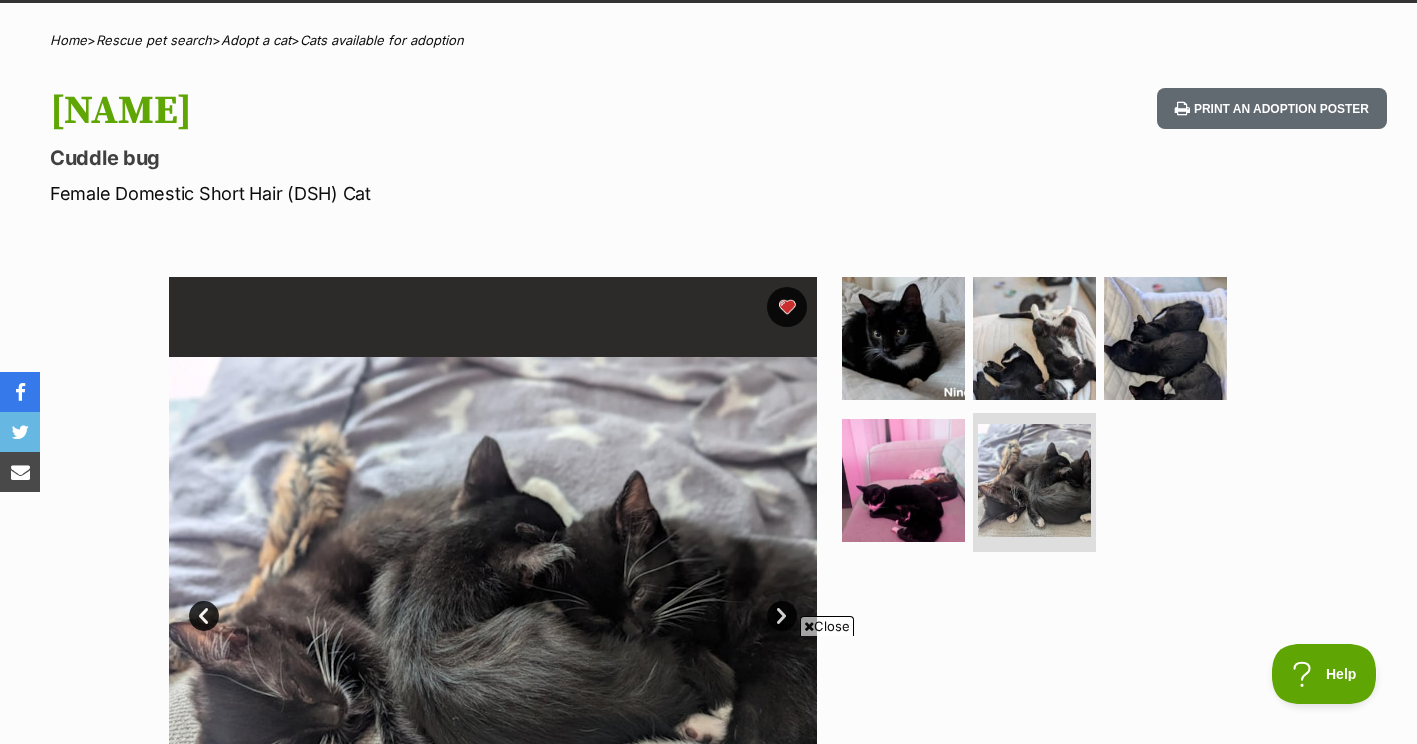 scroll, scrollTop: 0, scrollLeft: 0, axis: both 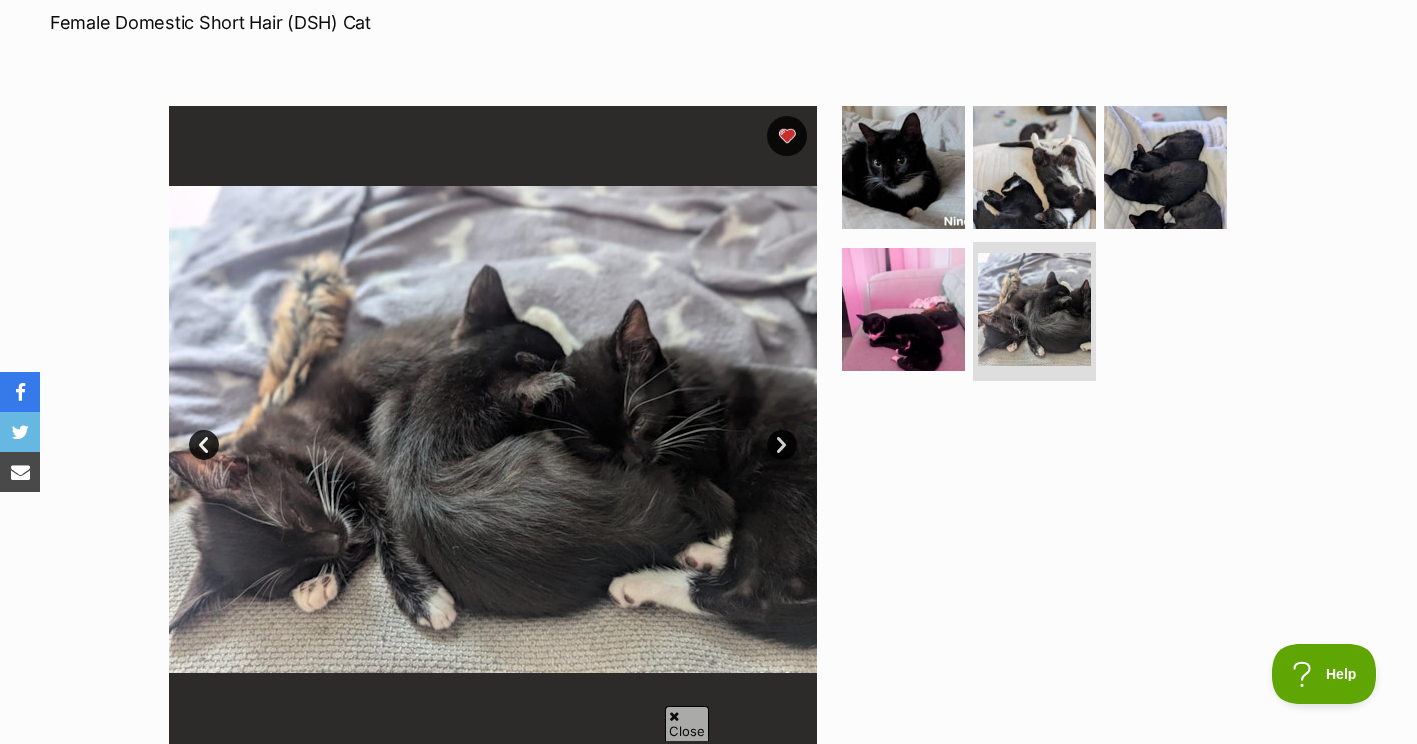 click on "Next" at bounding box center (782, 445) 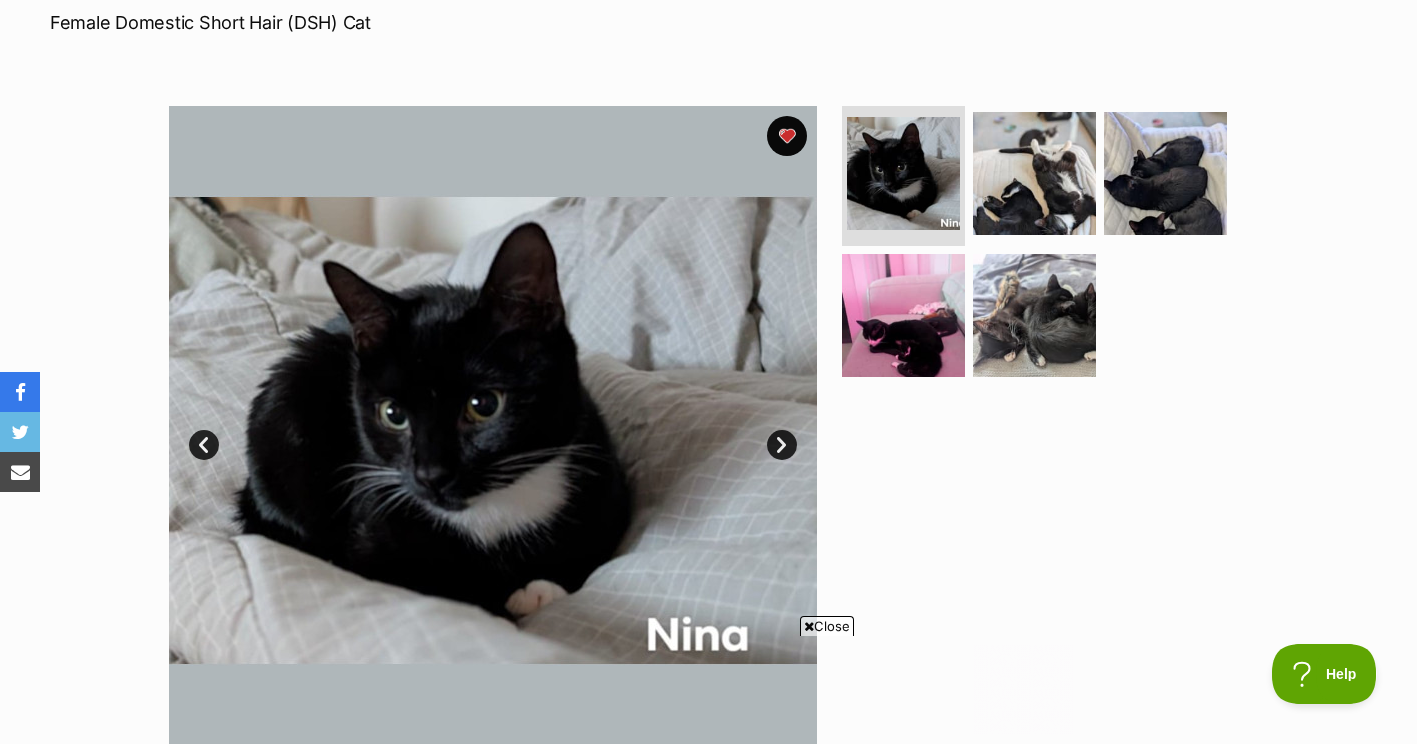 scroll, scrollTop: 0, scrollLeft: 0, axis: both 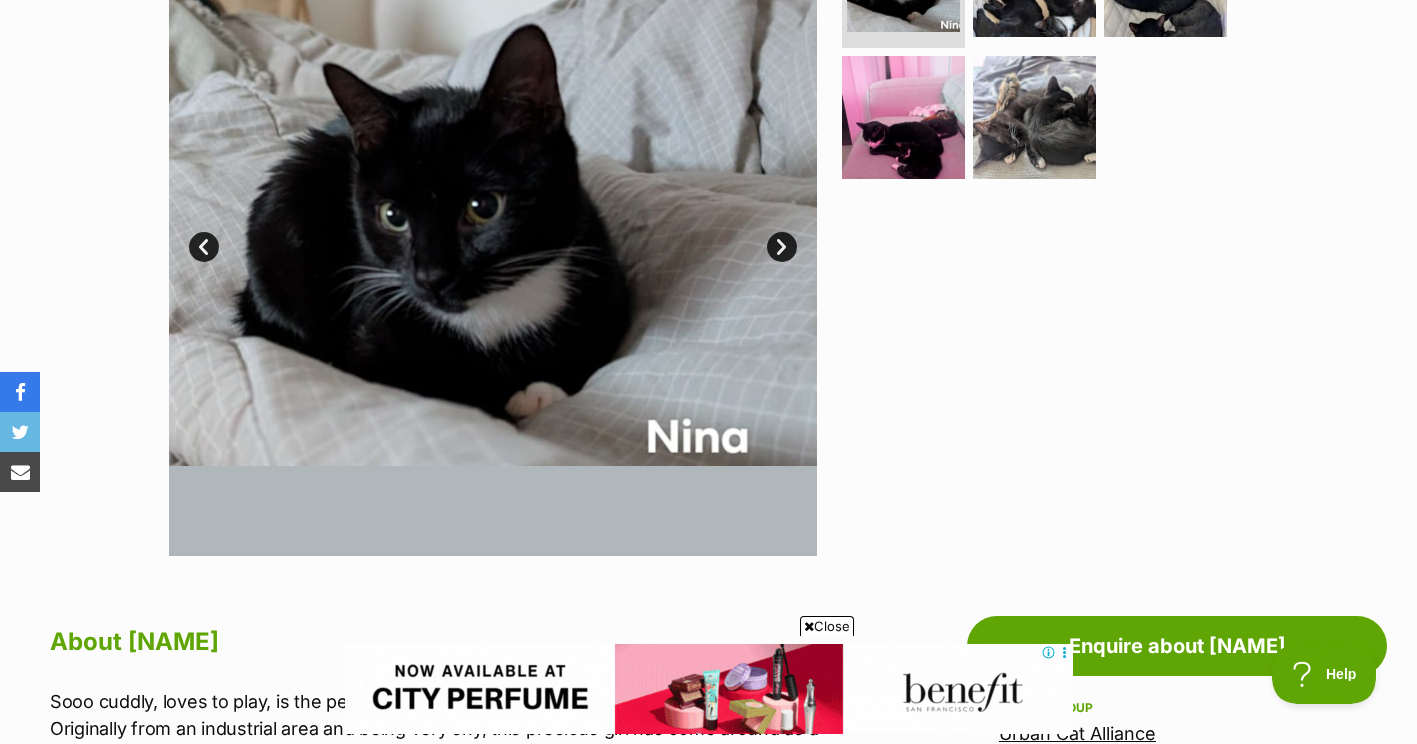 click on "Next" at bounding box center [782, 247] 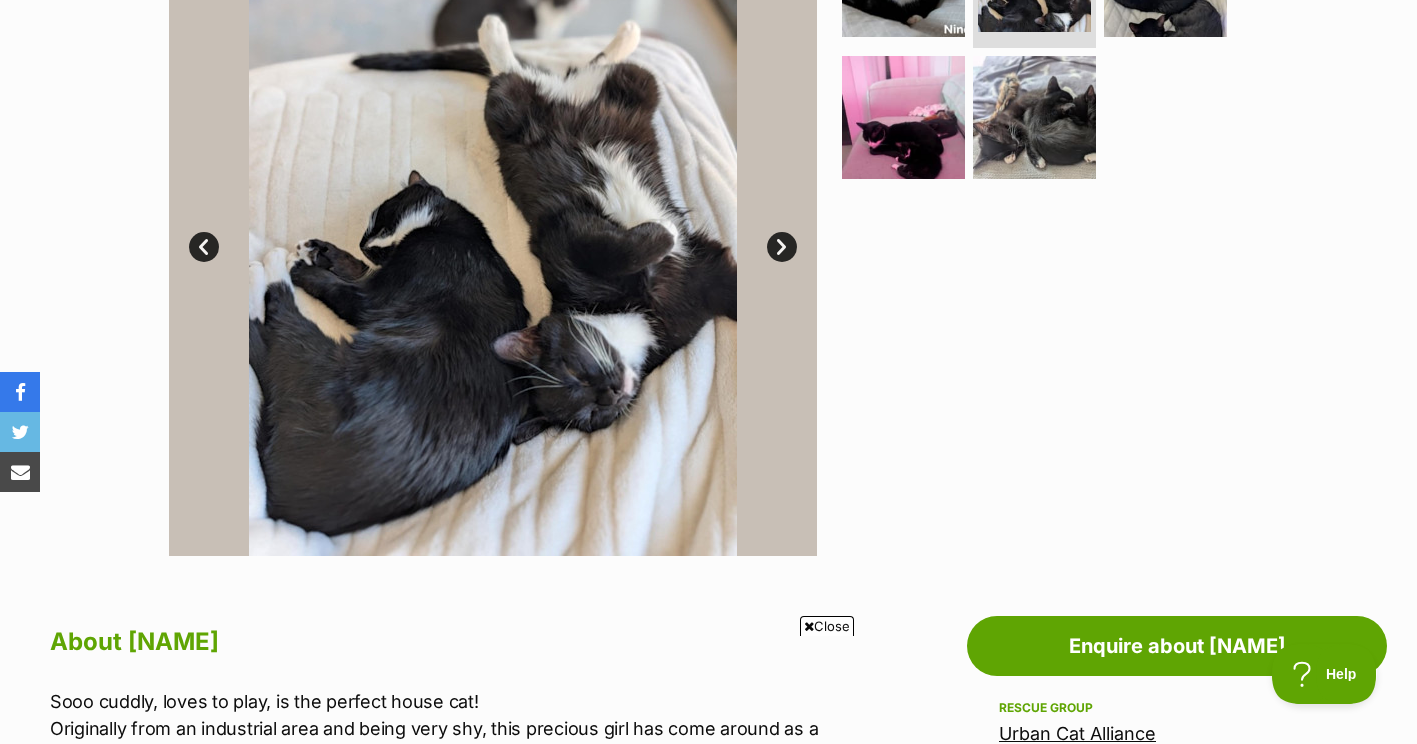 scroll, scrollTop: 0, scrollLeft: 0, axis: both 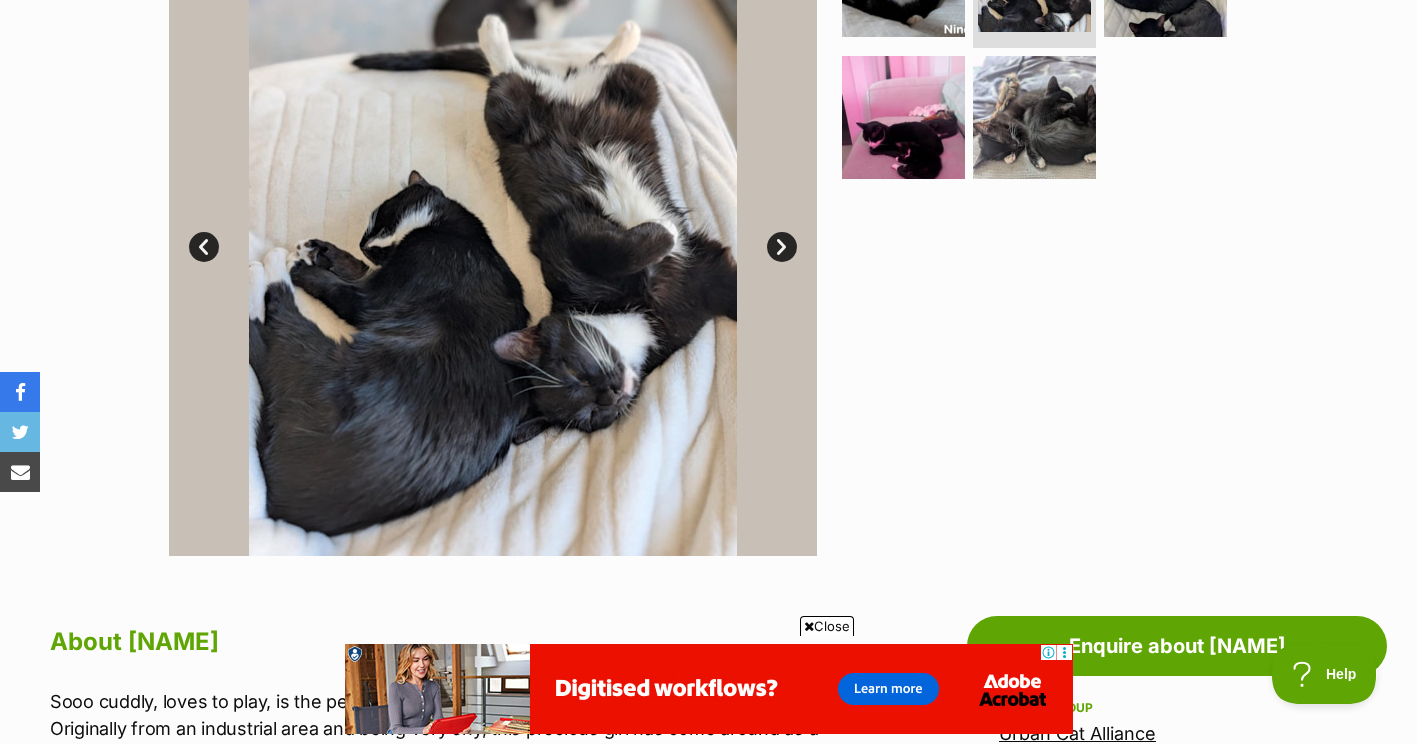 click on "Next" at bounding box center (782, 247) 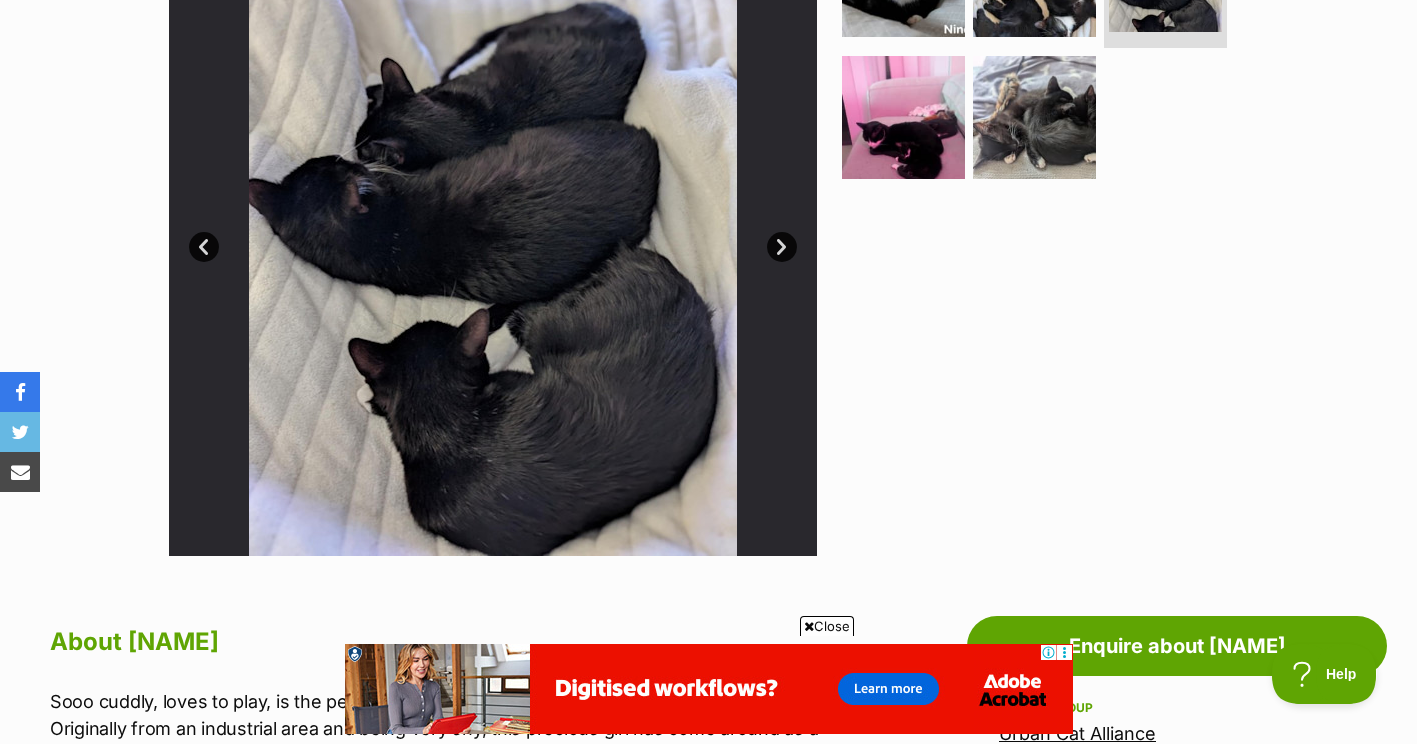 click on "Next" at bounding box center [782, 247] 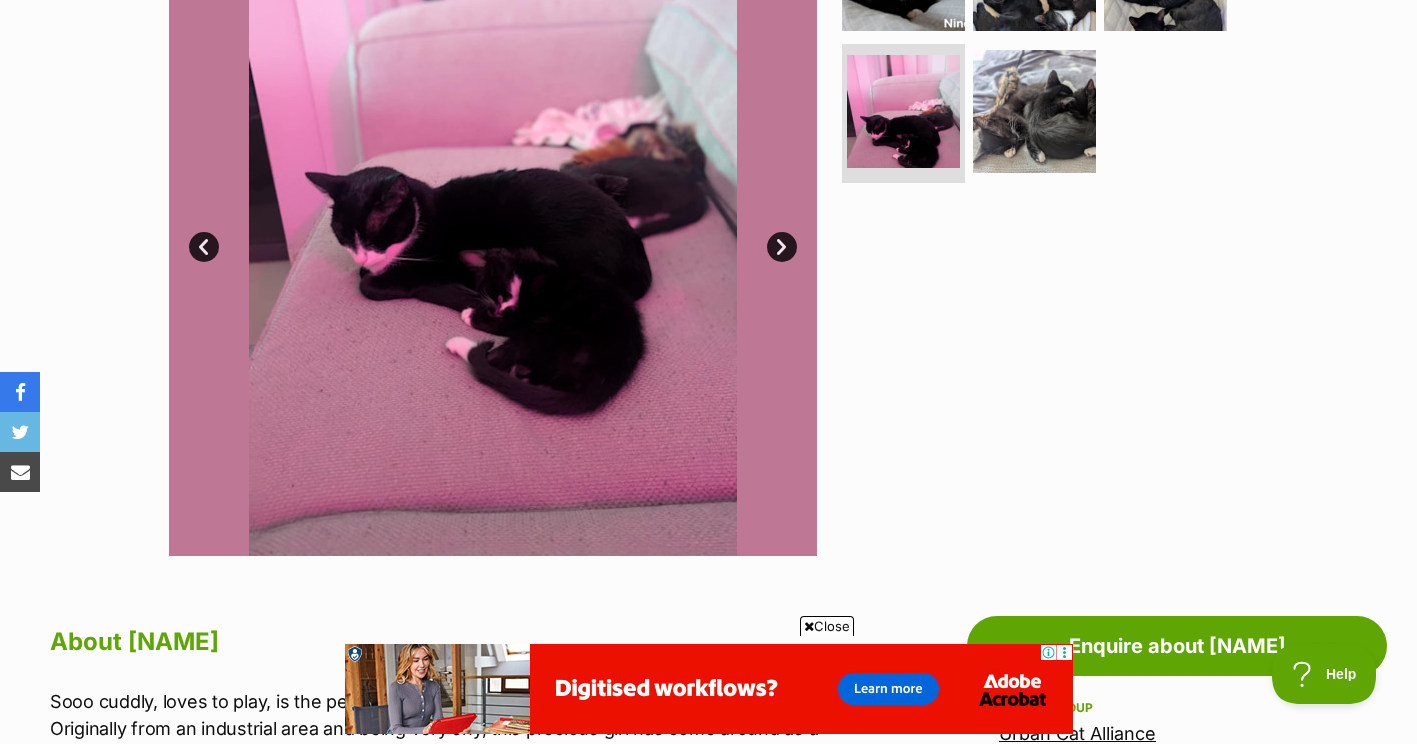 click on "Next" at bounding box center (782, 247) 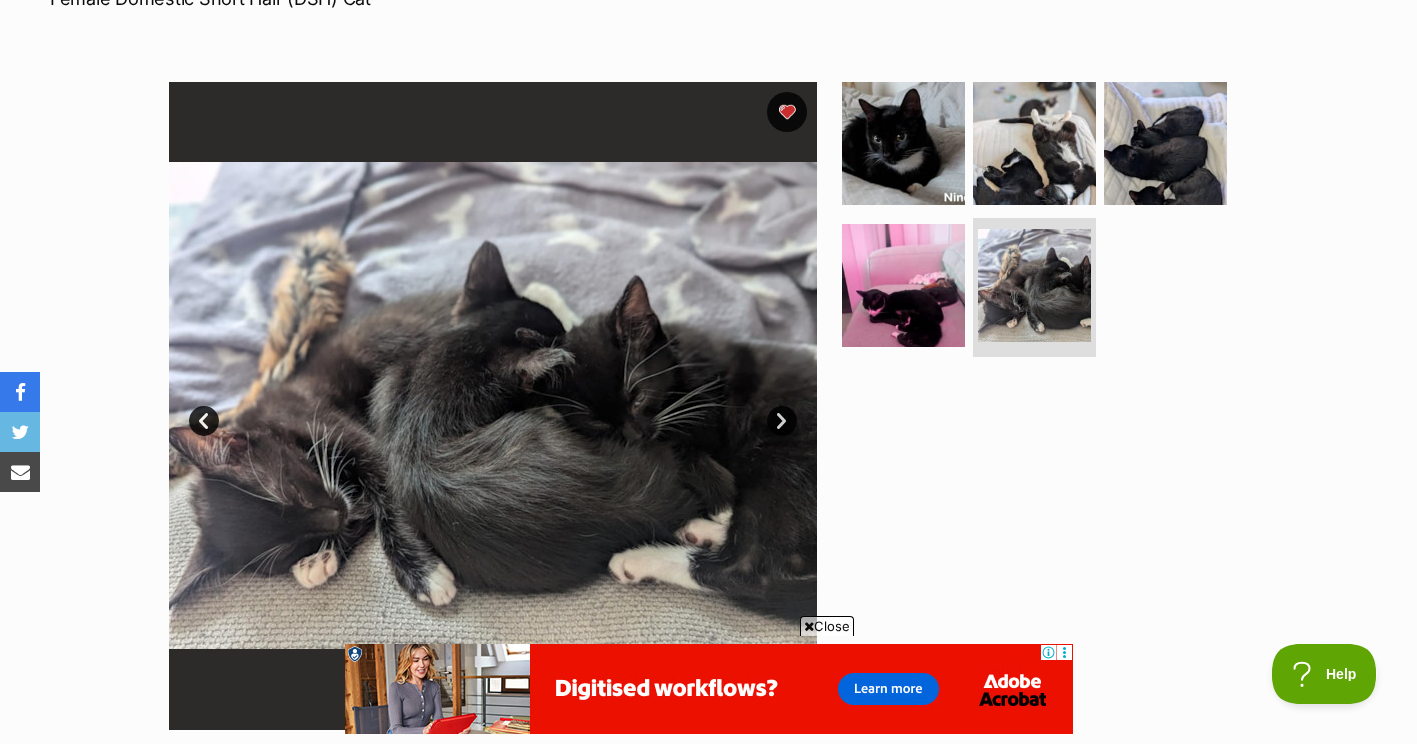 scroll, scrollTop: 344, scrollLeft: 0, axis: vertical 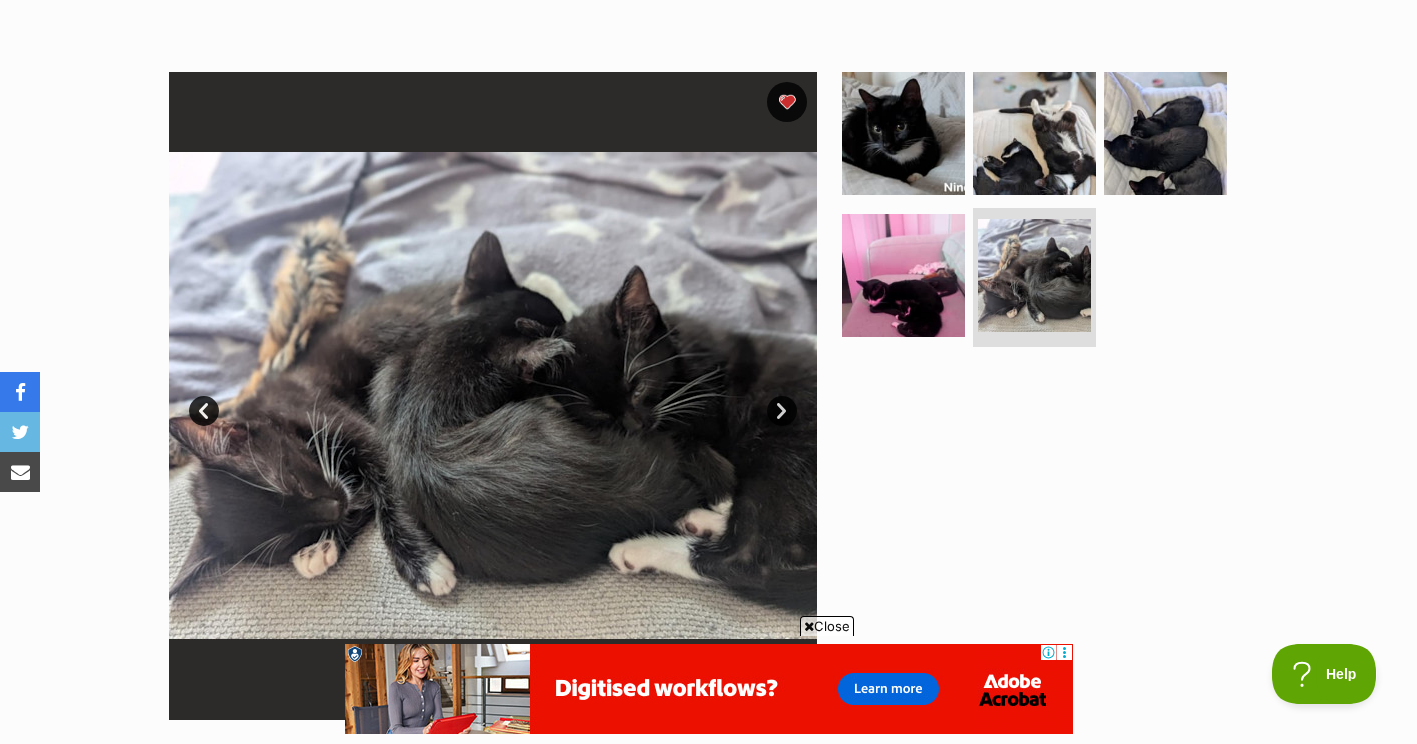 click on "Available
5
of 5 images
5
of 5 images
5
of 5 images
5
of 5 images
5
of 5 images
Next Prev 1 2 3 4 5" at bounding box center (708, 381) 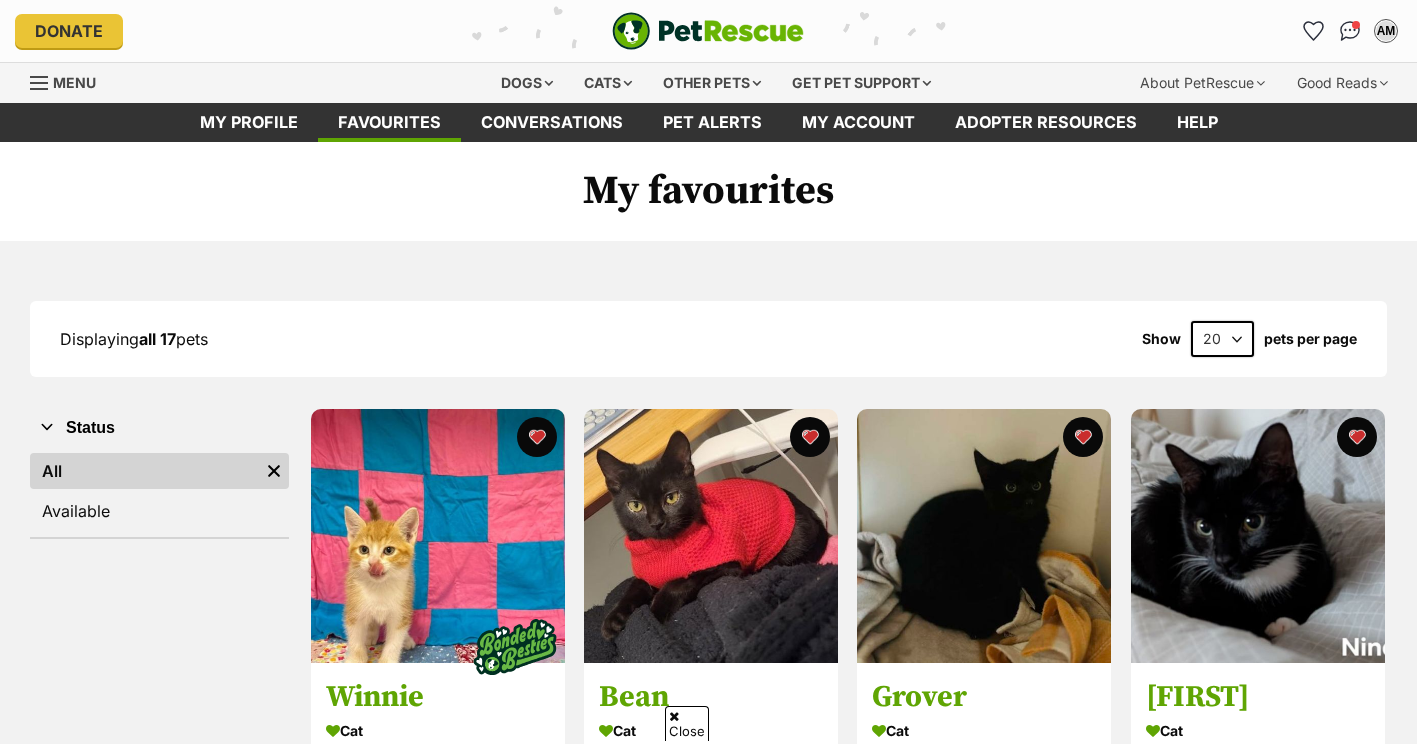 scroll, scrollTop: 308, scrollLeft: 0, axis: vertical 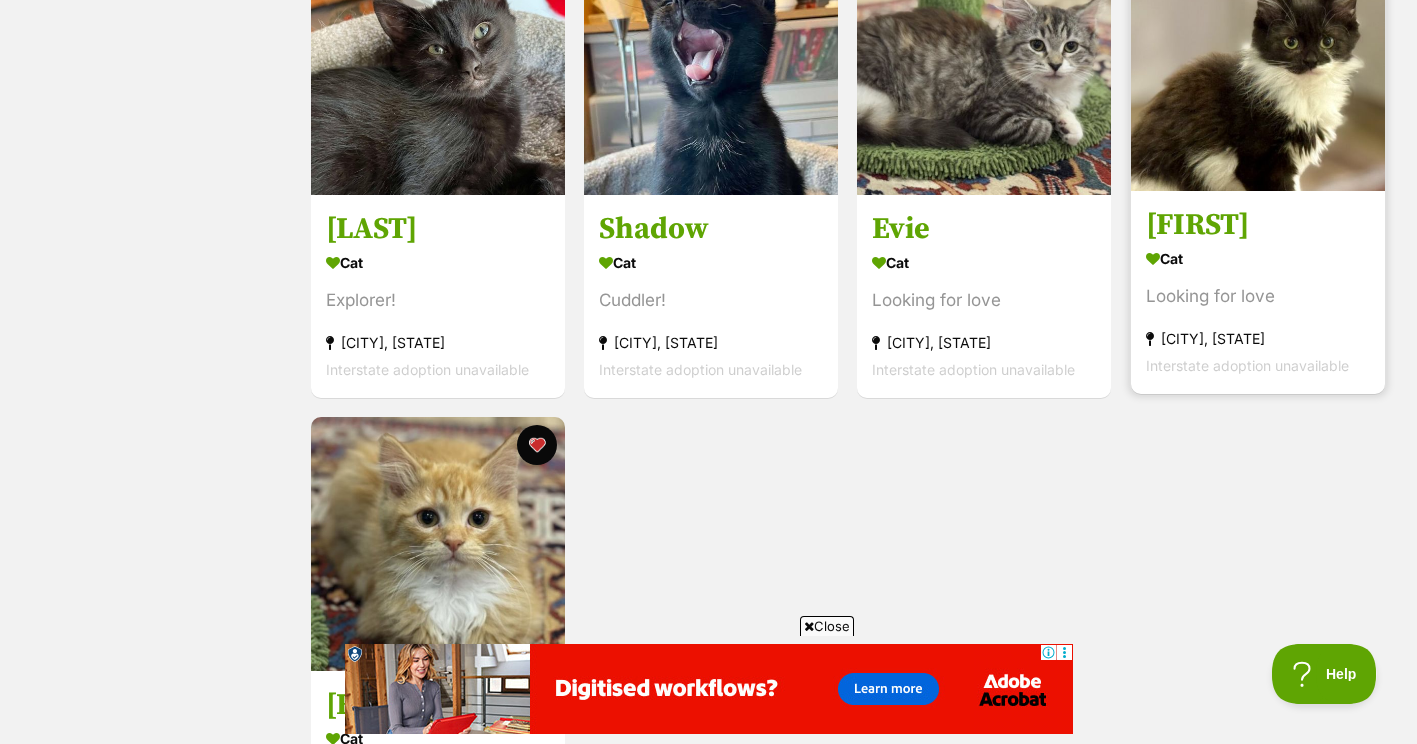 click at bounding box center (1258, 64) 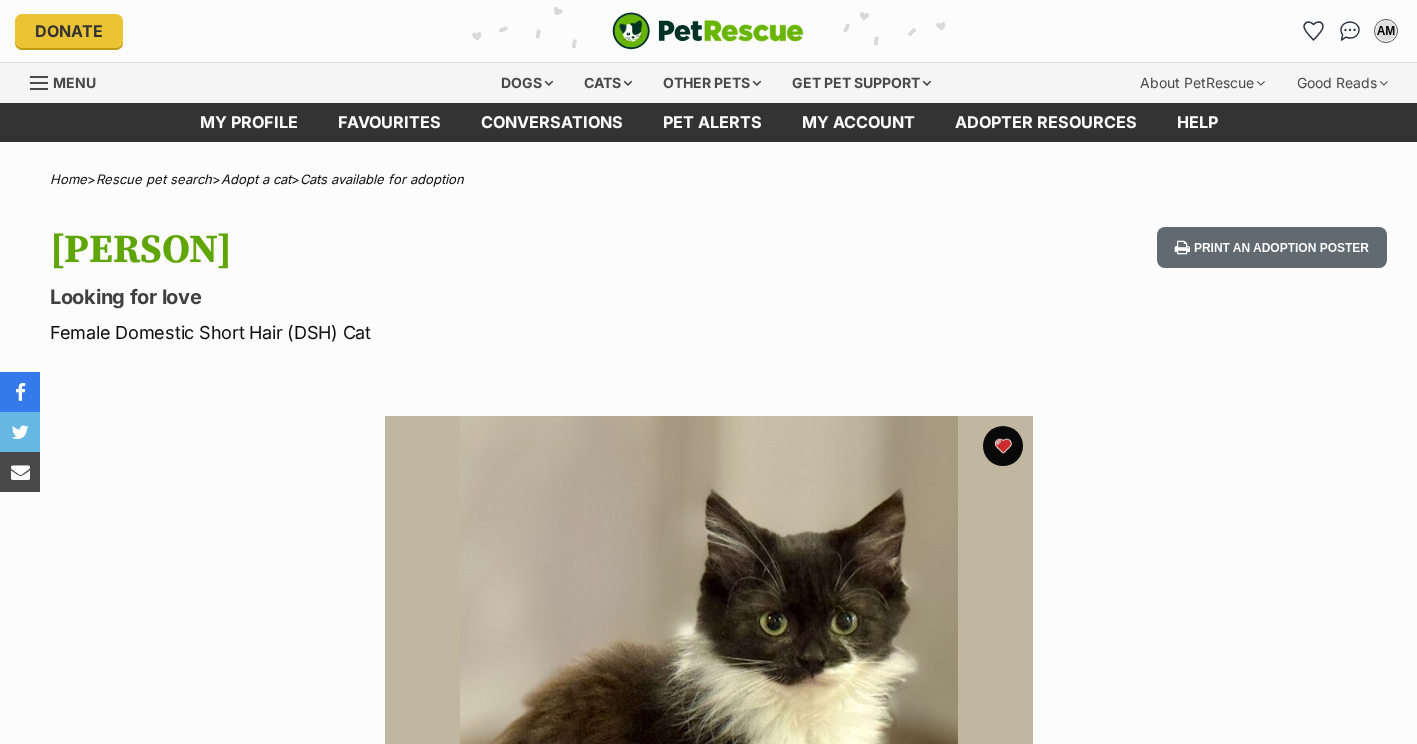 scroll, scrollTop: 0, scrollLeft: 0, axis: both 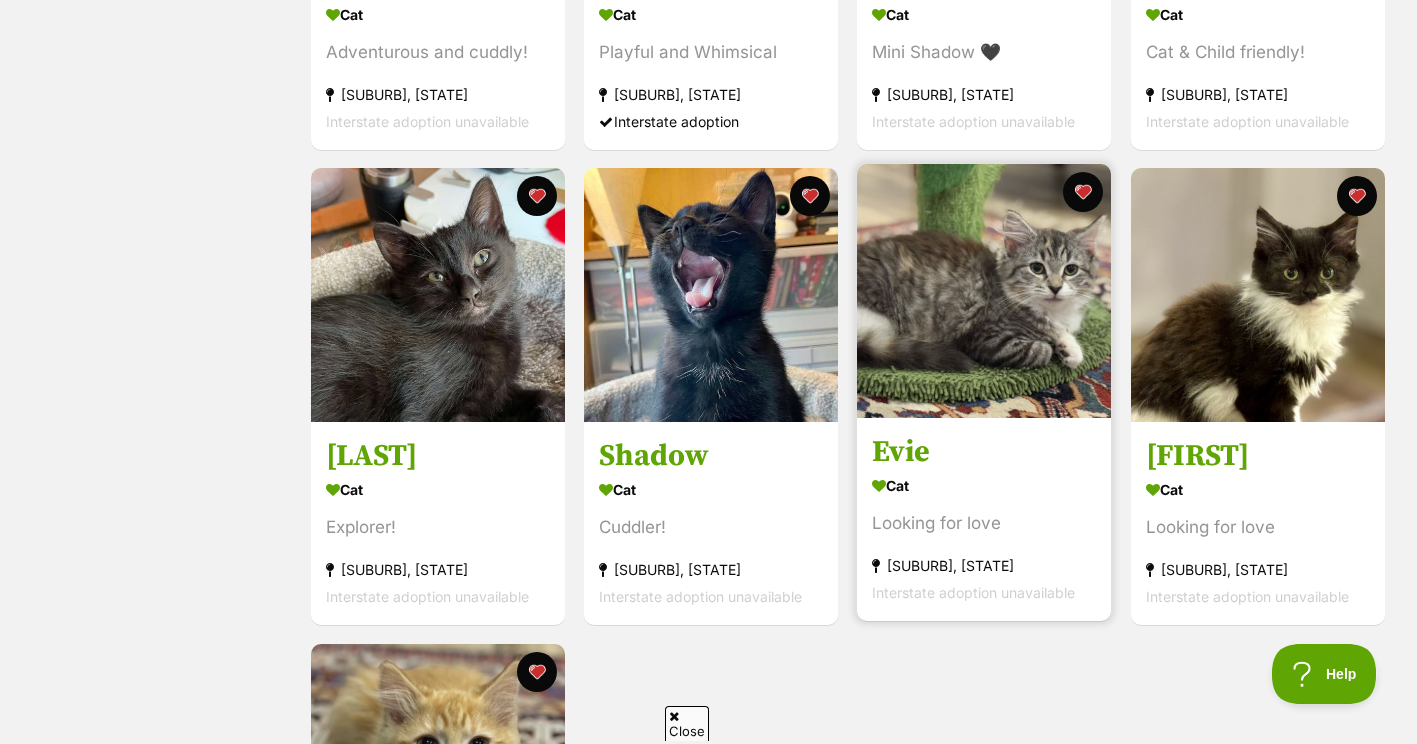 click at bounding box center (984, 291) 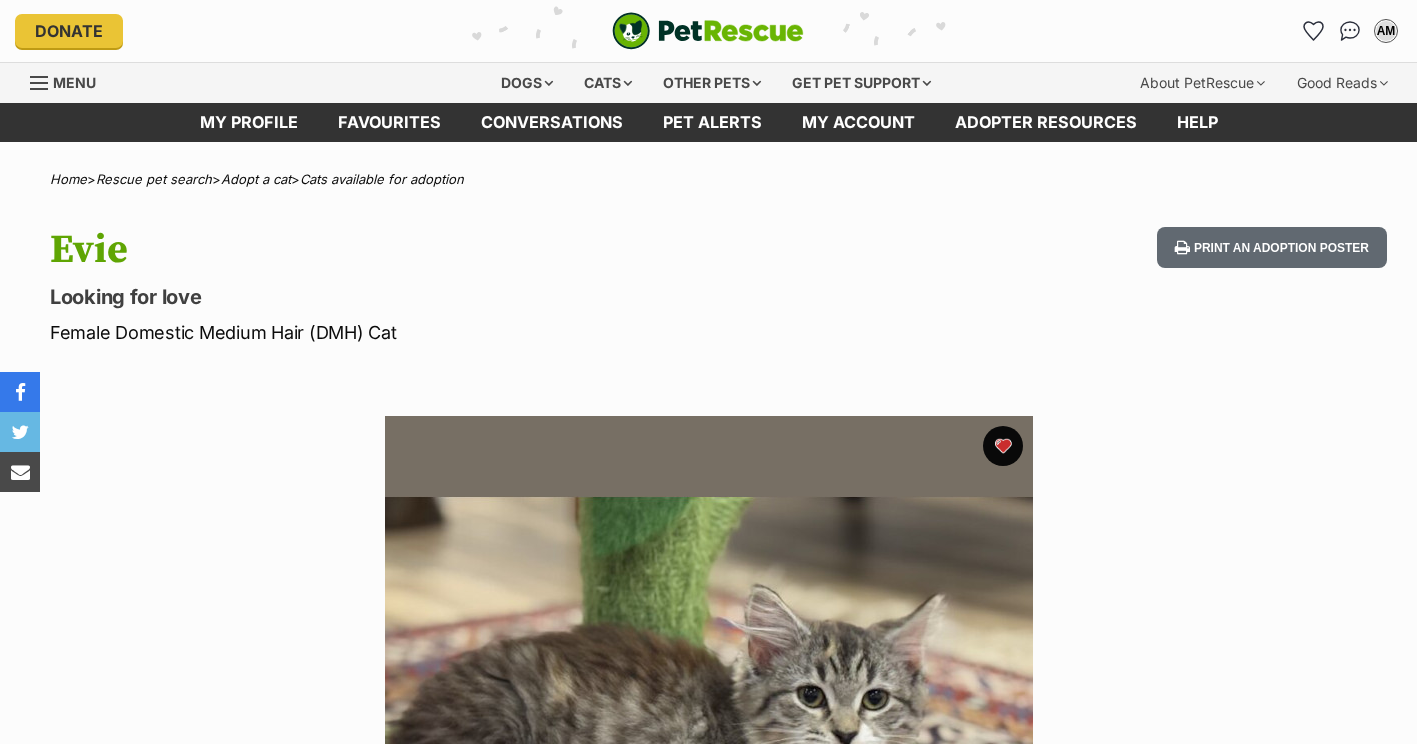 scroll, scrollTop: 274, scrollLeft: 0, axis: vertical 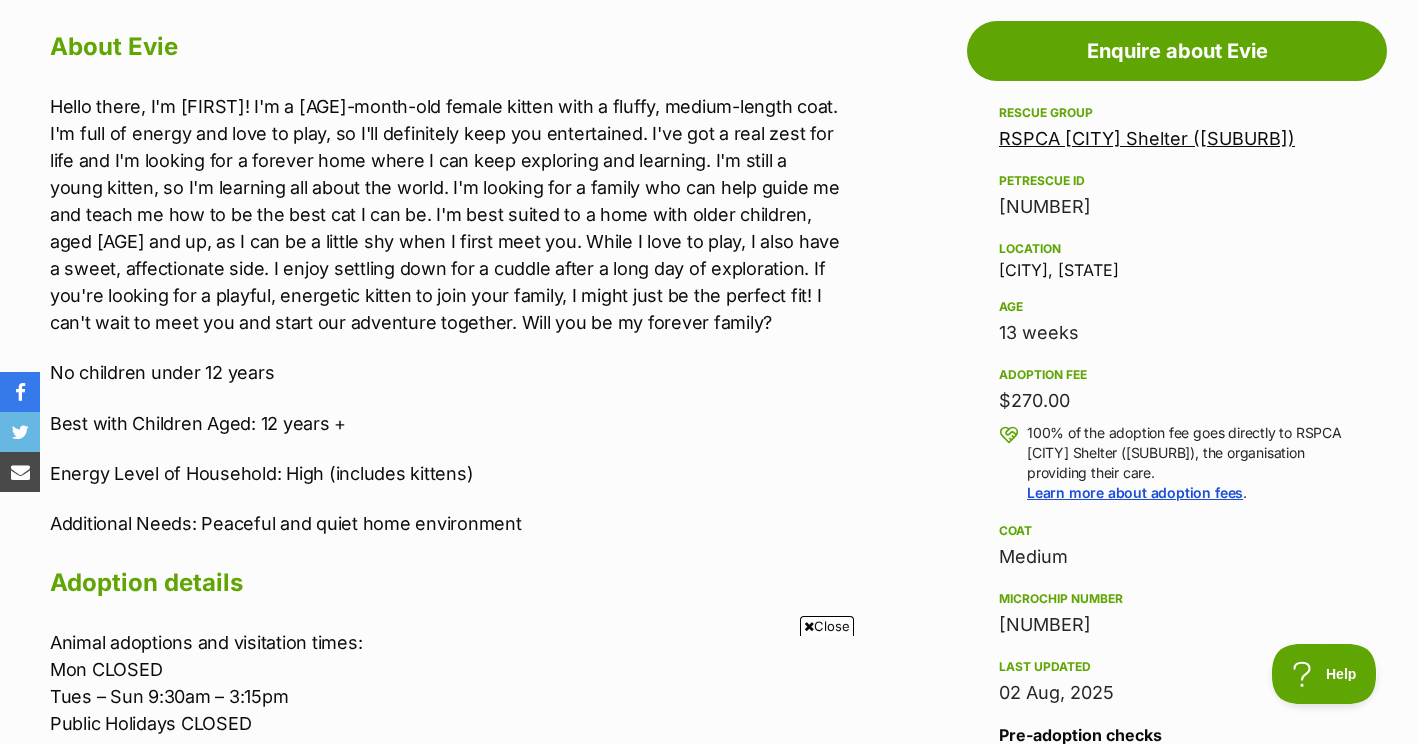 click on "RSPCA [CITY] Shelter ([SUBURB])" at bounding box center [1147, 138] 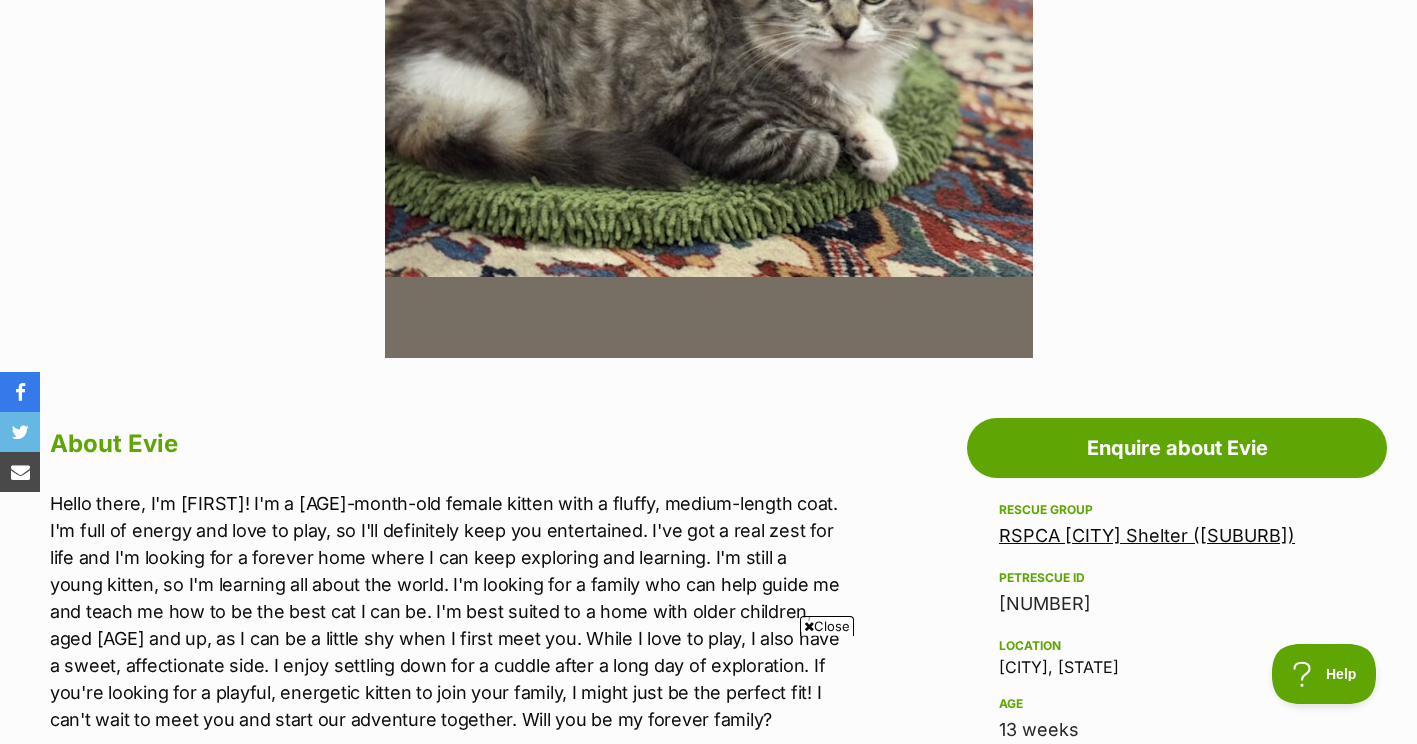 click at bounding box center (709, 34) 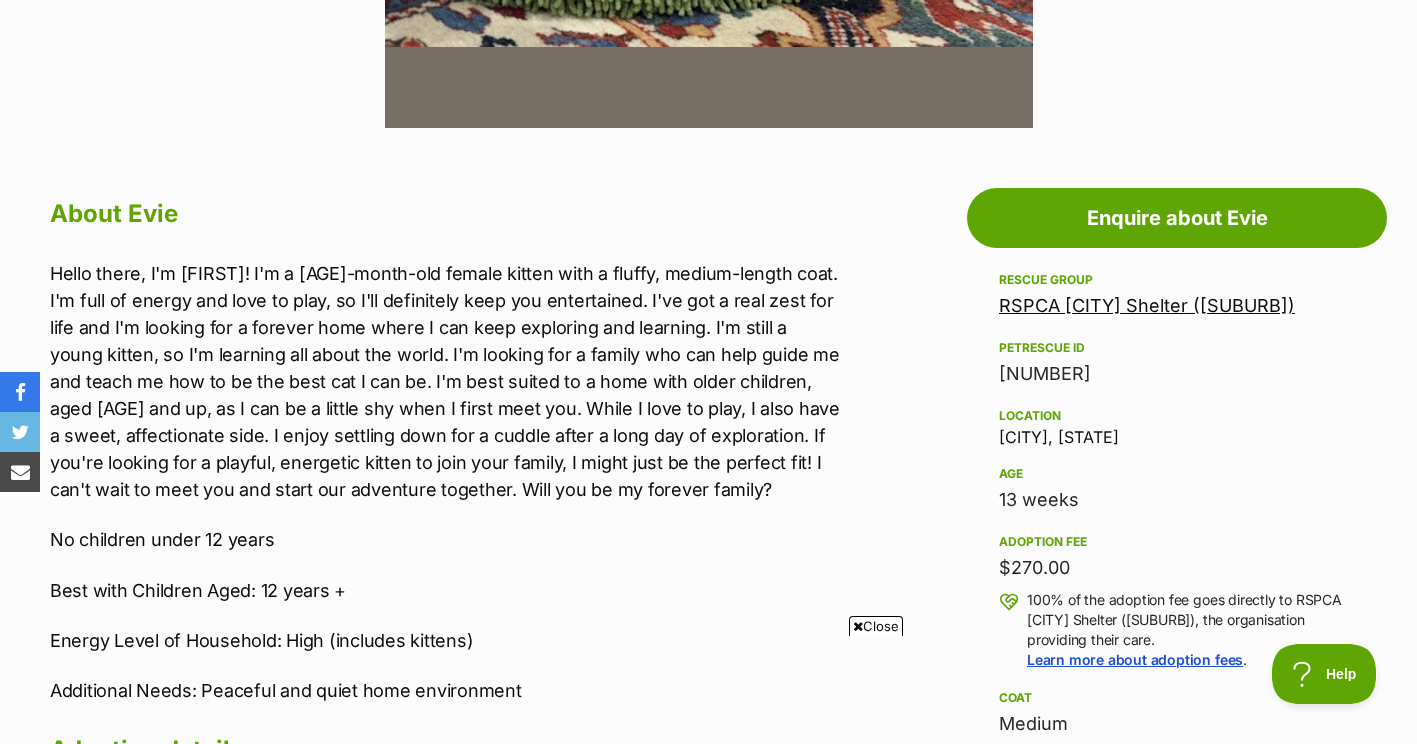 scroll, scrollTop: 0, scrollLeft: 0, axis: both 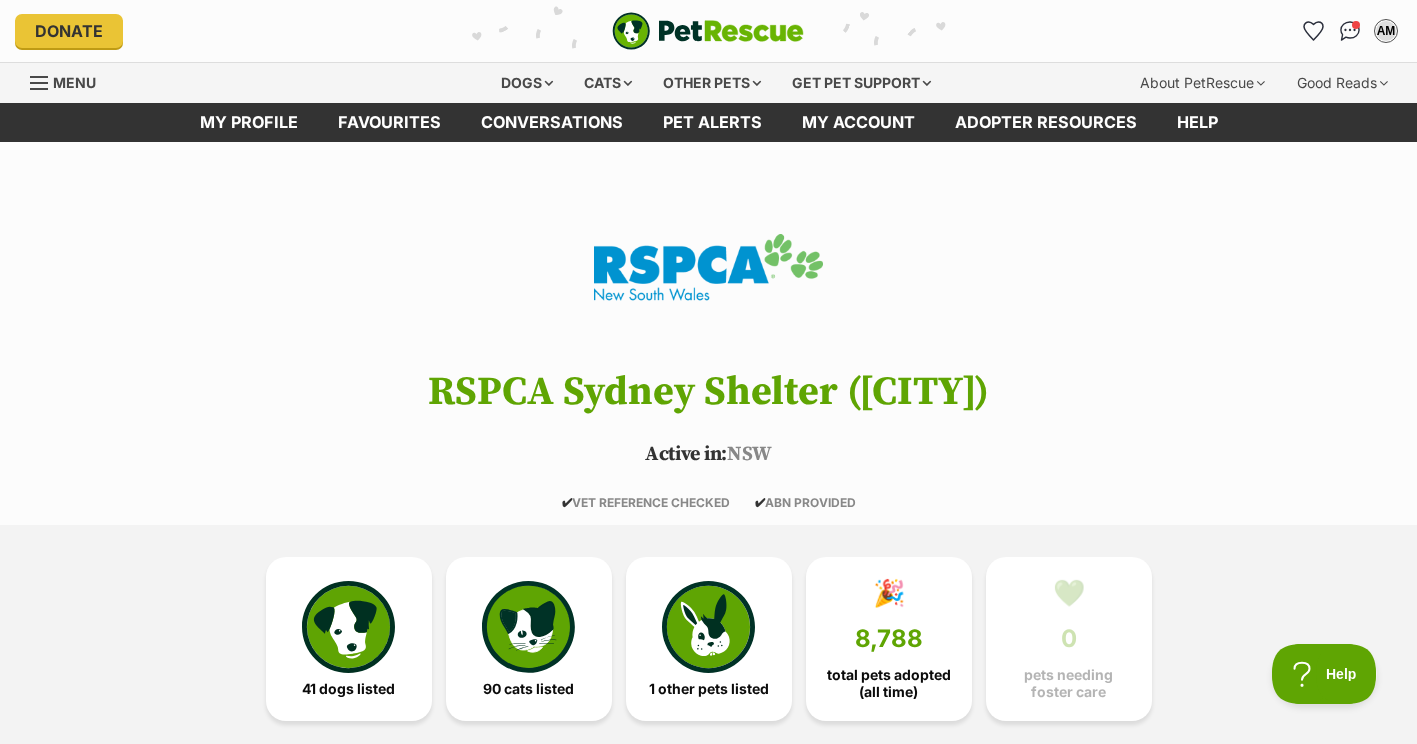 click on "RSPCA Sydney Shelter ([CITY])
Active in:
[STATE]
✔
VET REFERENCE CHECKED
✔
ABN PROVIDED" at bounding box center [708, 346] 